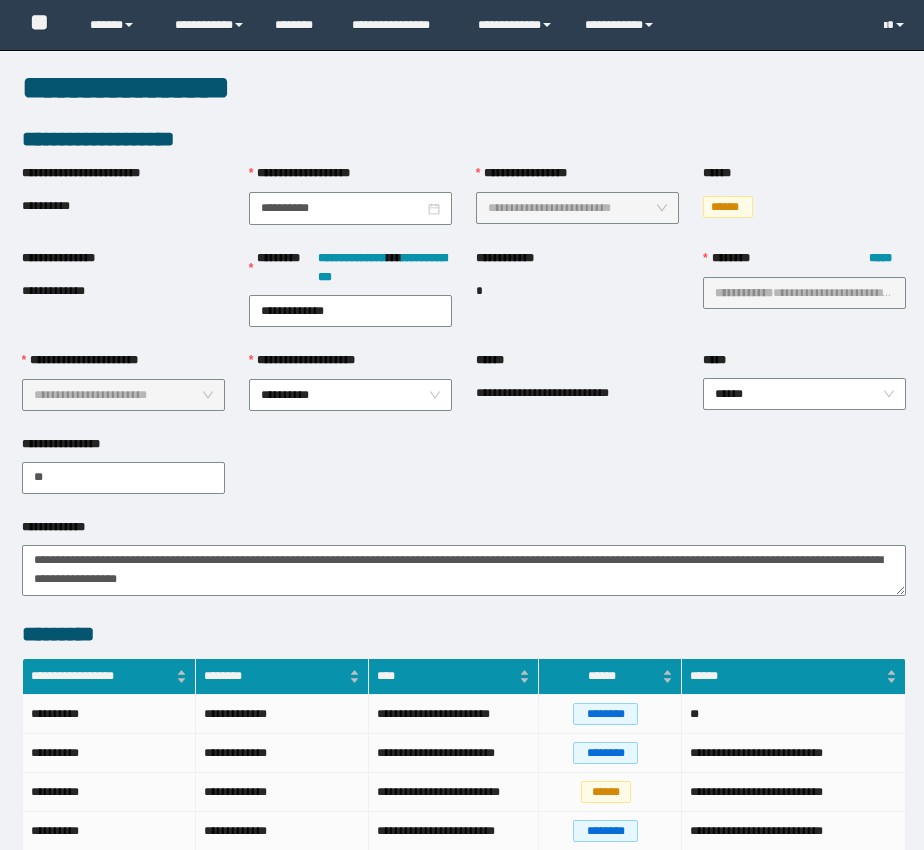 scroll, scrollTop: 874, scrollLeft: 0, axis: vertical 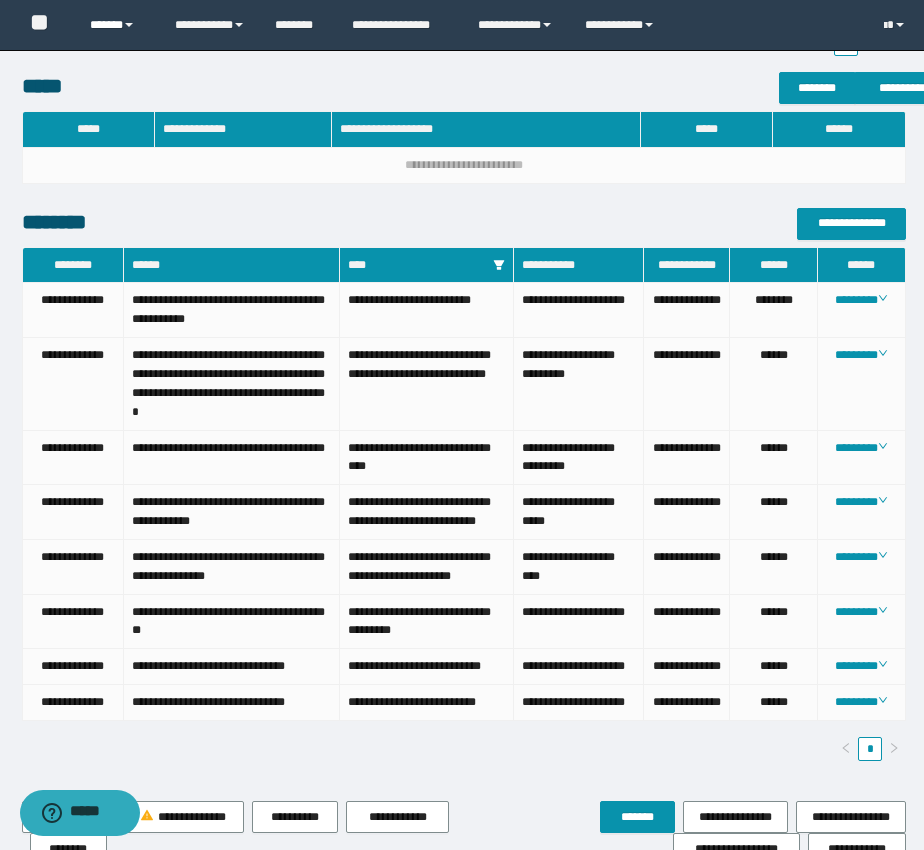 click on "******" at bounding box center [117, 25] 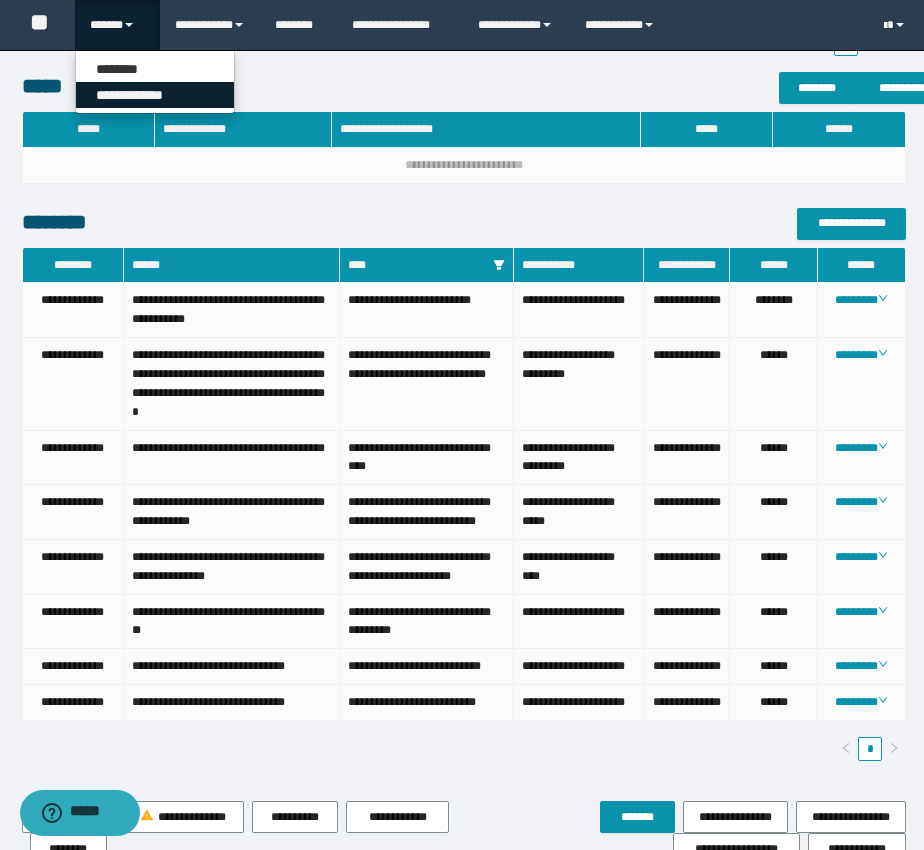 click on "**********" at bounding box center [155, 95] 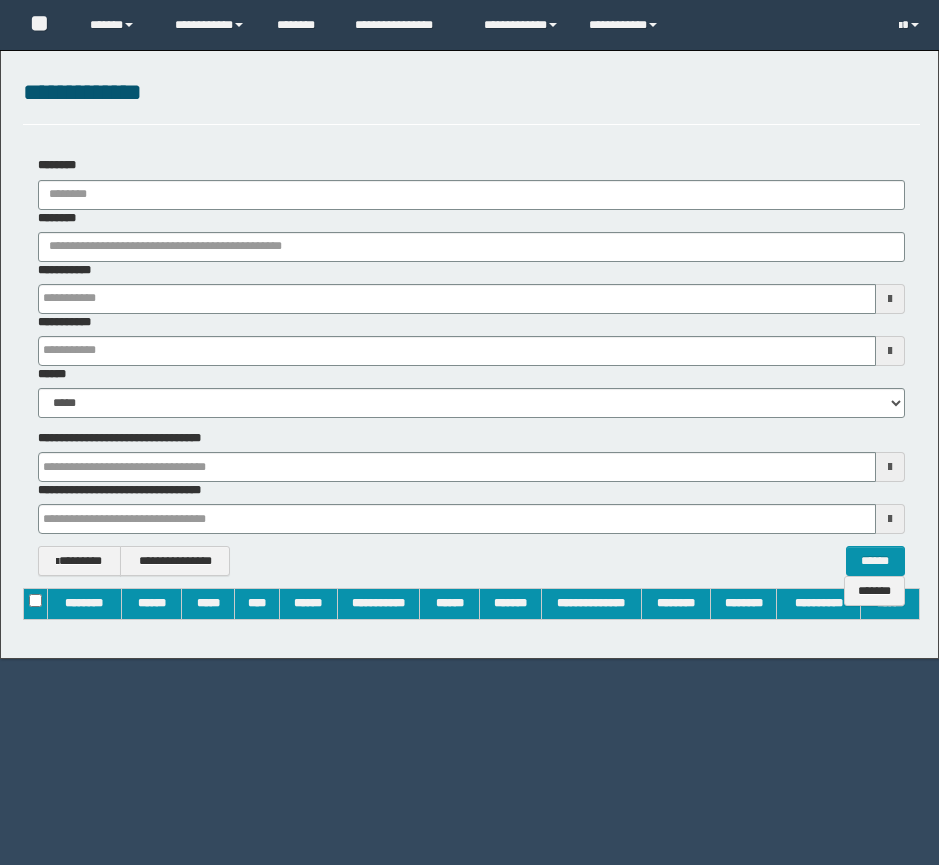 scroll, scrollTop: 0, scrollLeft: 0, axis: both 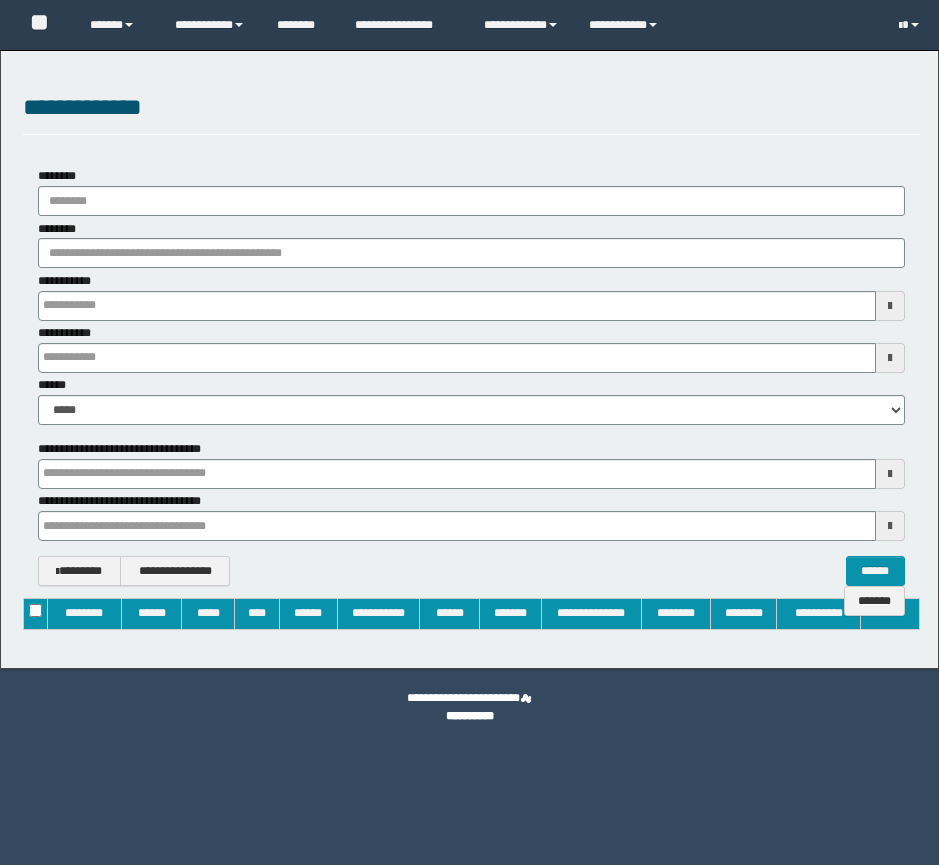 type on "**********" 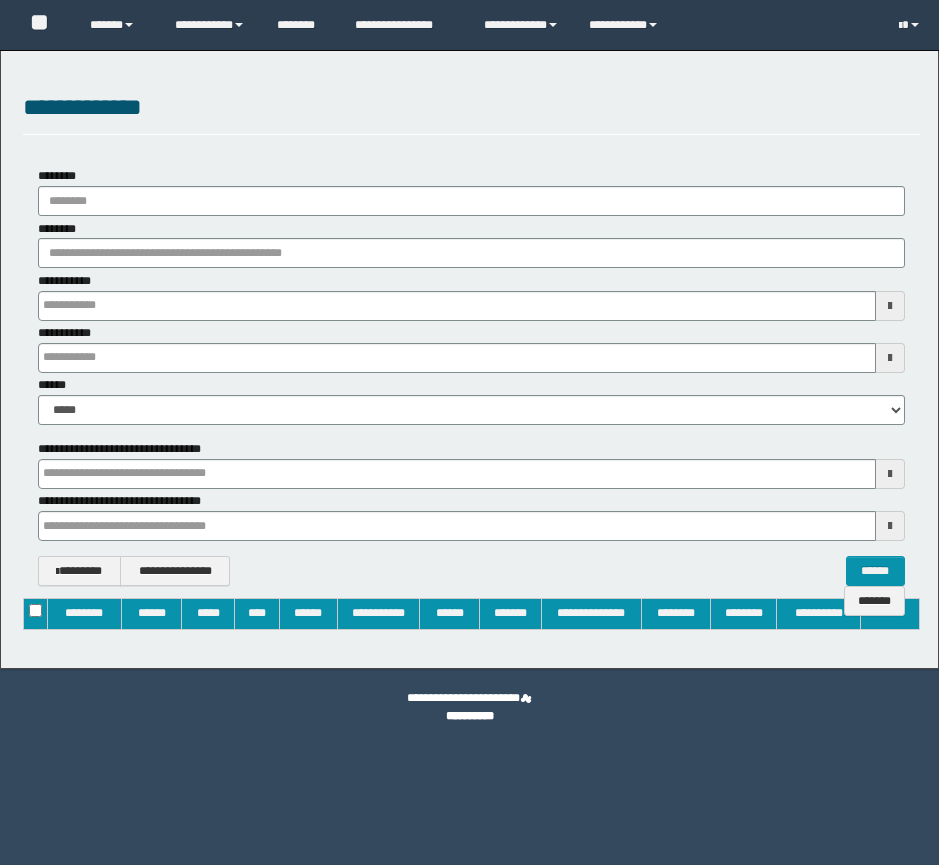 type on "**********" 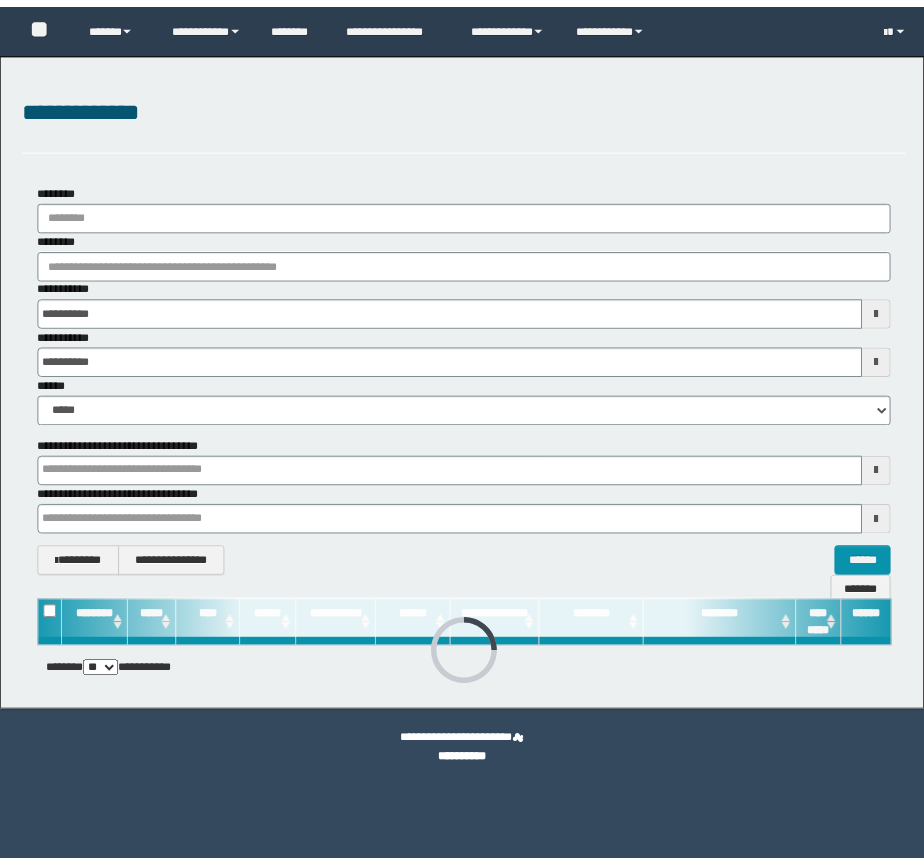 scroll, scrollTop: 0, scrollLeft: 0, axis: both 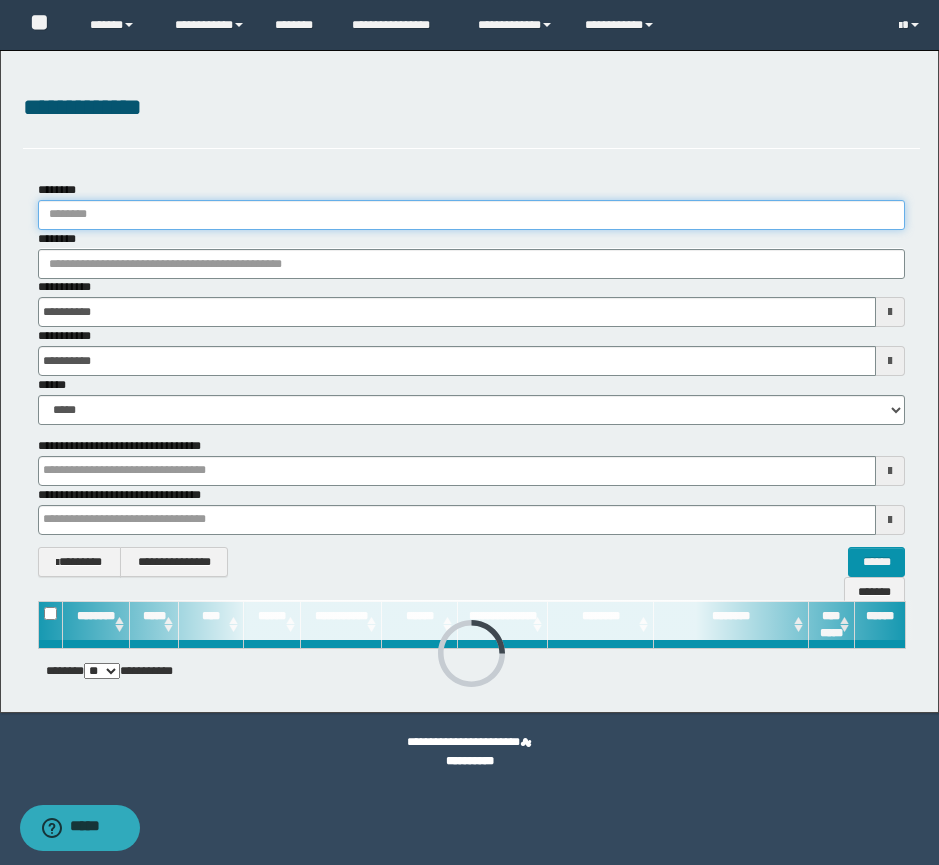 click on "********" at bounding box center [471, 215] 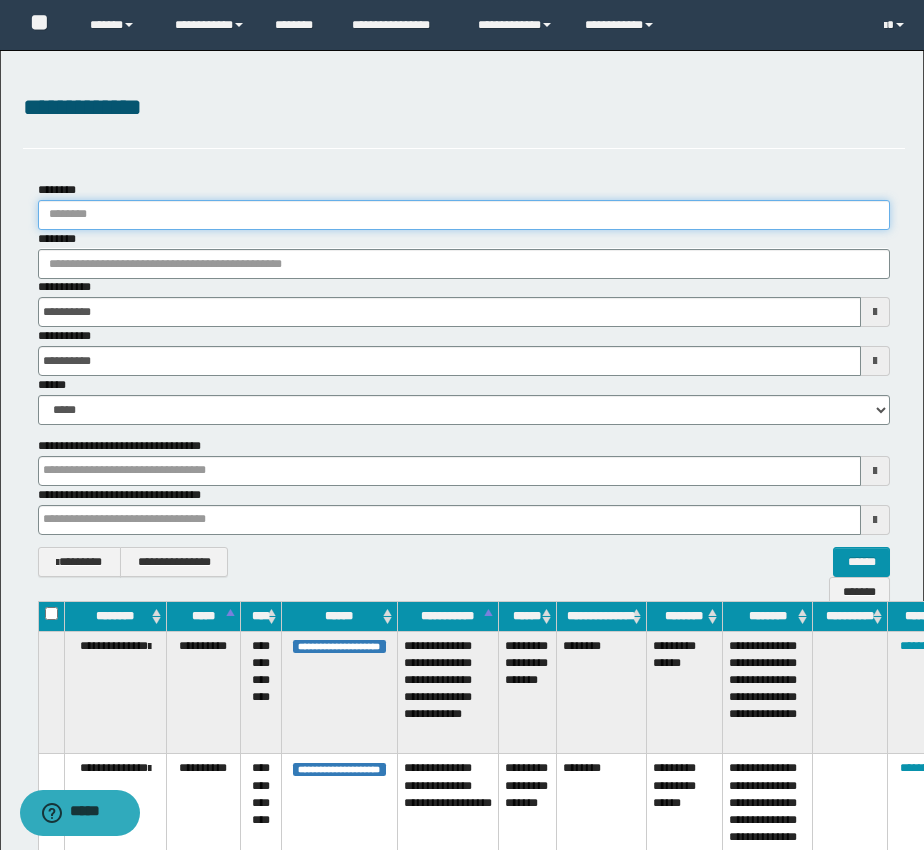 type on "*" 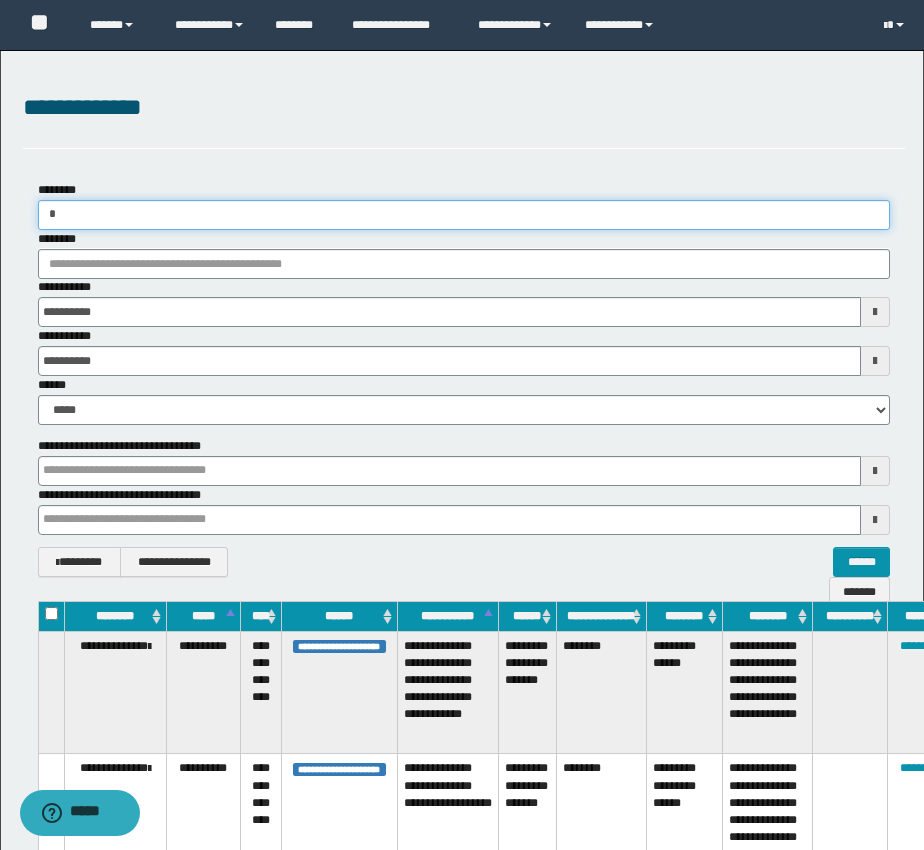 type 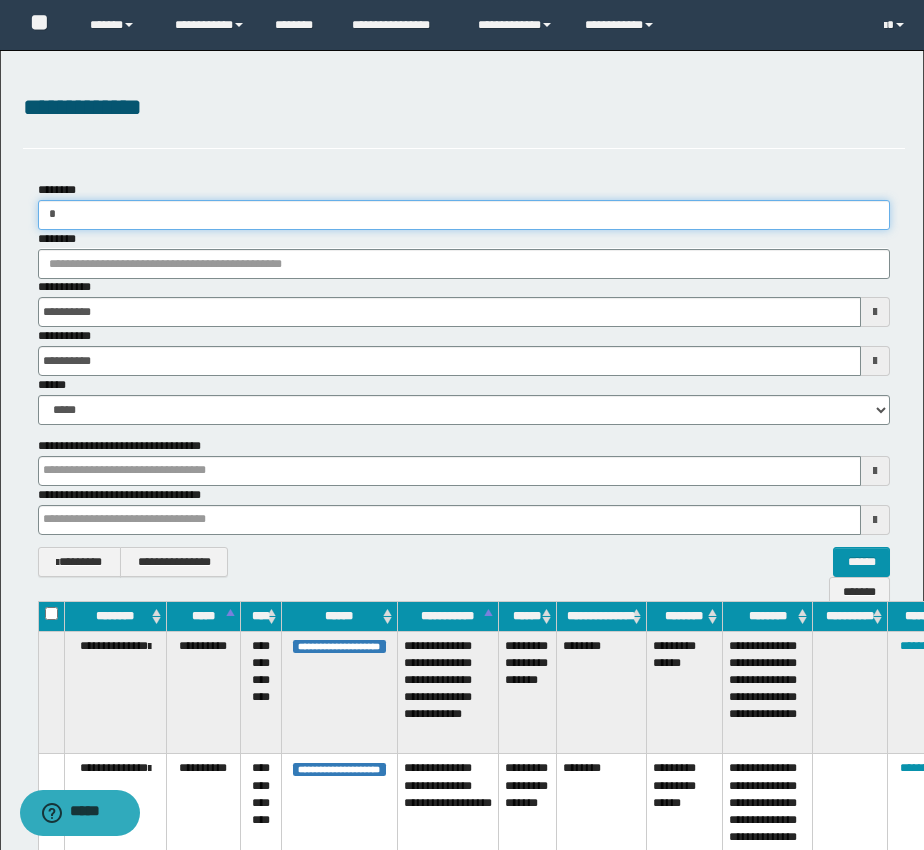 type 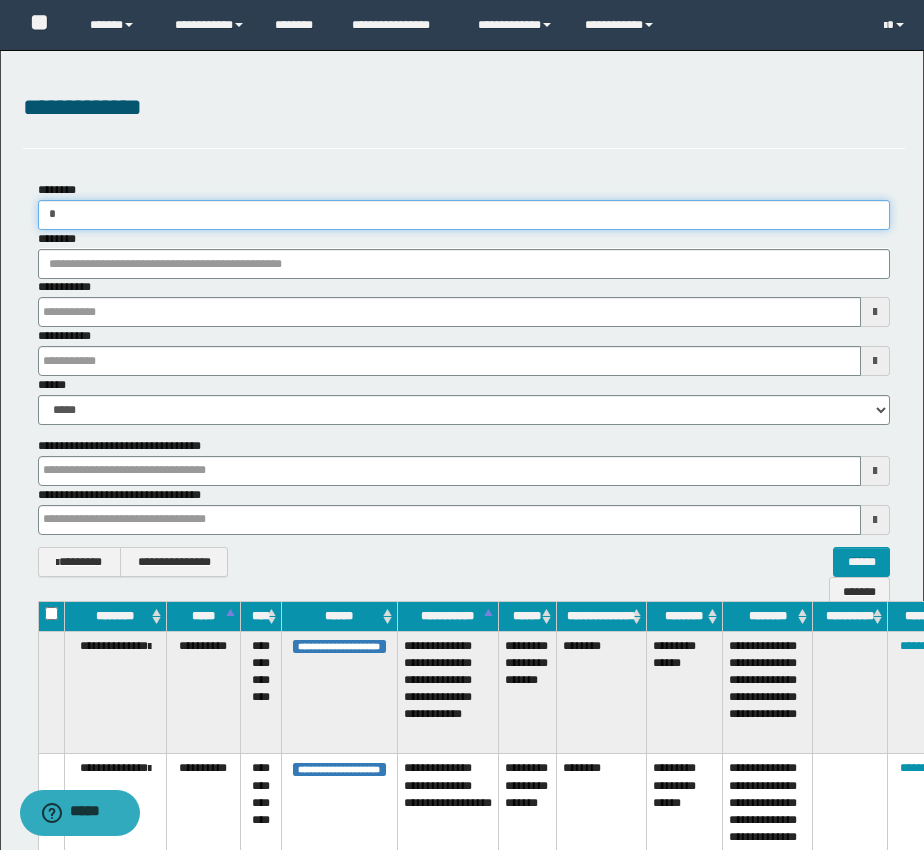 type on "**" 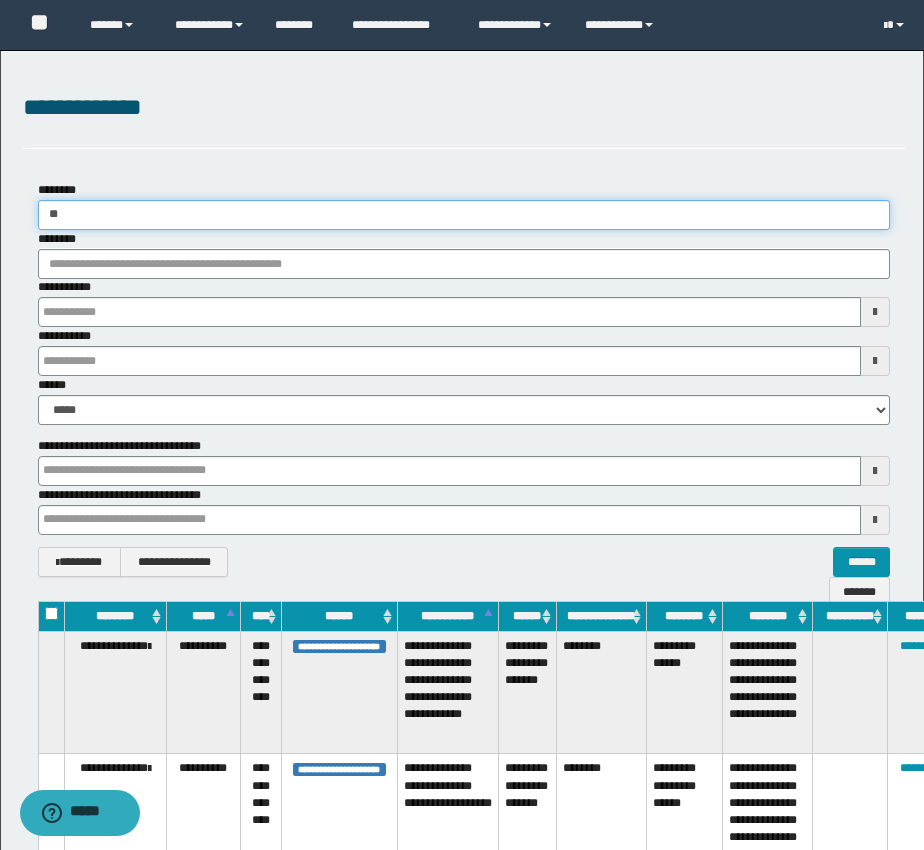type 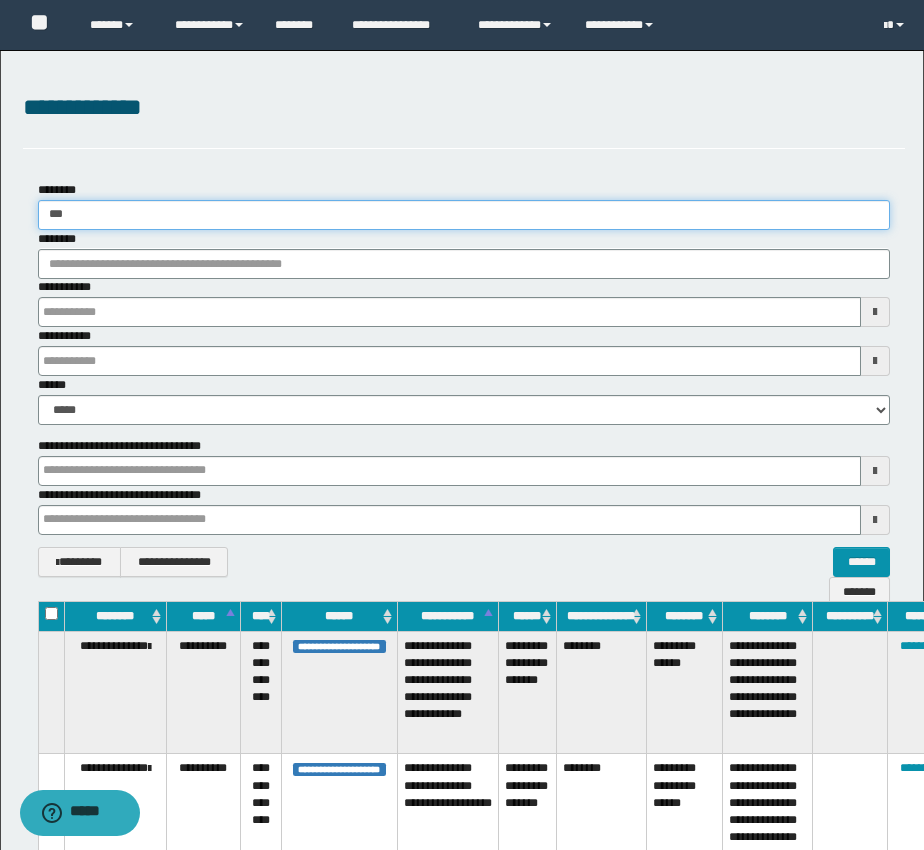 type 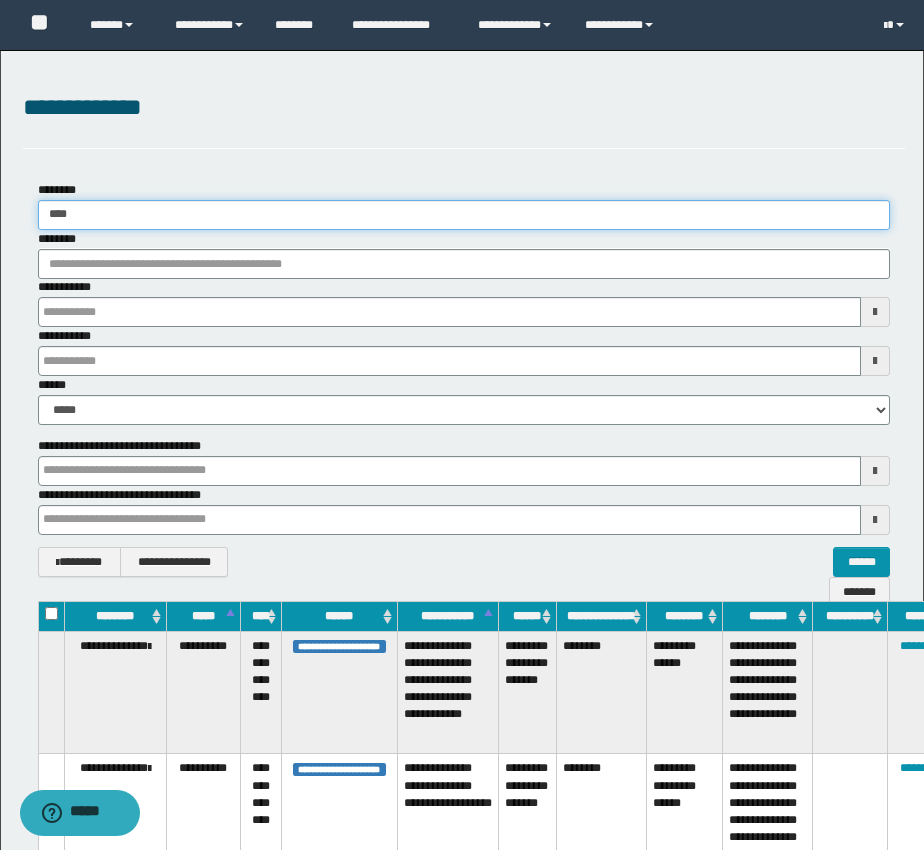 type 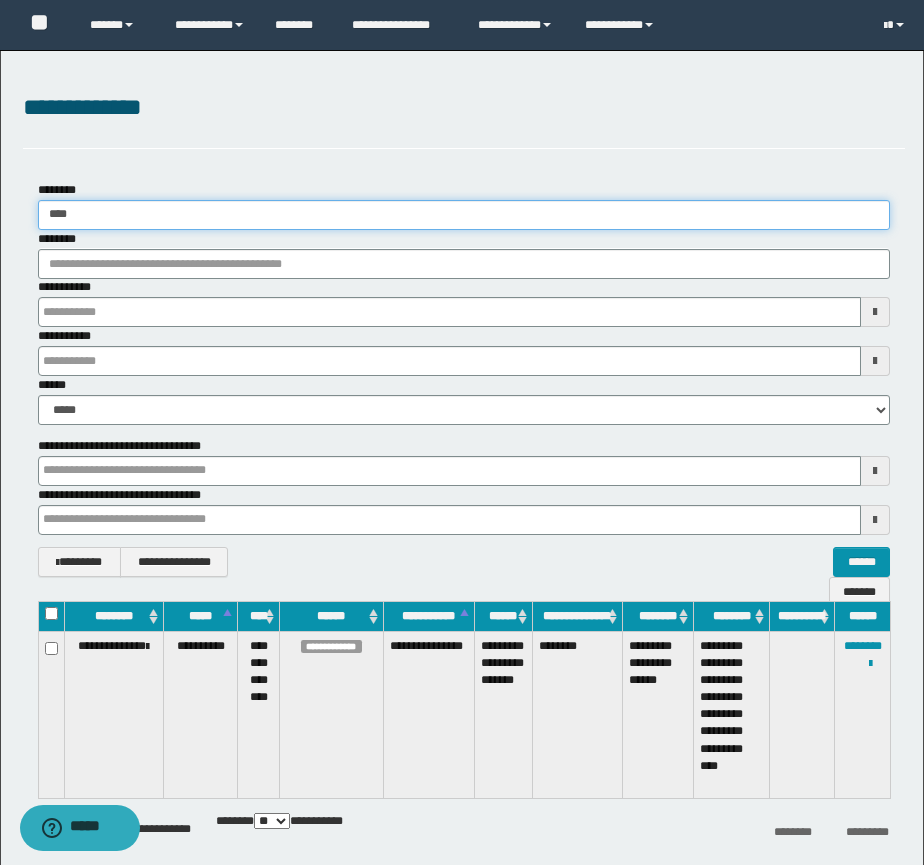 type 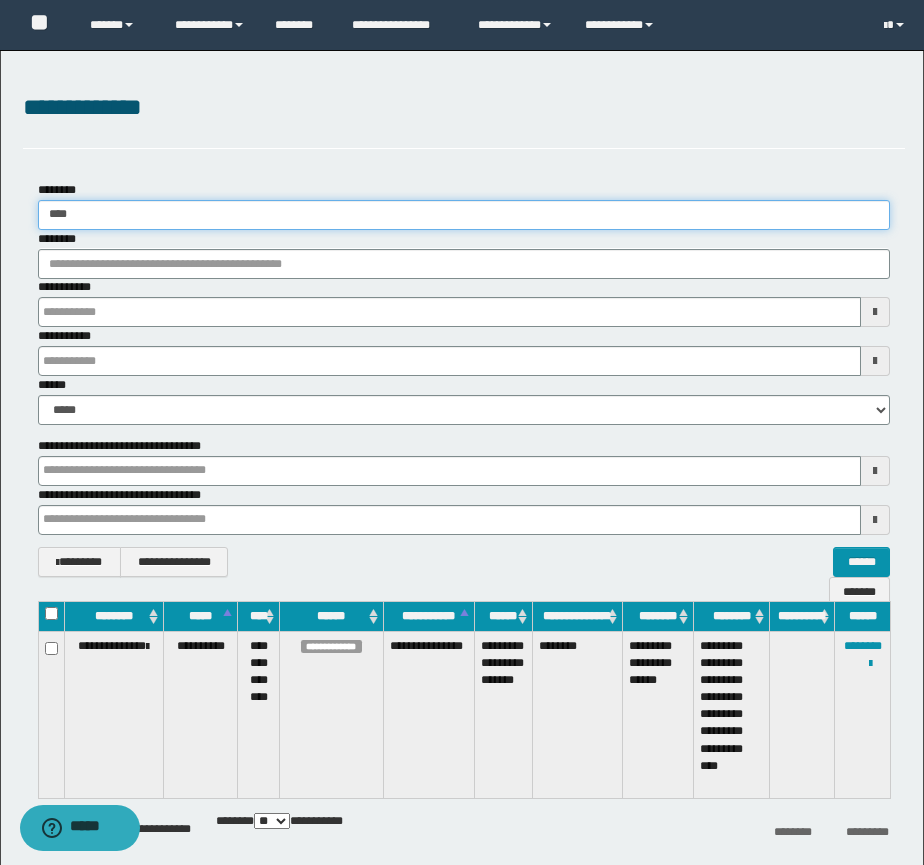 type 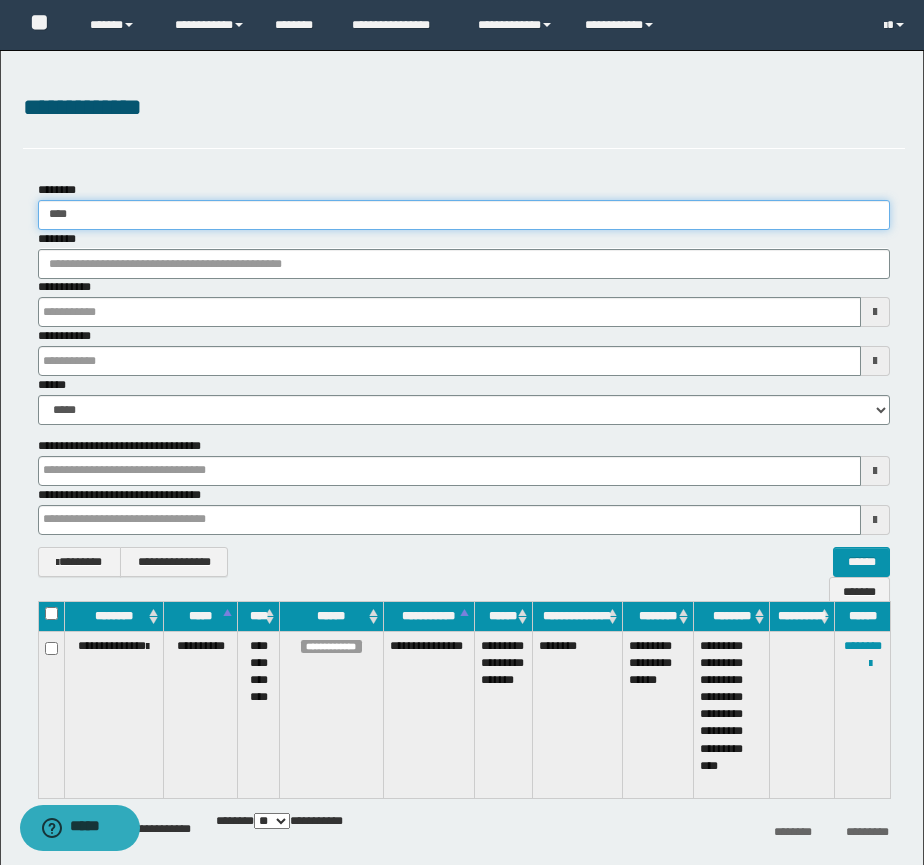 type 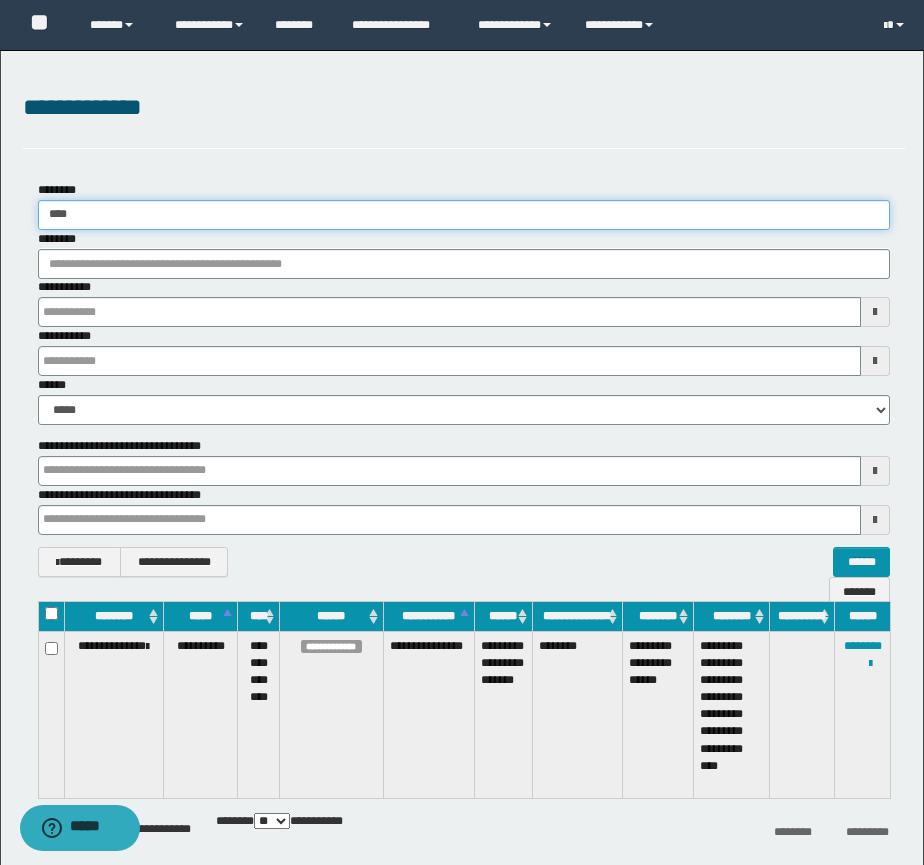 type 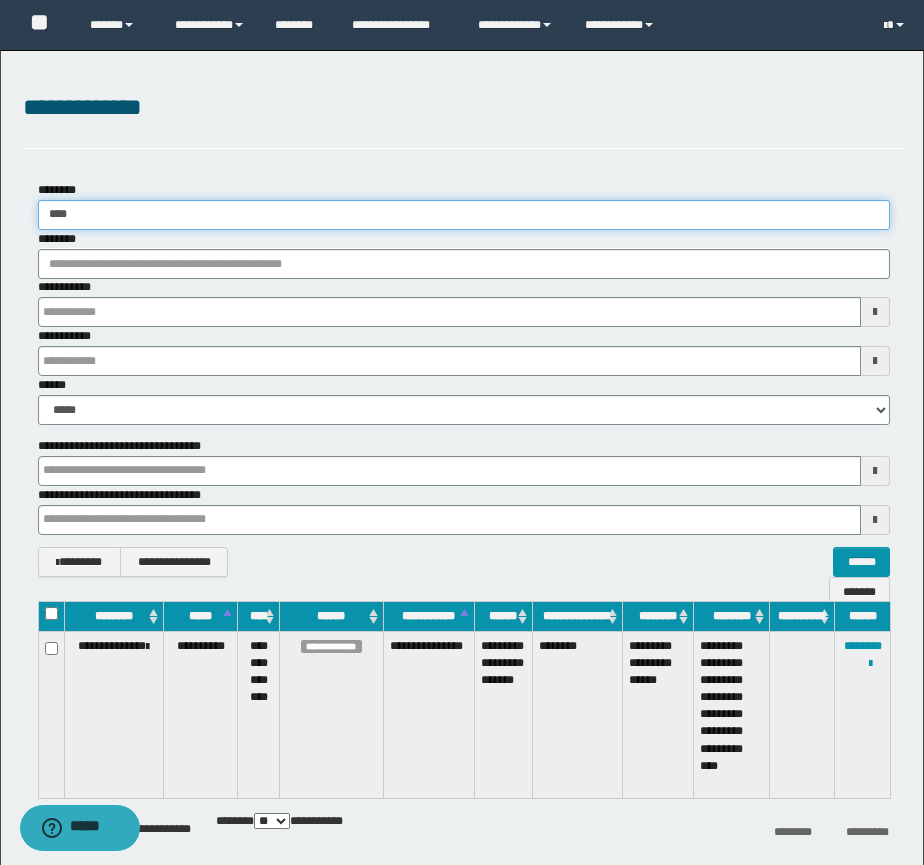 type 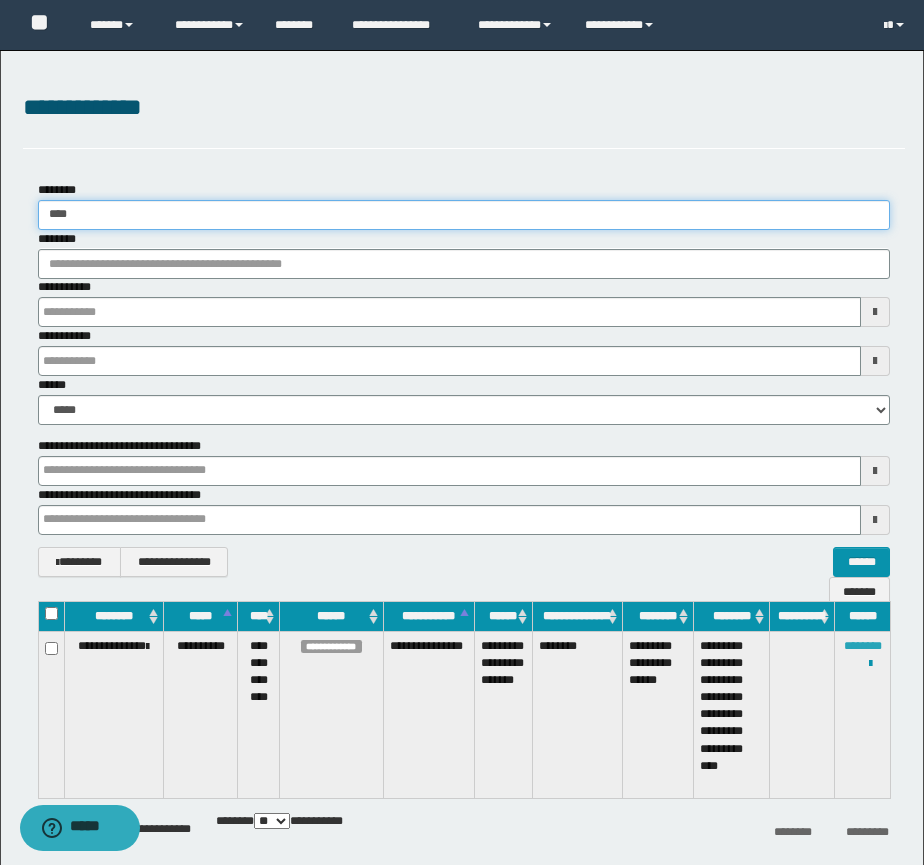 type on "****" 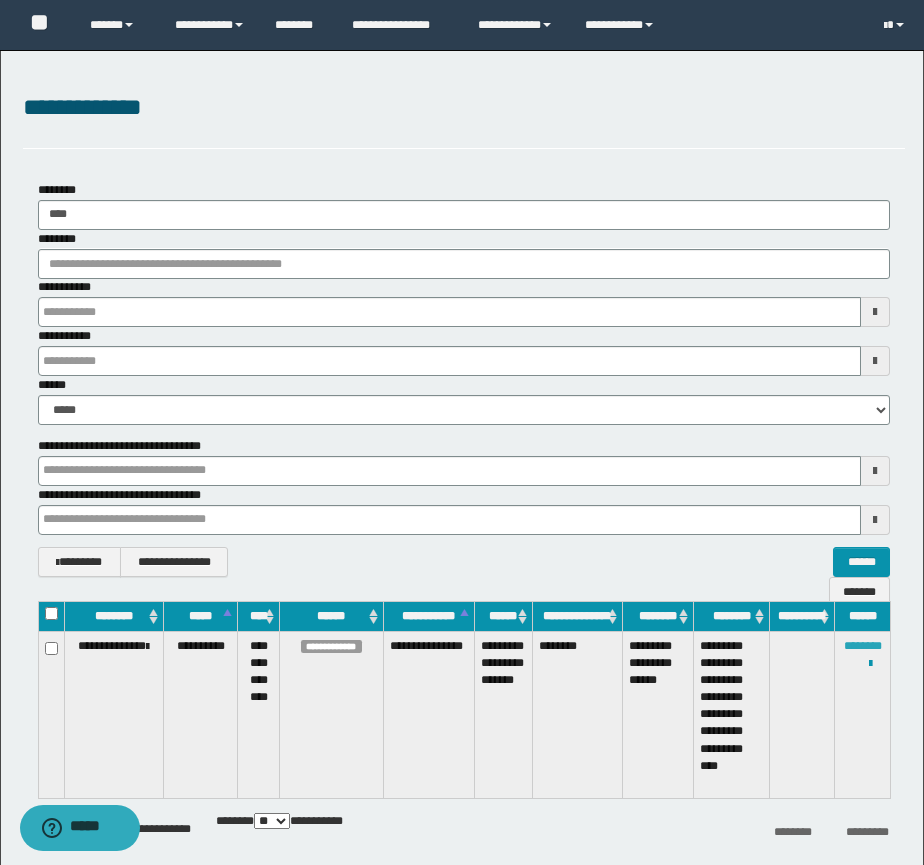 click on "********" at bounding box center [863, 646] 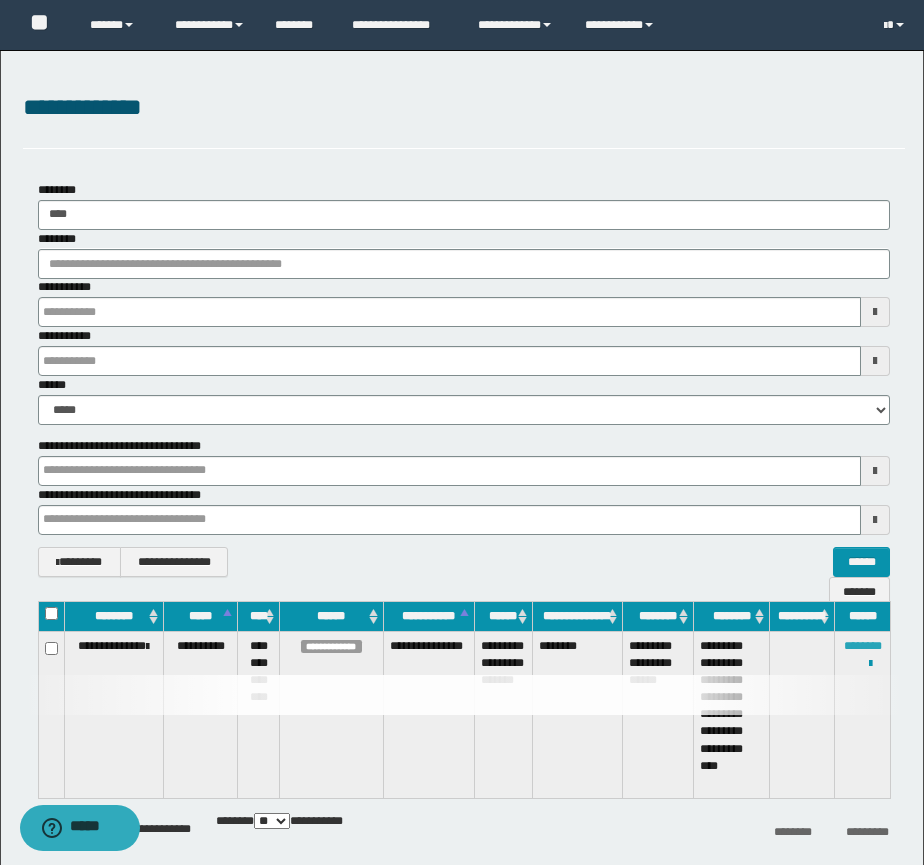 type 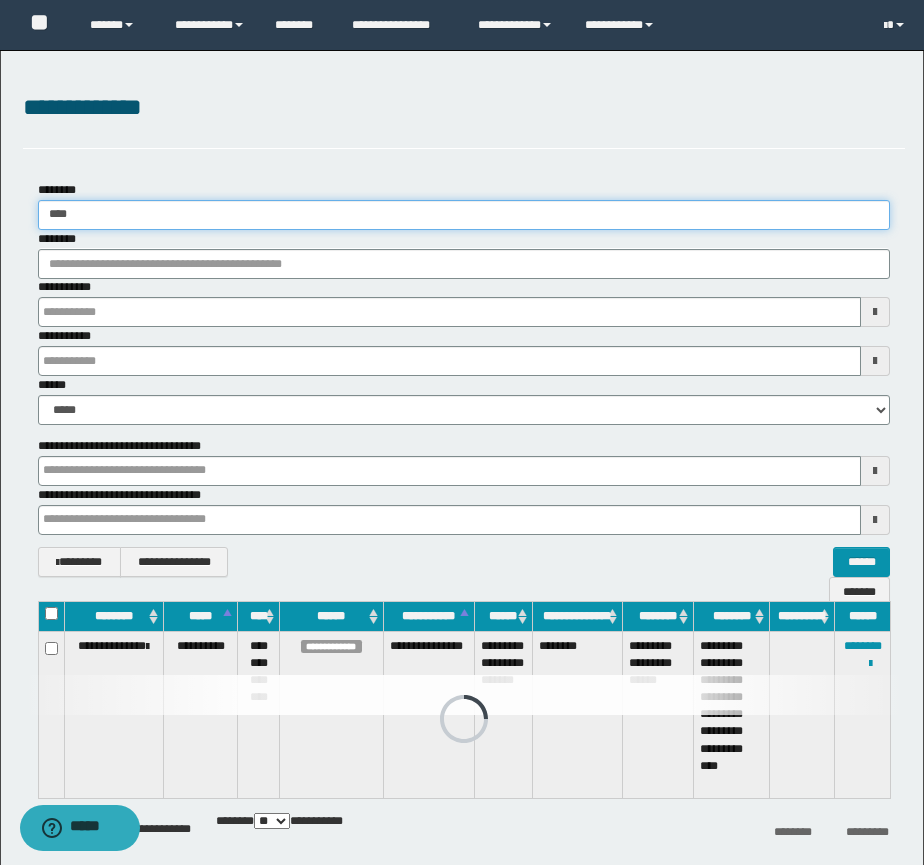 drag, startPoint x: 83, startPoint y: 224, endPoint x: 35, endPoint y: 220, distance: 48.166378 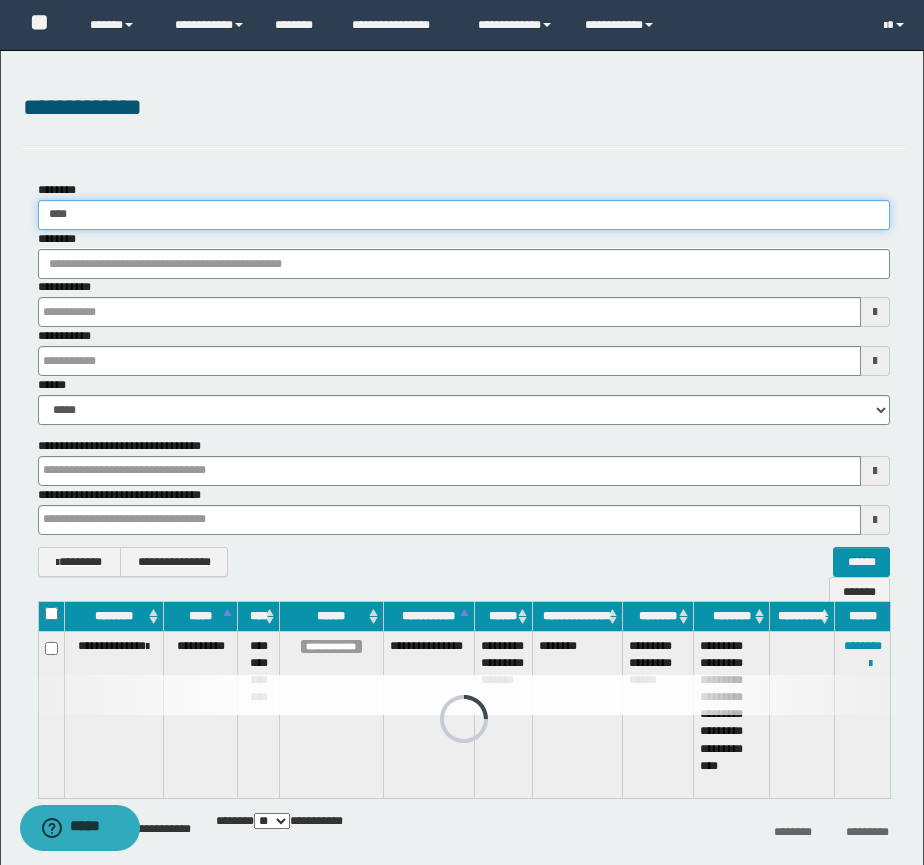 click on "****" at bounding box center [464, 215] 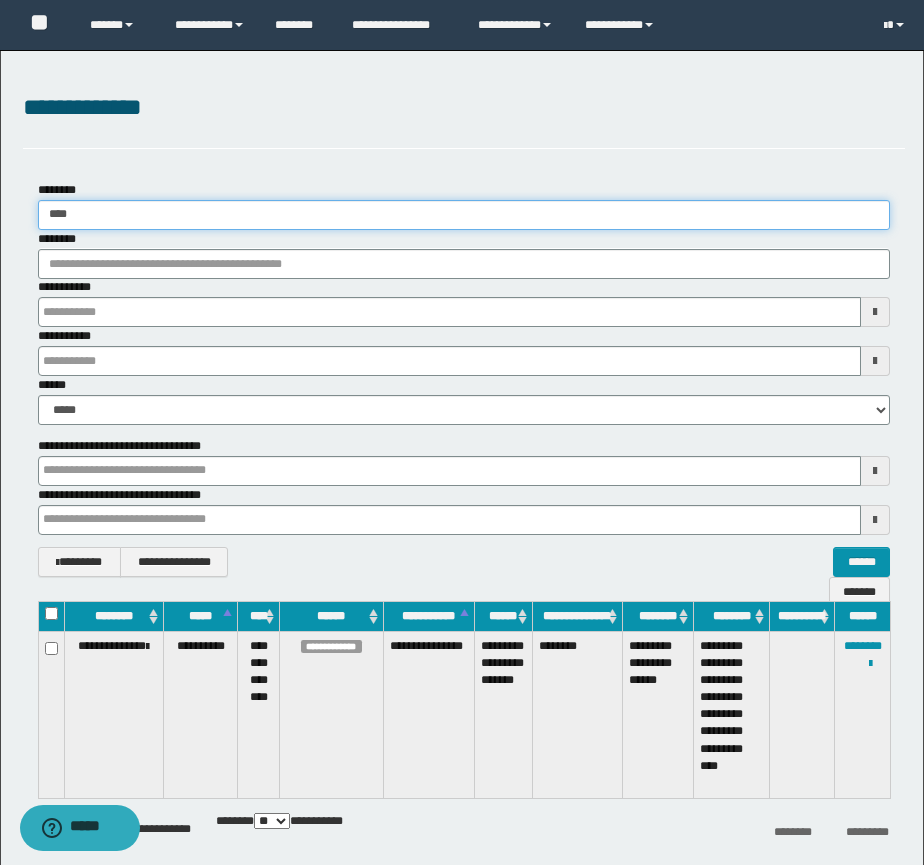 type on "*" 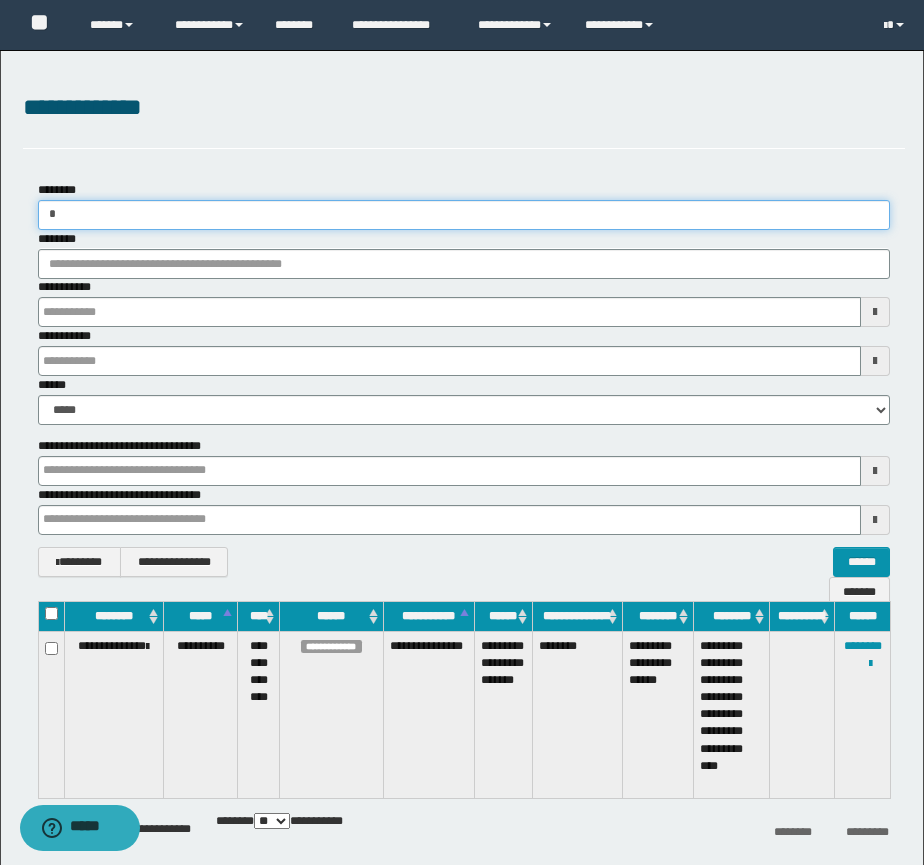 type 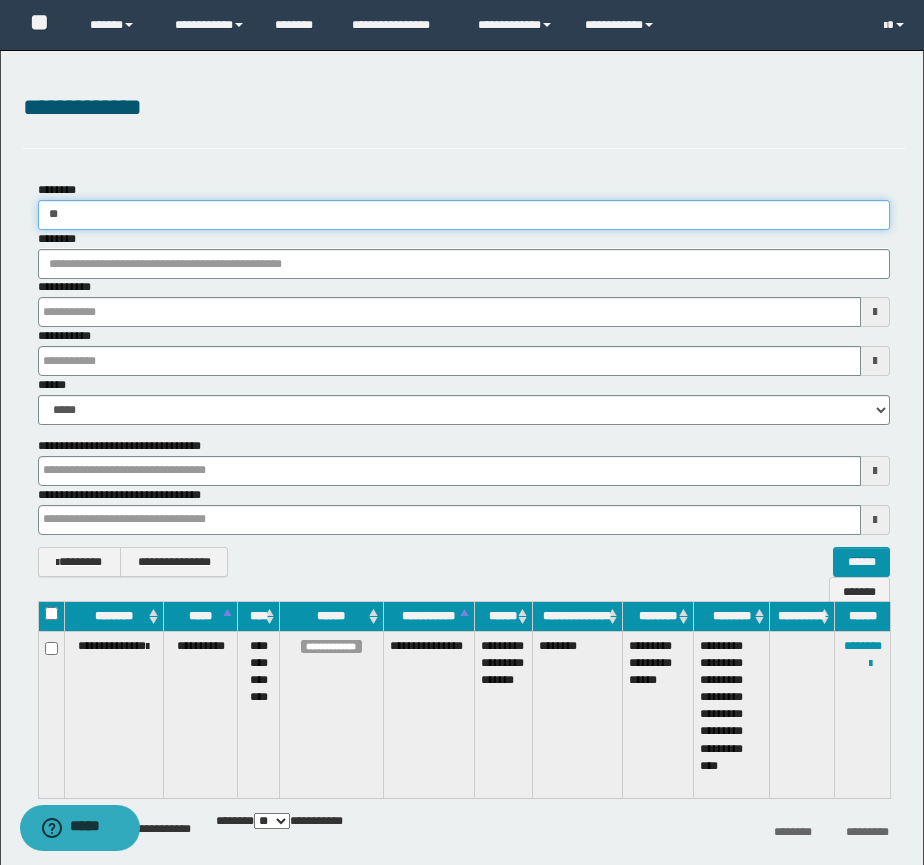 type 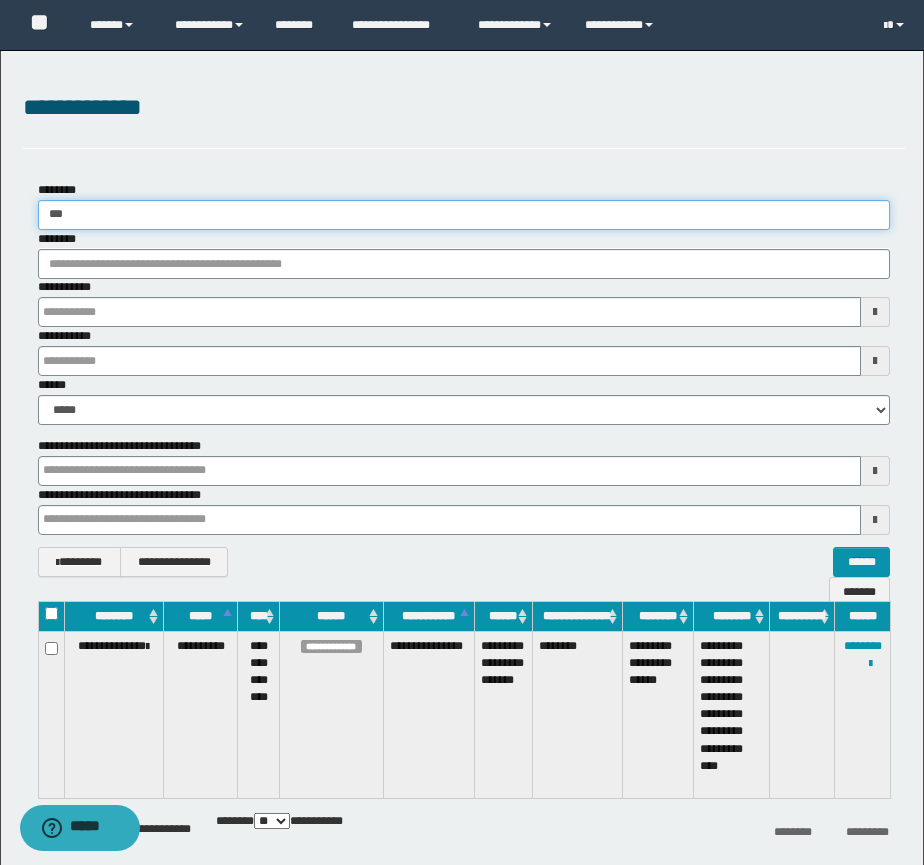 type 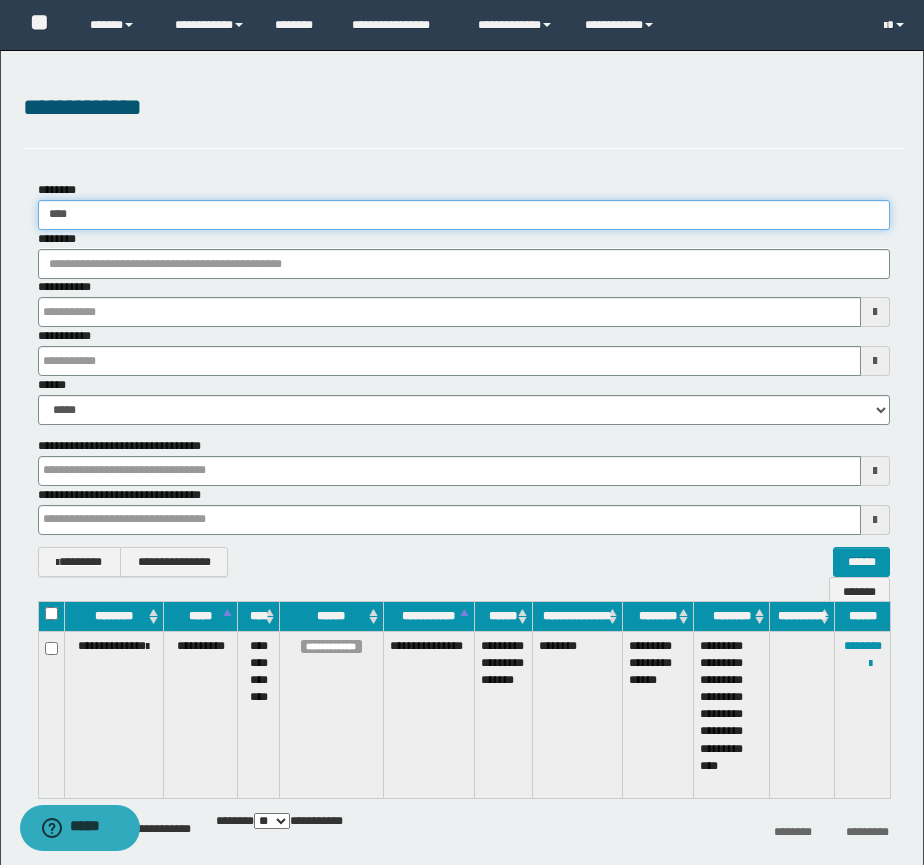 type 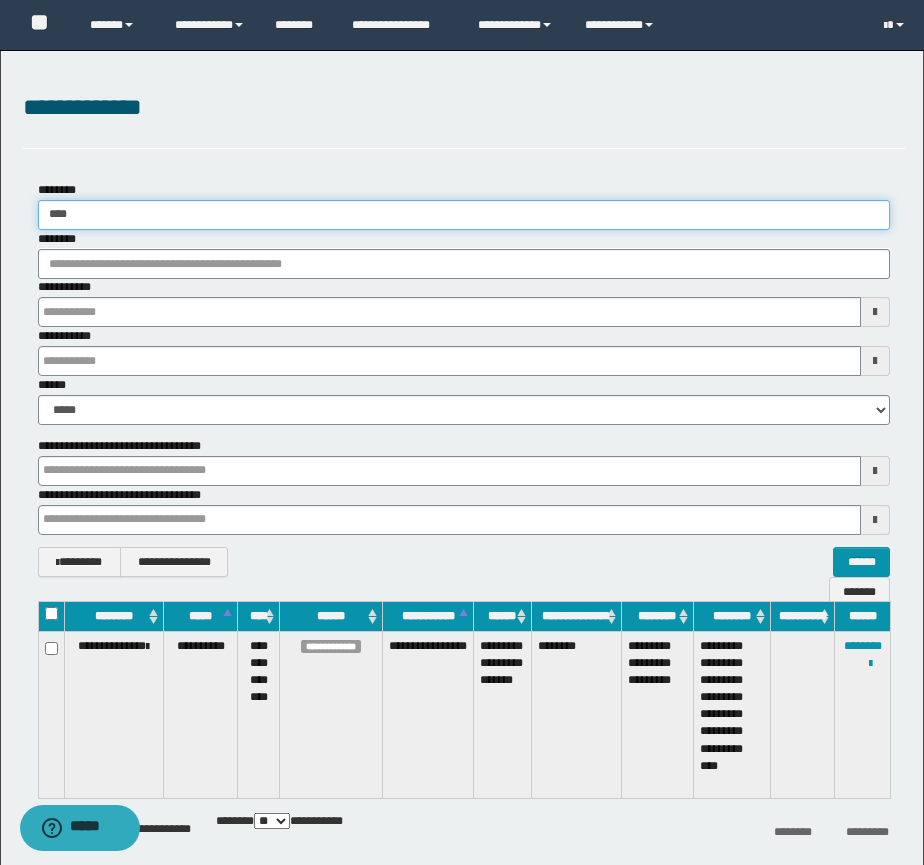 type 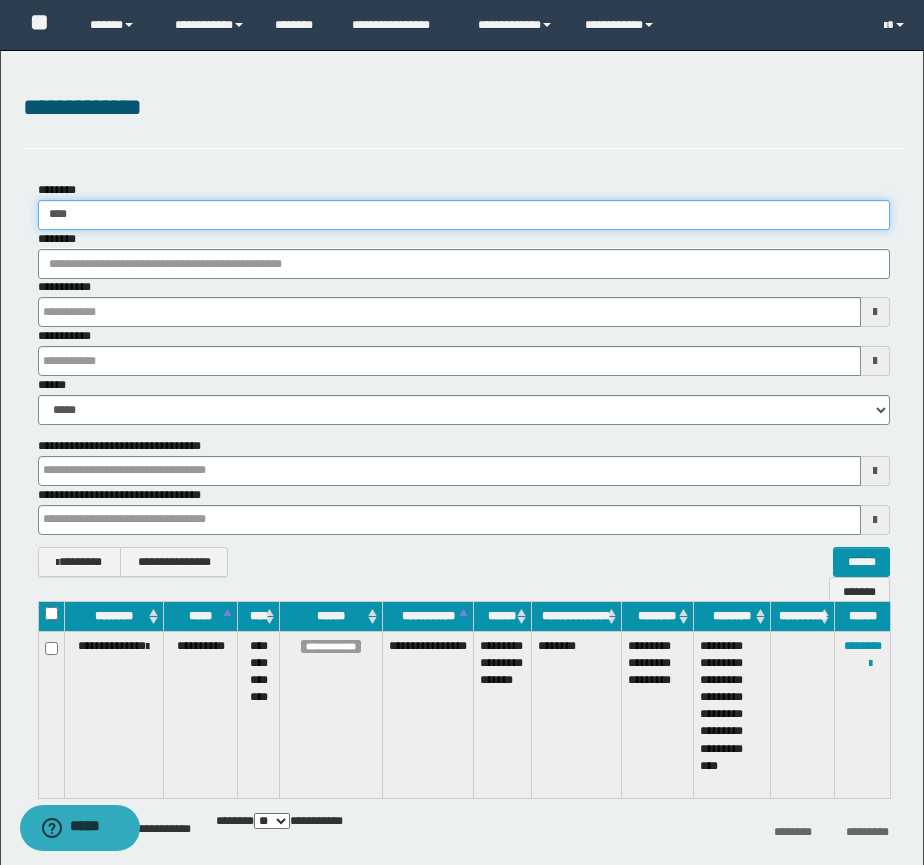 type 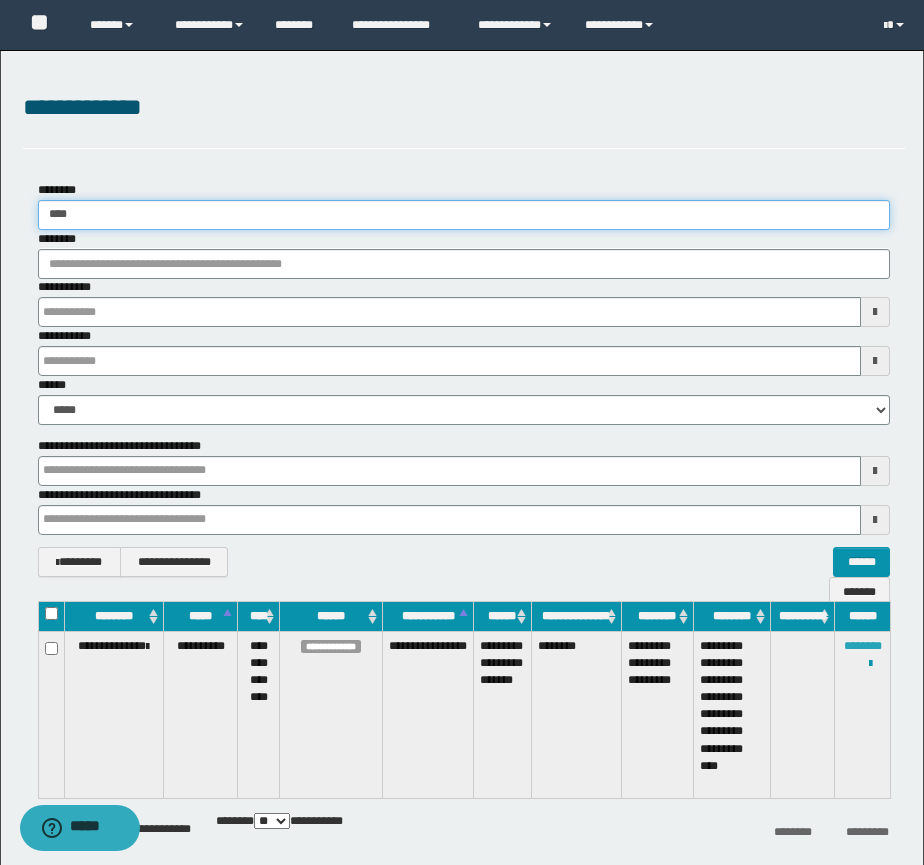 type on "****" 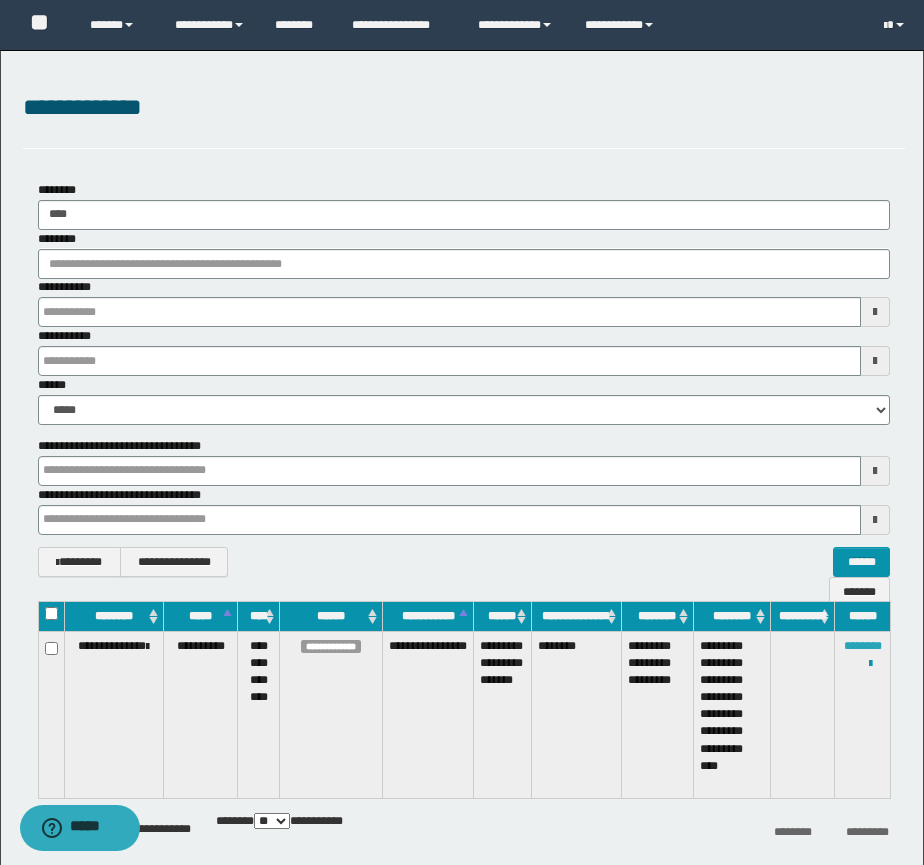 click on "********" at bounding box center [863, 646] 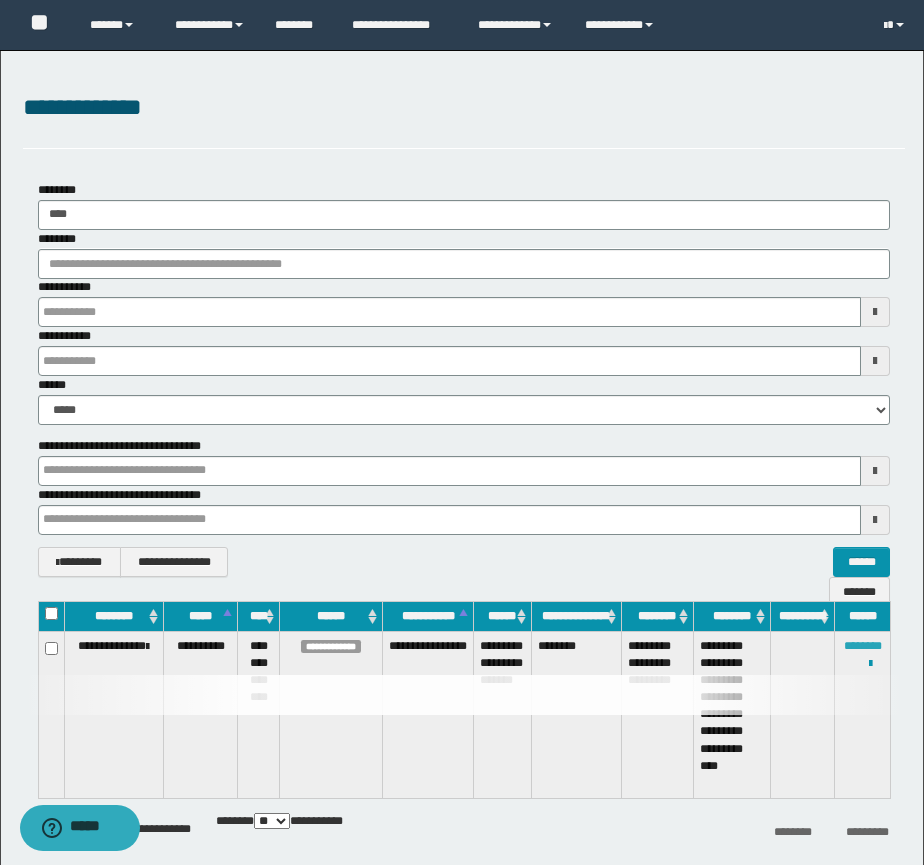 type 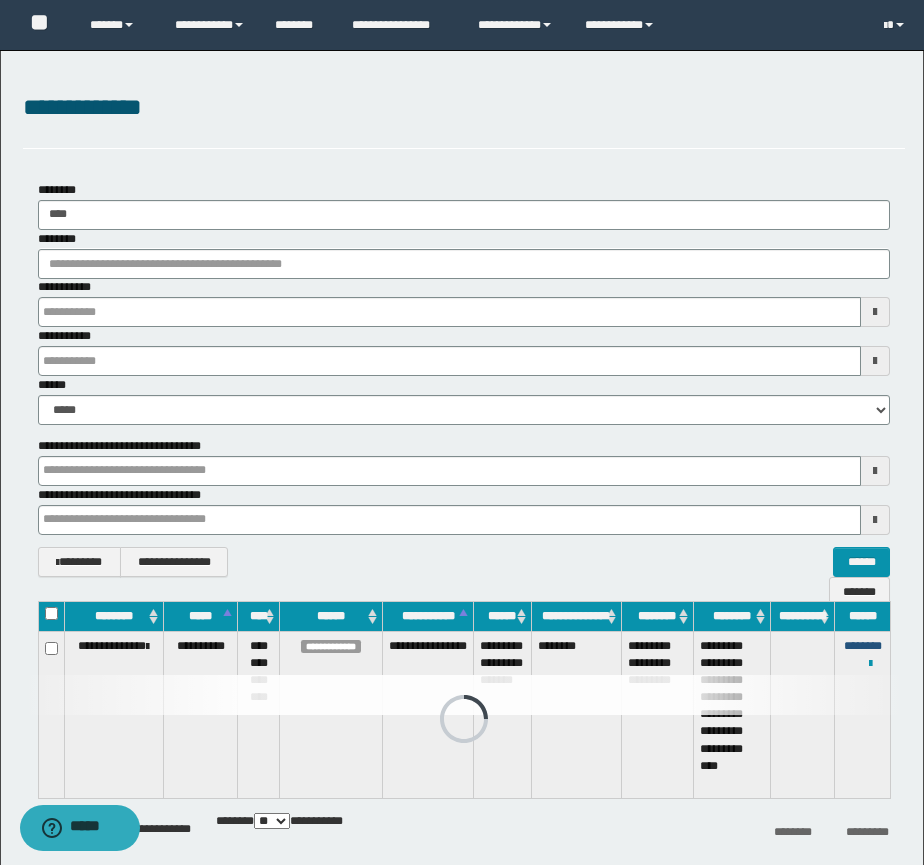 type 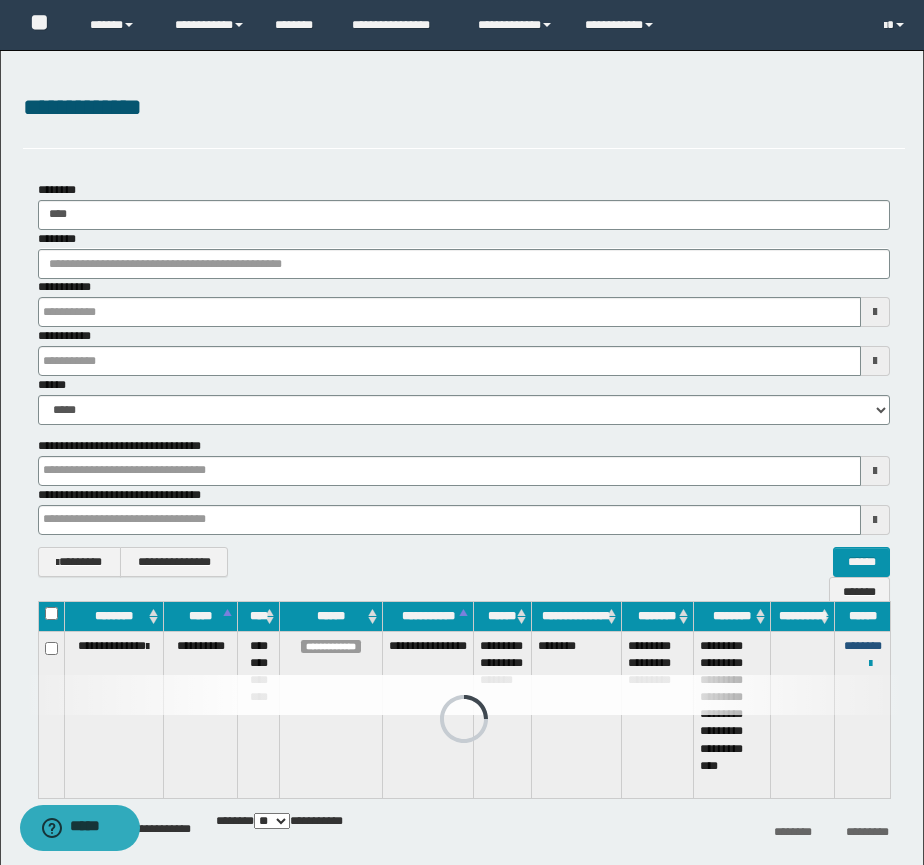 type 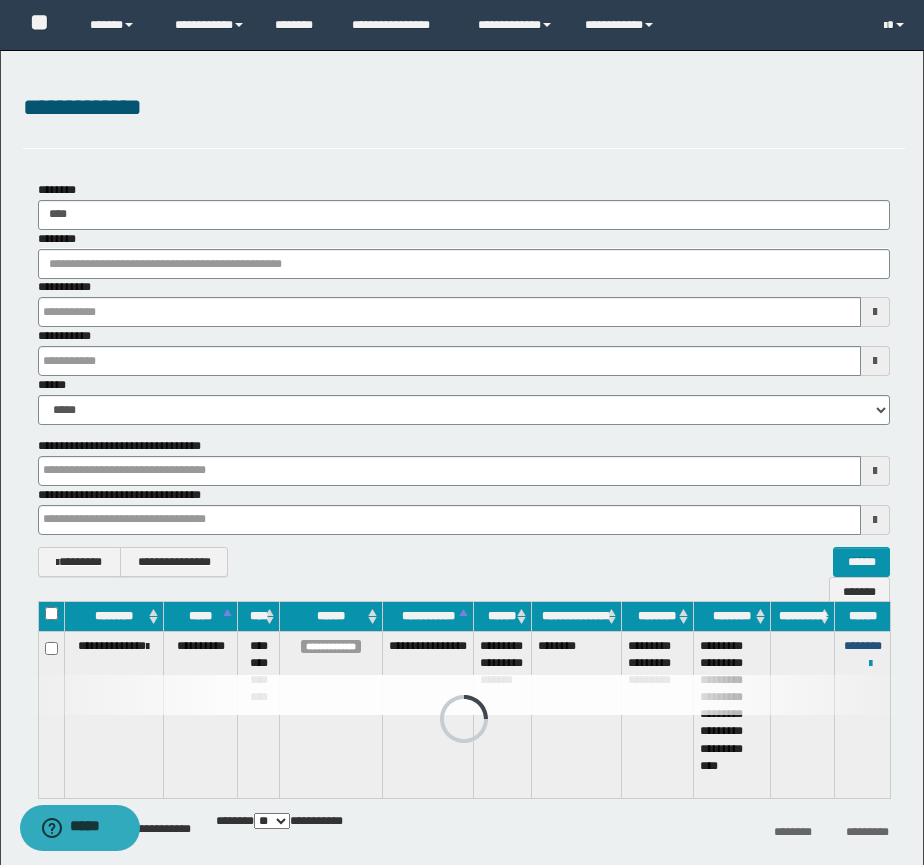 type 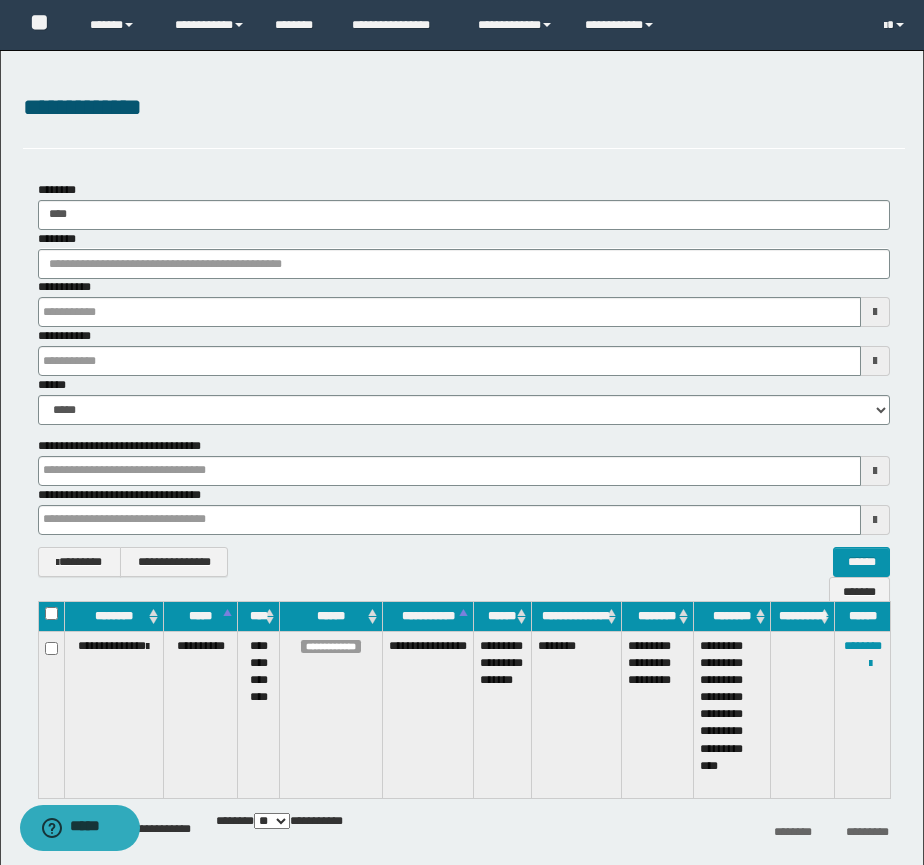 type 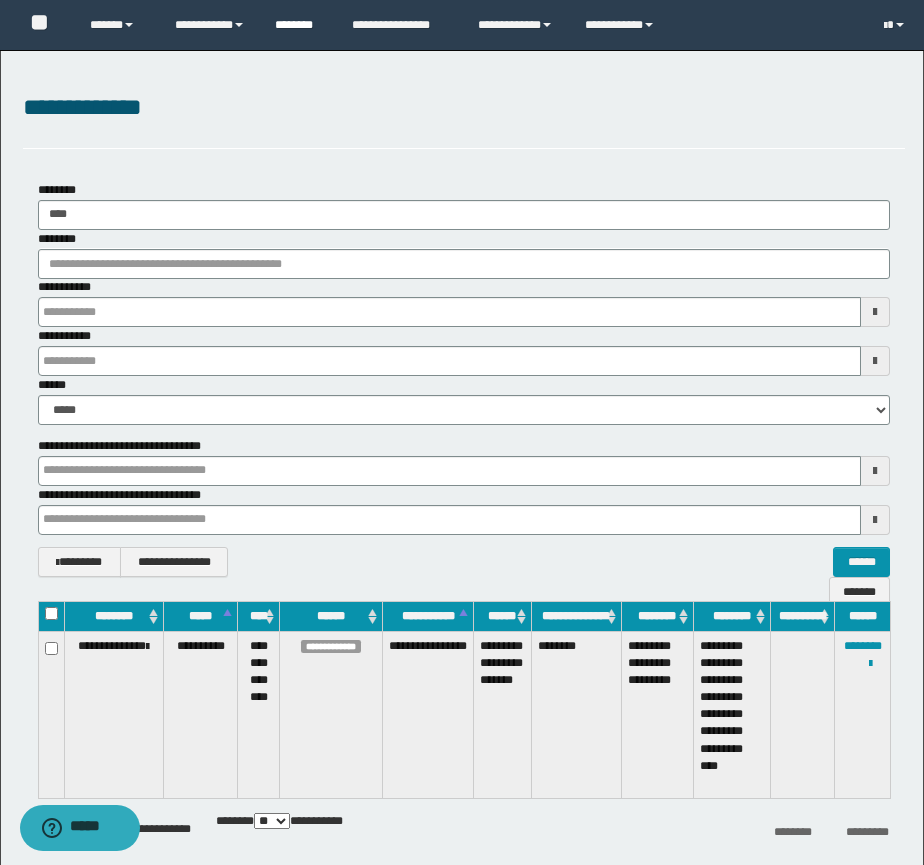 type 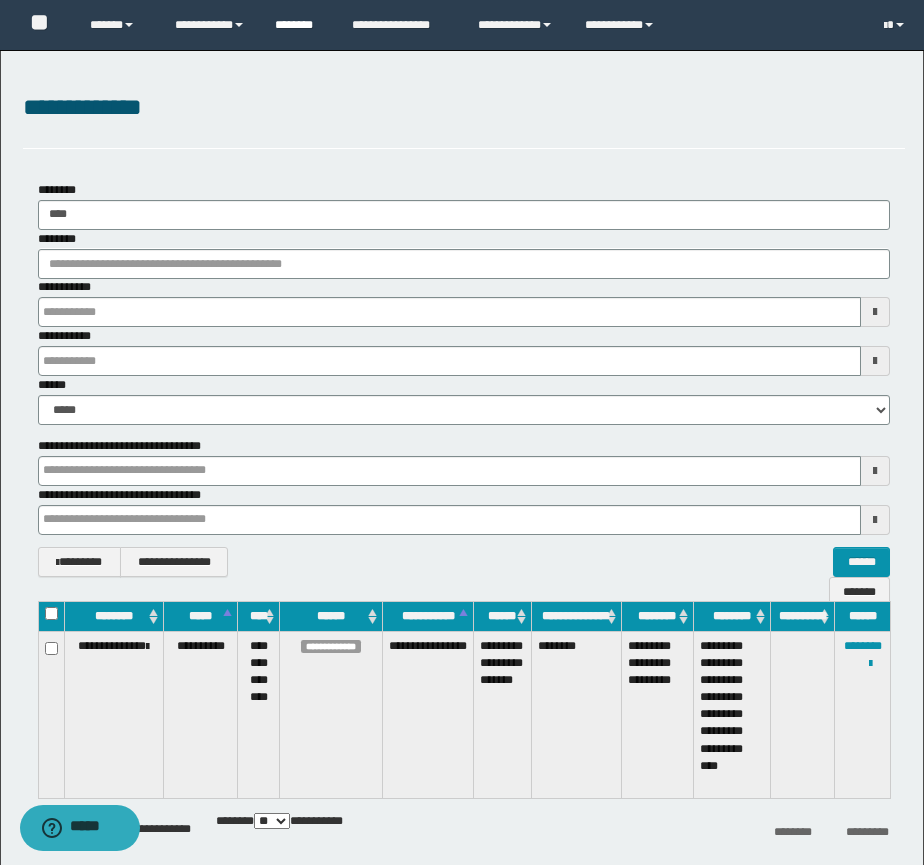 type 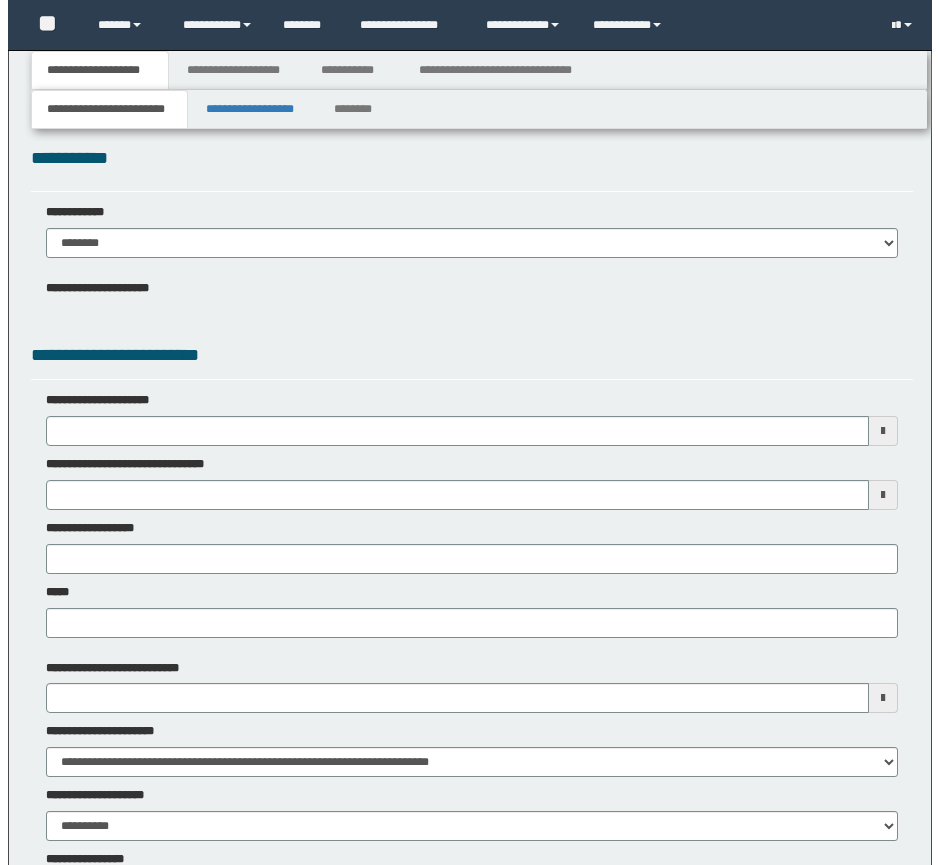 scroll, scrollTop: 0, scrollLeft: 0, axis: both 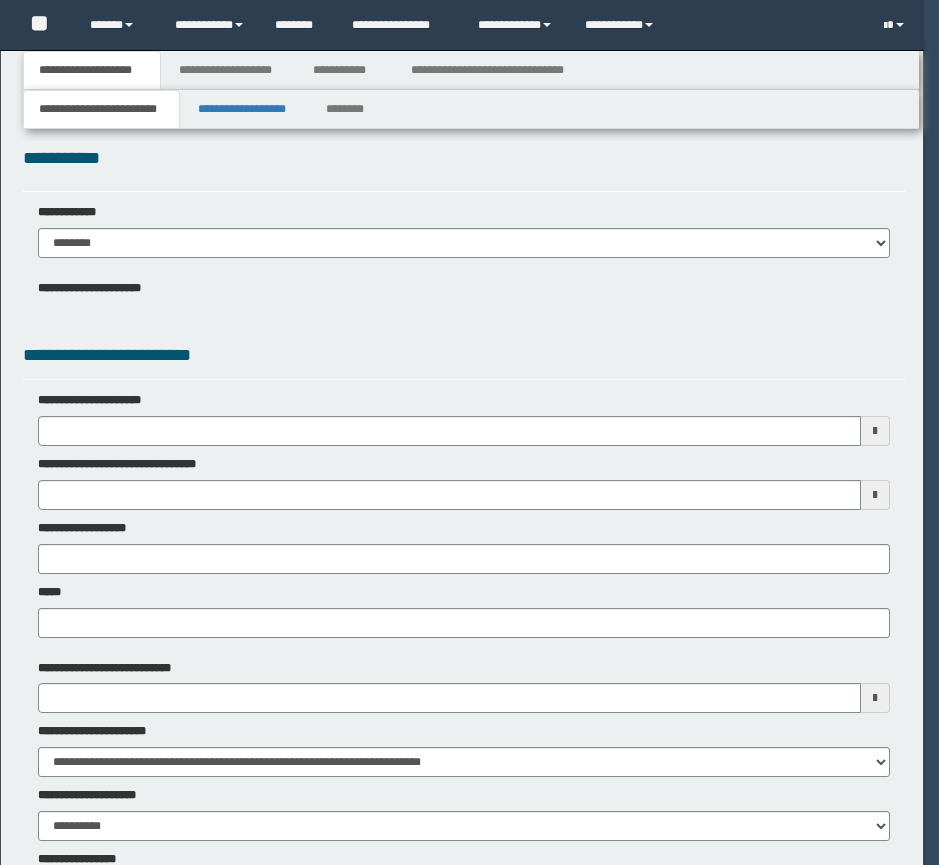 type 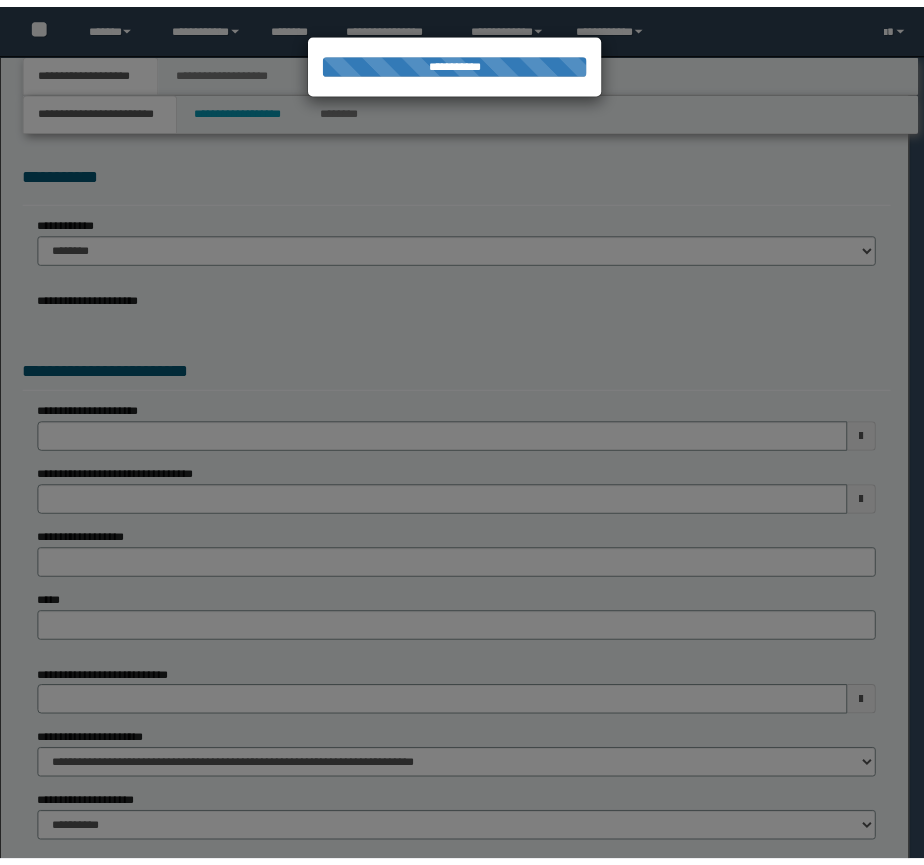 scroll, scrollTop: 0, scrollLeft: 0, axis: both 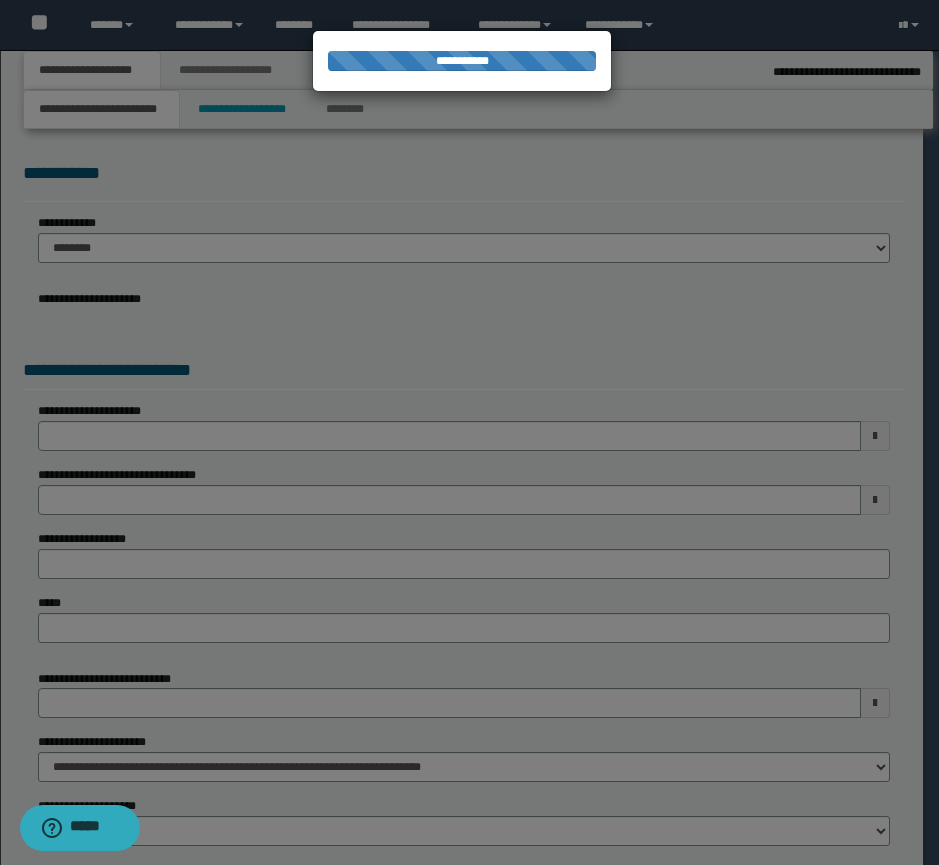 type on "**********" 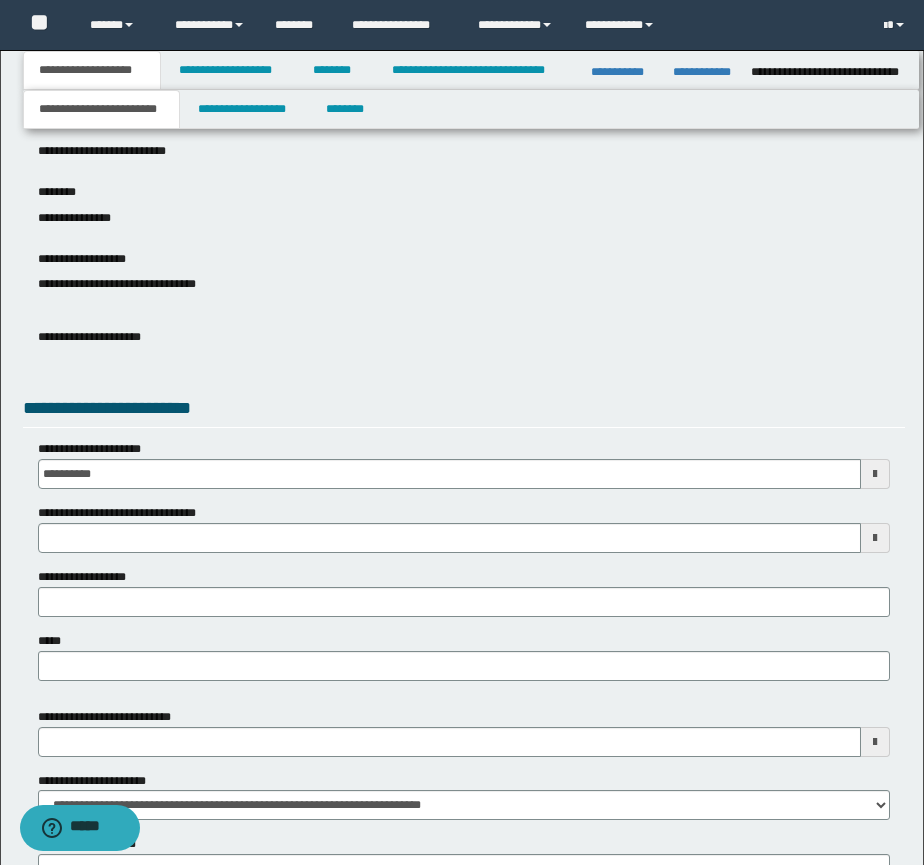 scroll, scrollTop: 167, scrollLeft: 0, axis: vertical 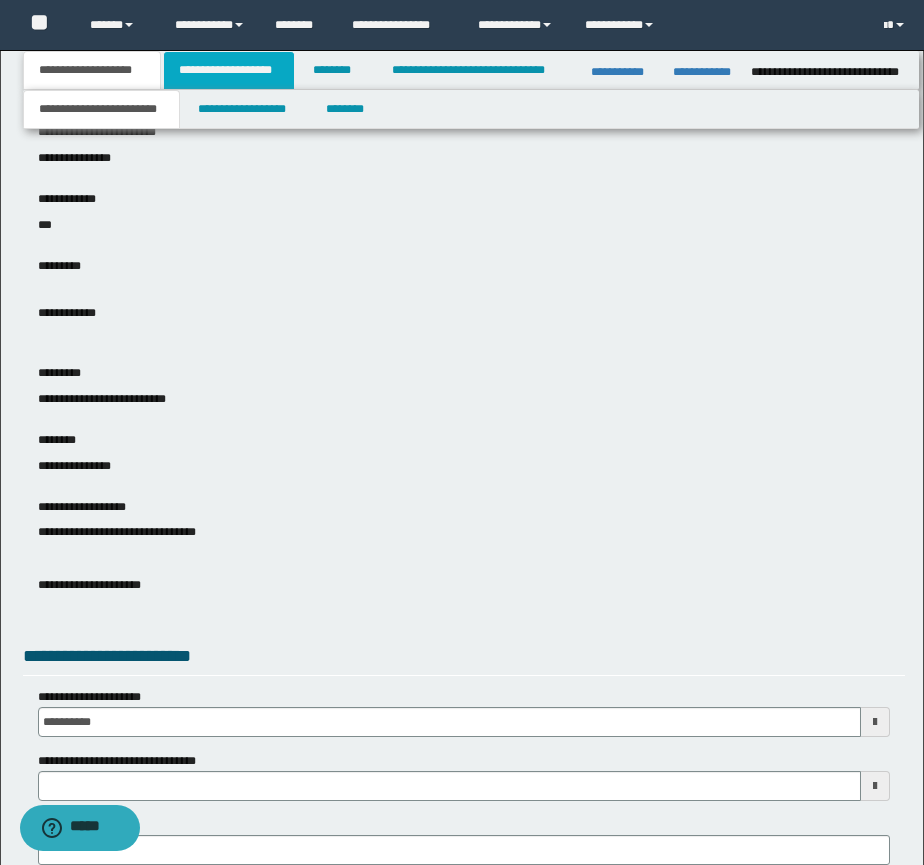 click on "**********" at bounding box center (229, 70) 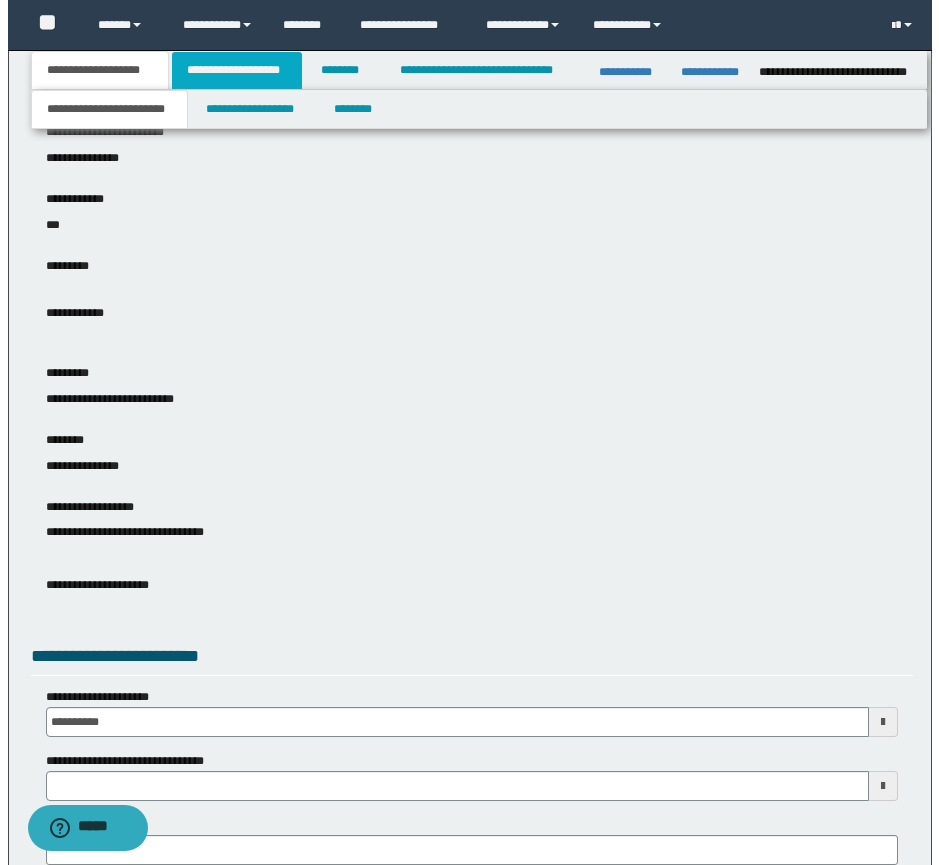scroll, scrollTop: 0, scrollLeft: 0, axis: both 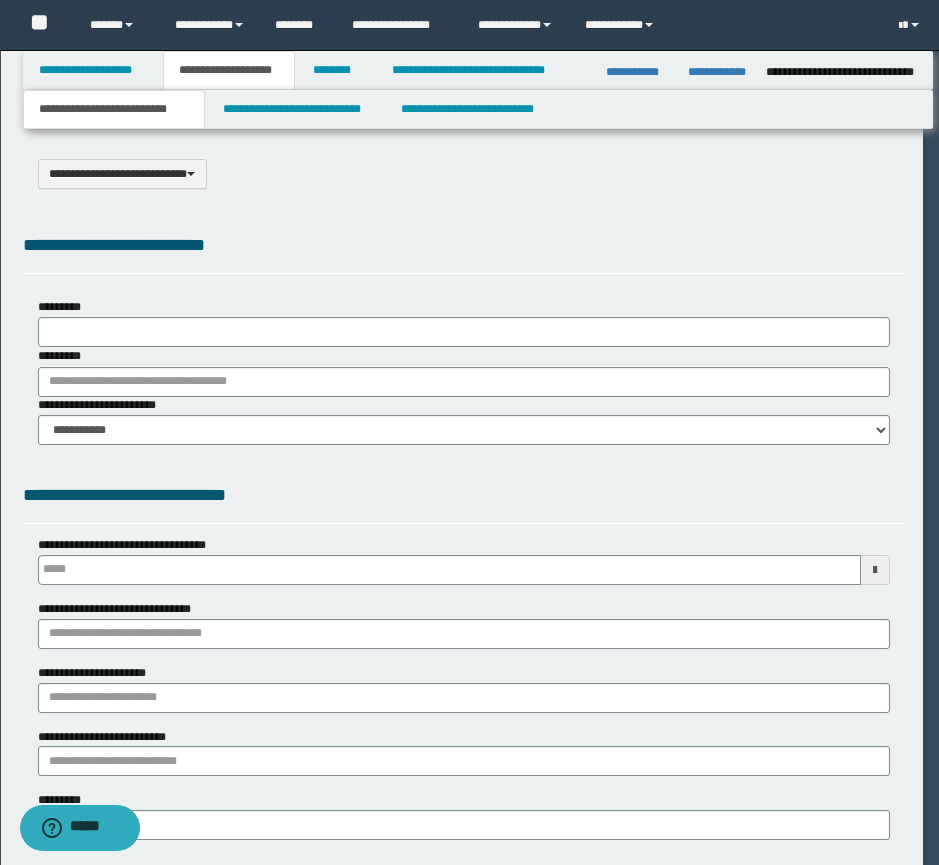 type on "**********" 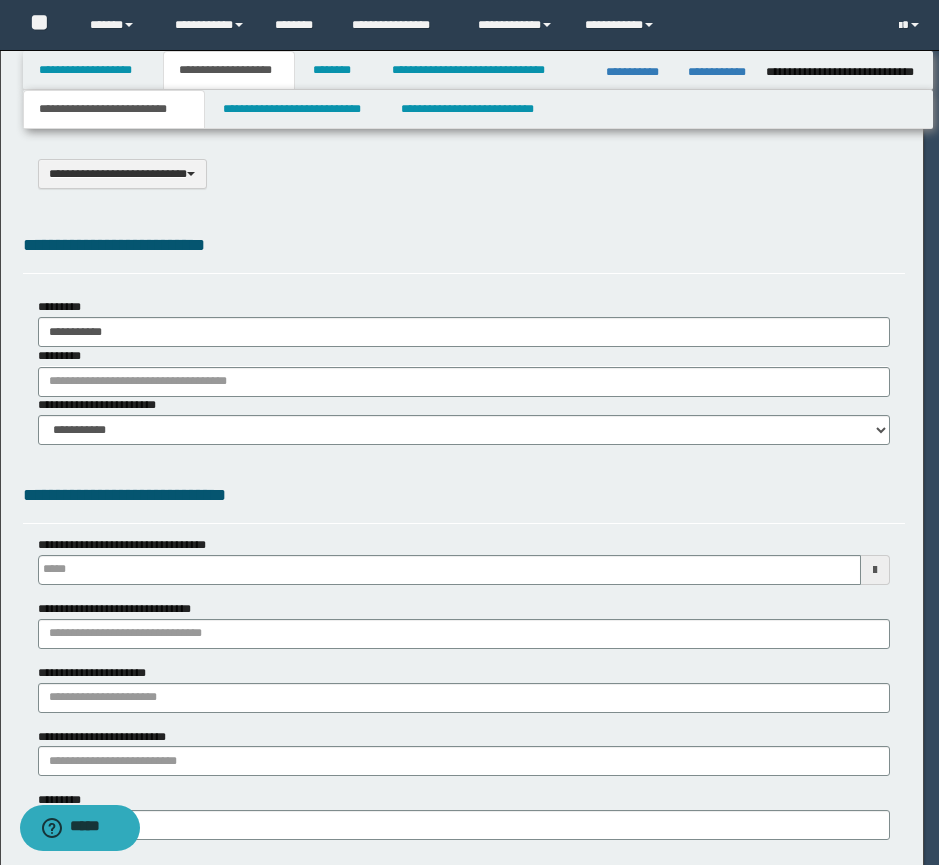 scroll, scrollTop: 0, scrollLeft: 0, axis: both 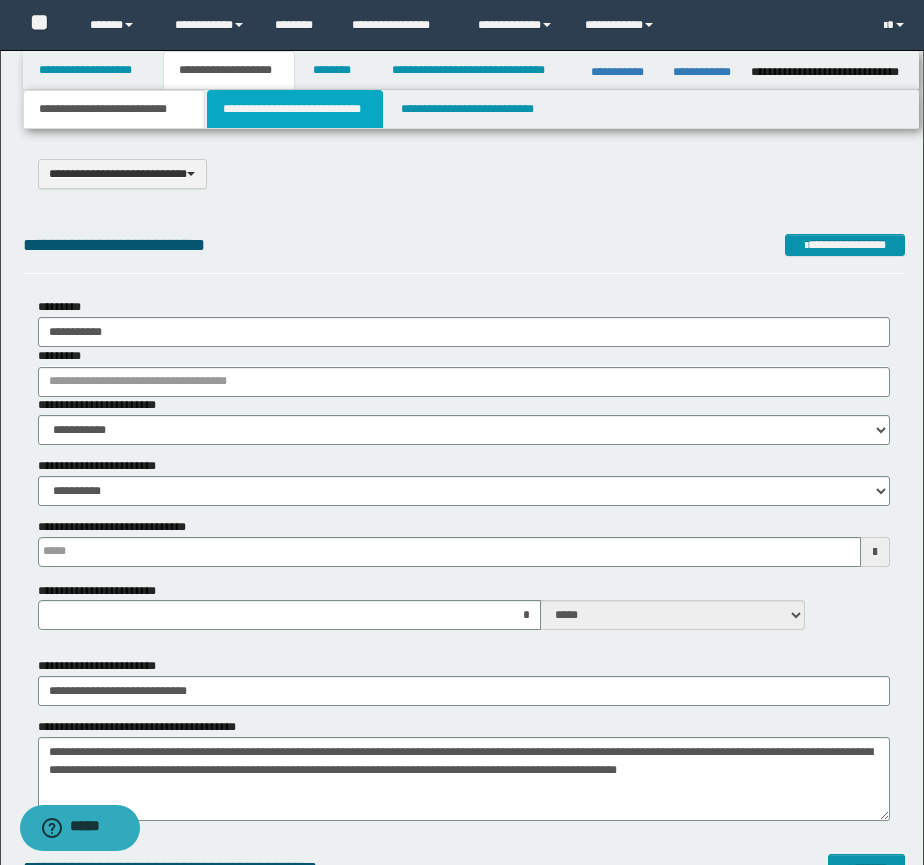 click on "**********" at bounding box center [295, 109] 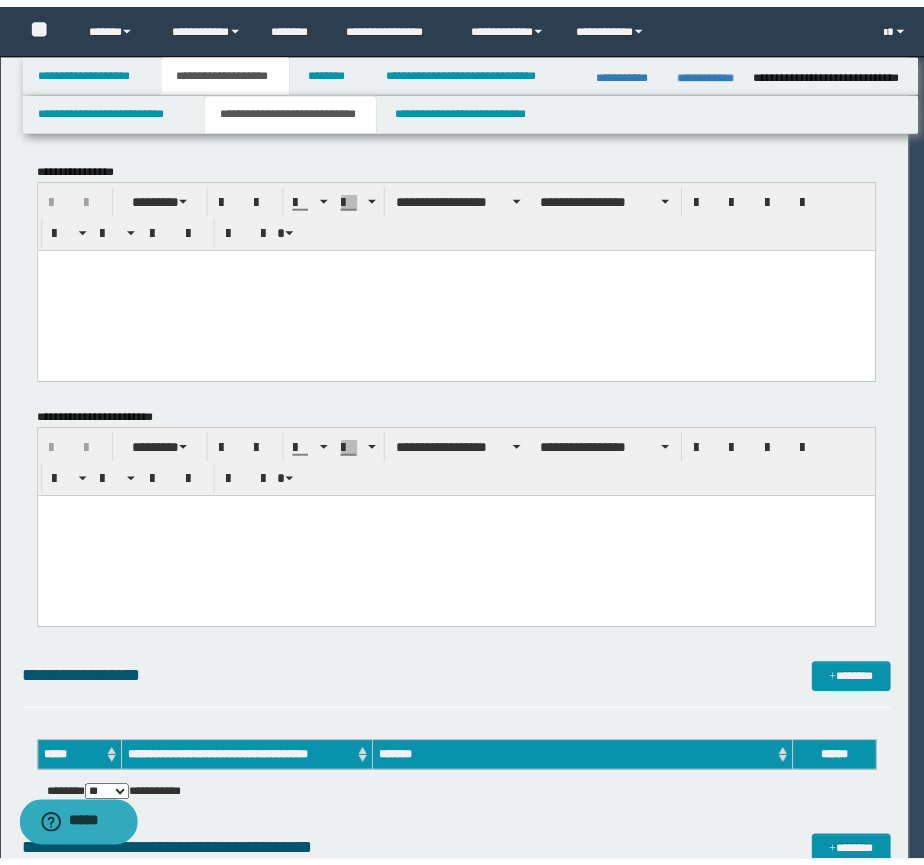 scroll, scrollTop: 0, scrollLeft: 0, axis: both 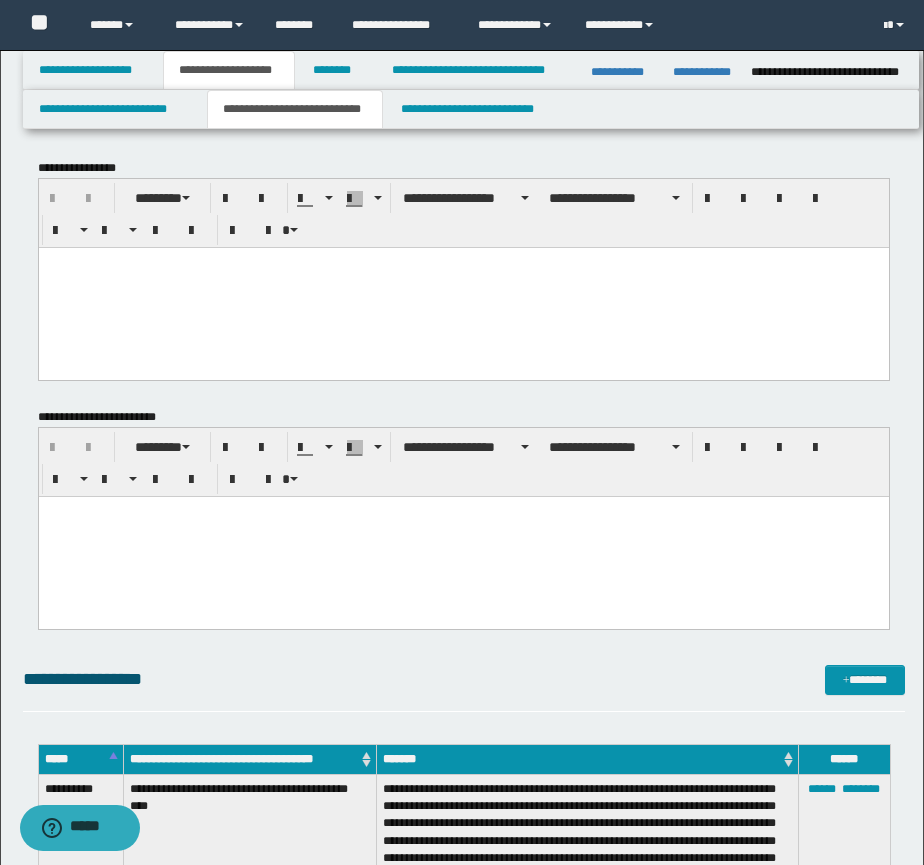 click at bounding box center (463, 287) 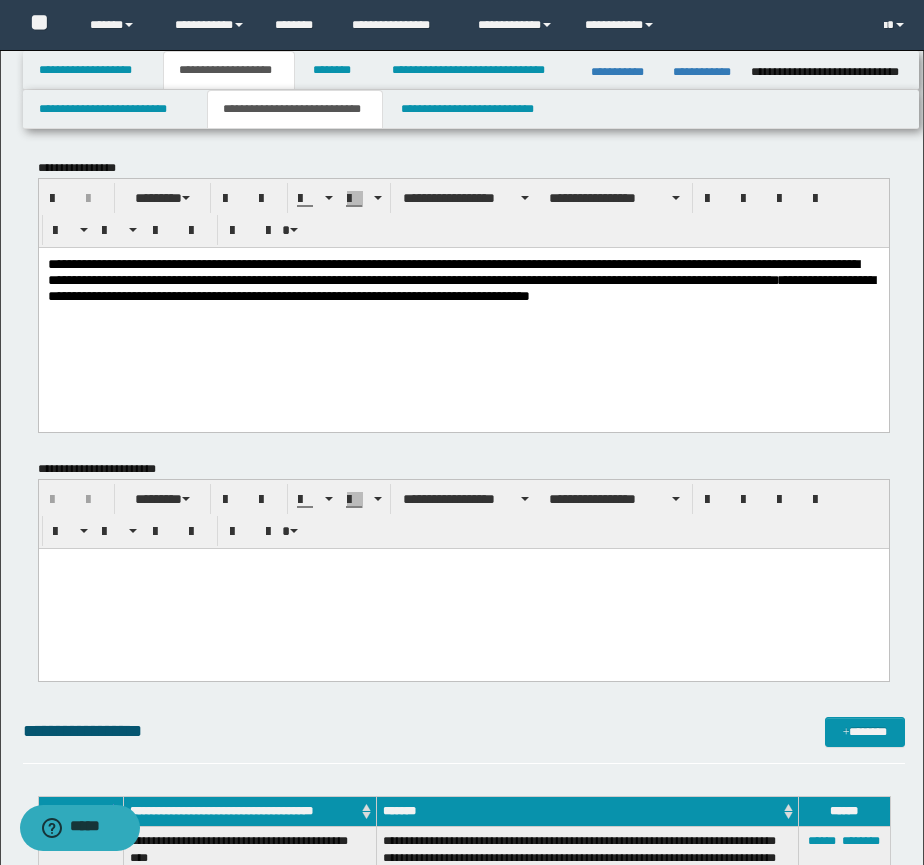 click on "**********" at bounding box center [463, 304] 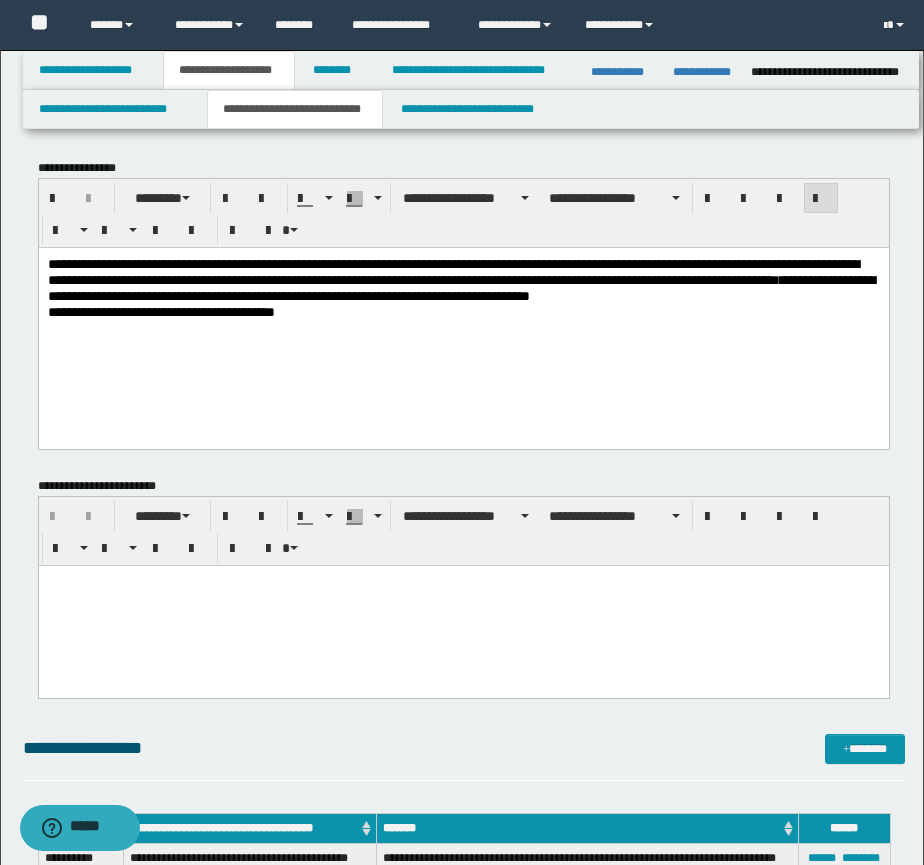 scroll, scrollTop: 167, scrollLeft: 0, axis: vertical 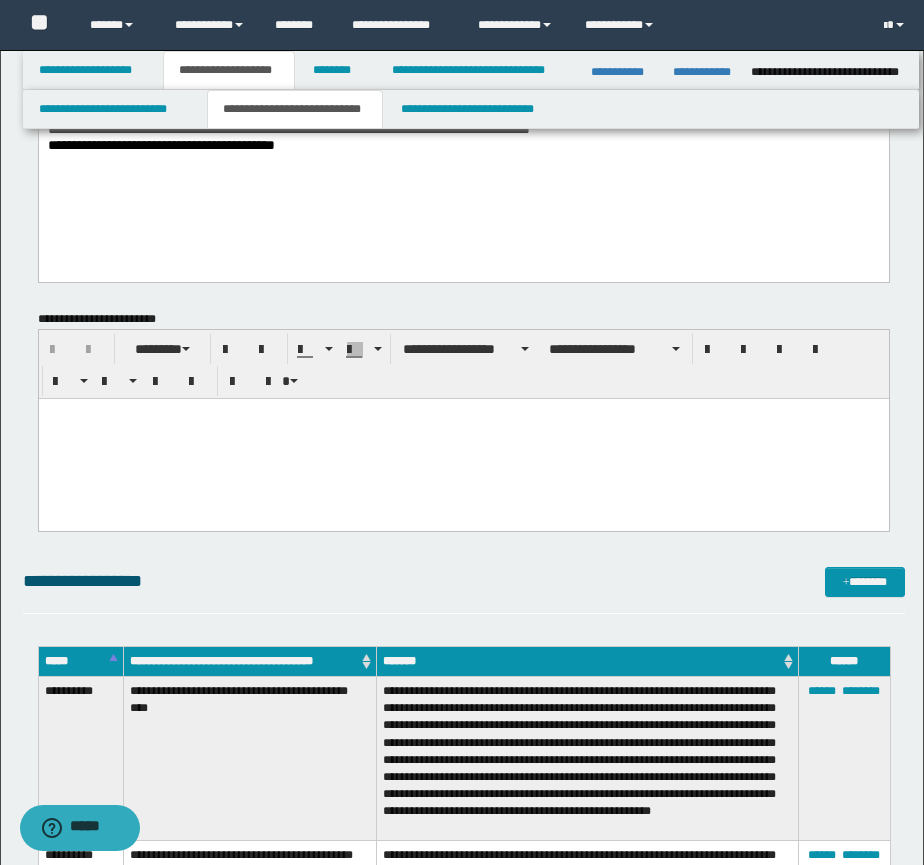 click at bounding box center [463, 438] 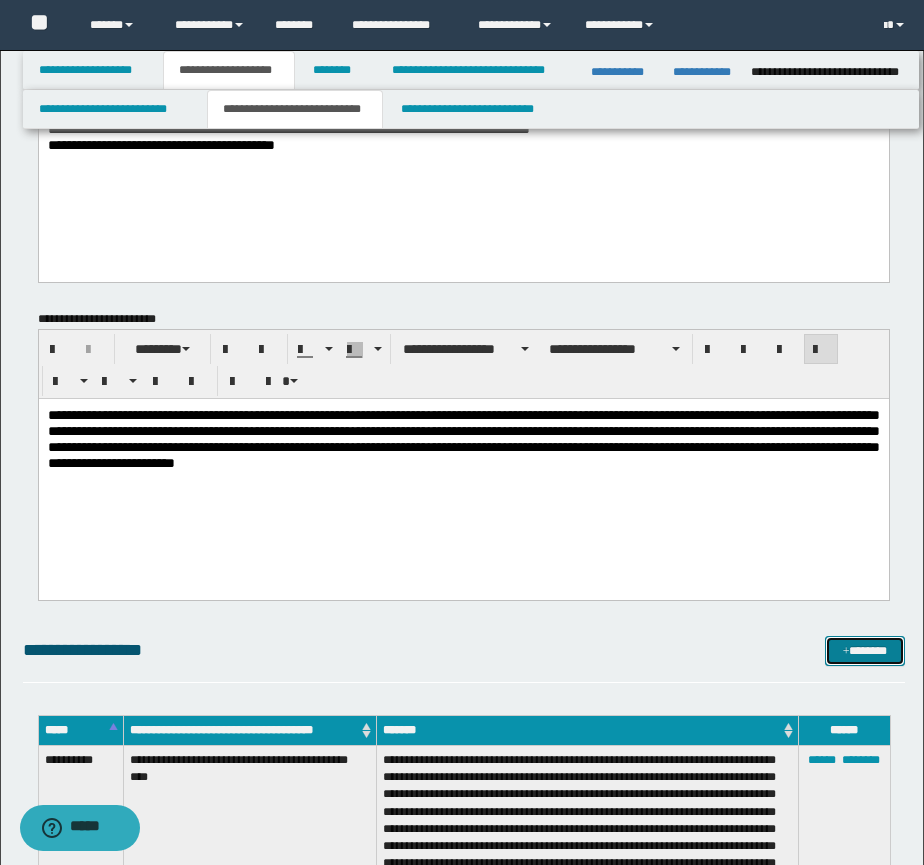 click on "*******" at bounding box center (865, 651) 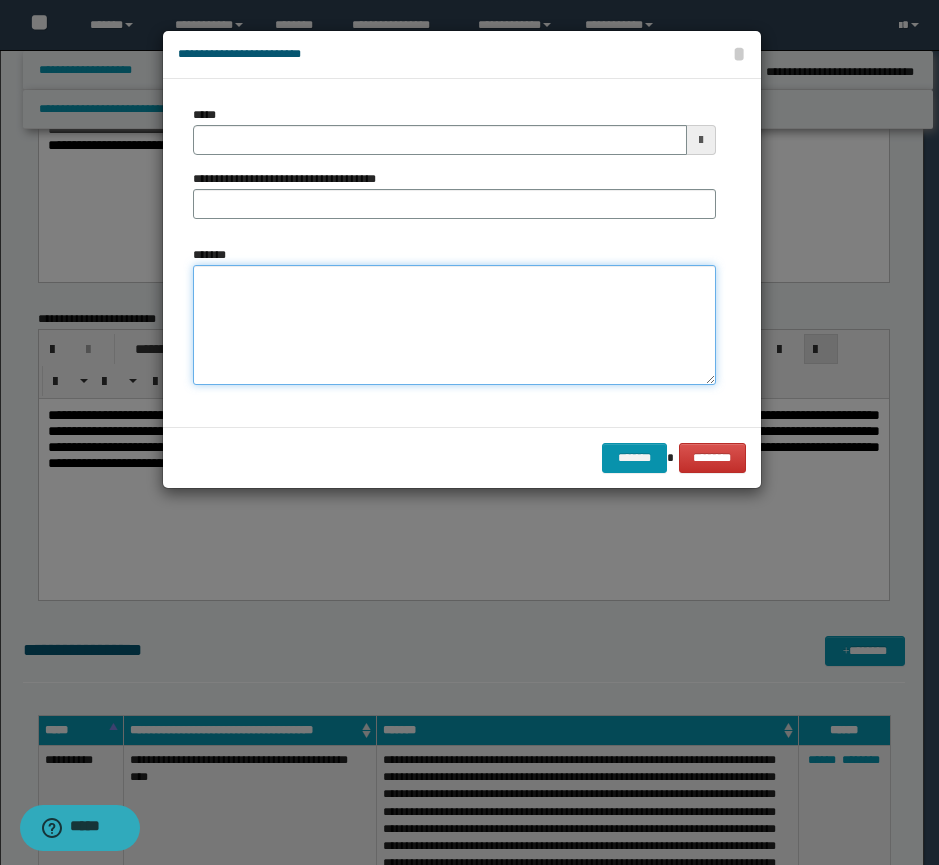 click on "*******" at bounding box center (454, 325) 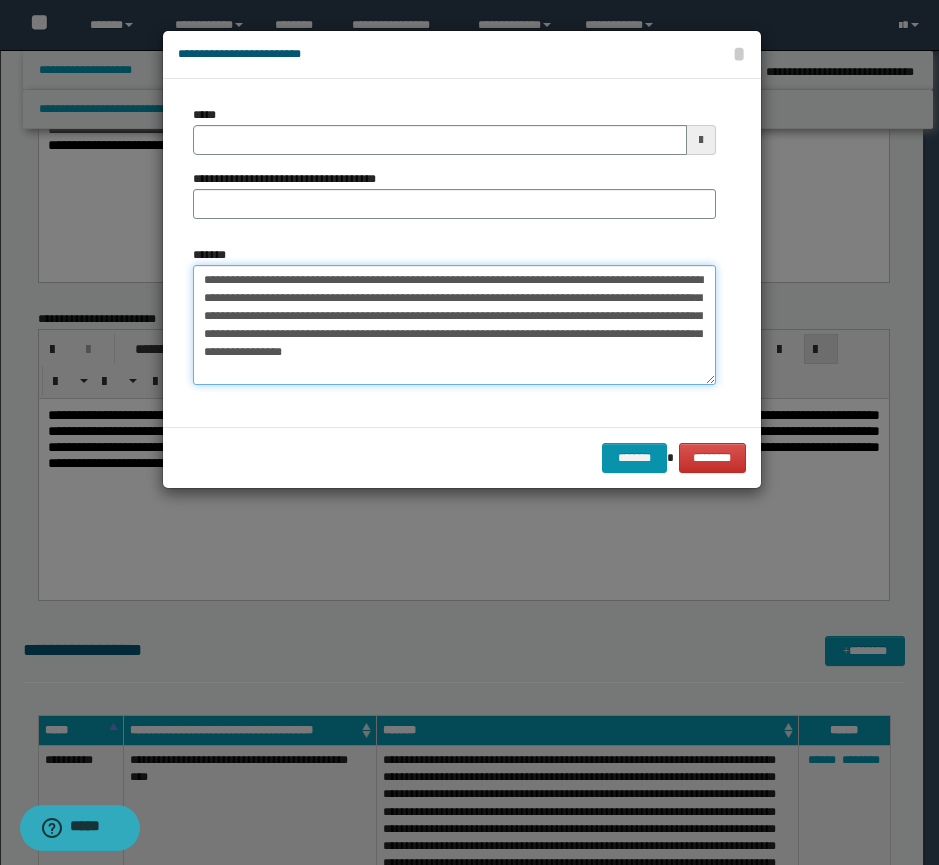 type on "**********" 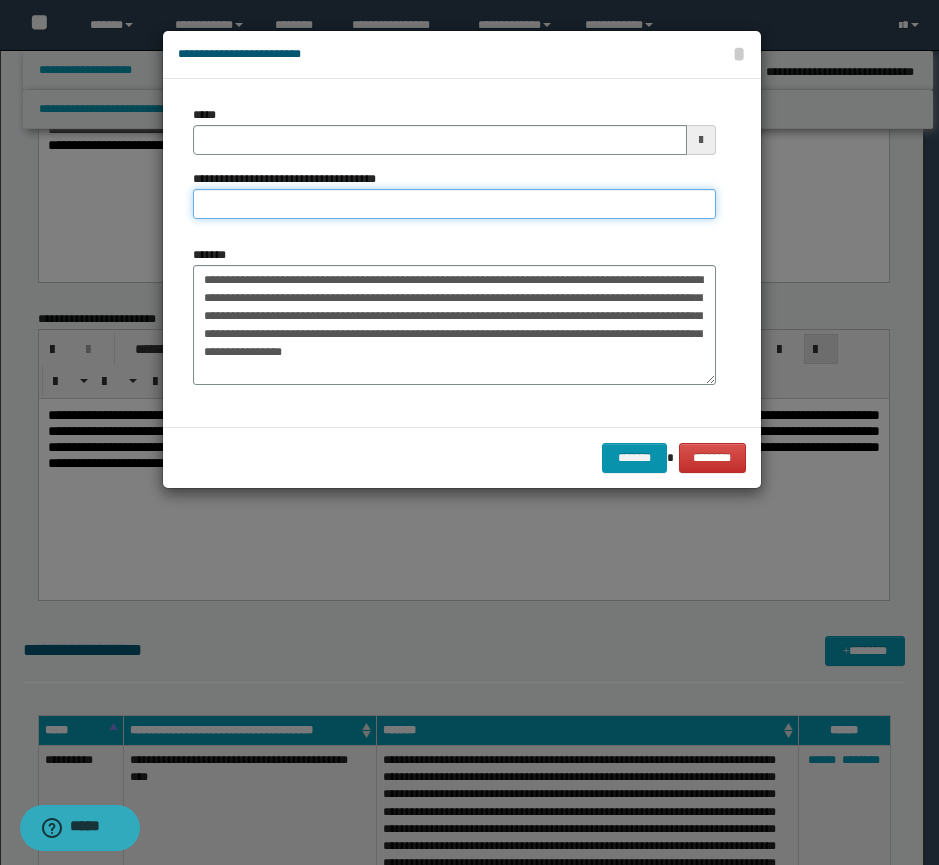 click on "**********" at bounding box center [454, 204] 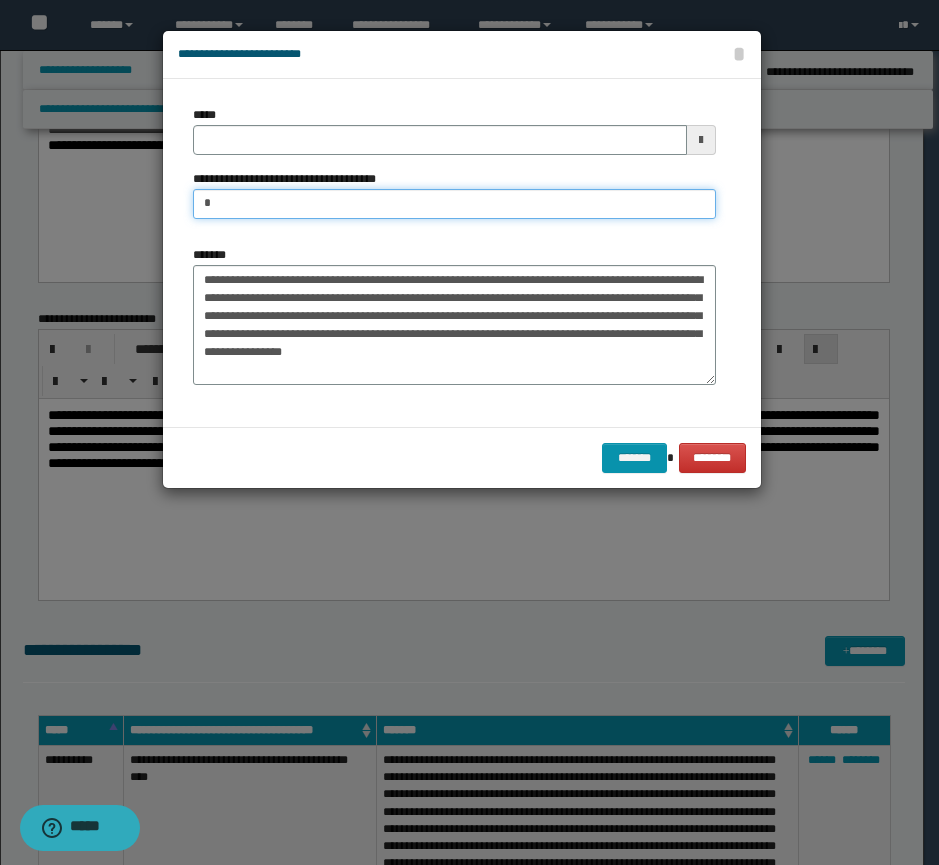 type on "*********" 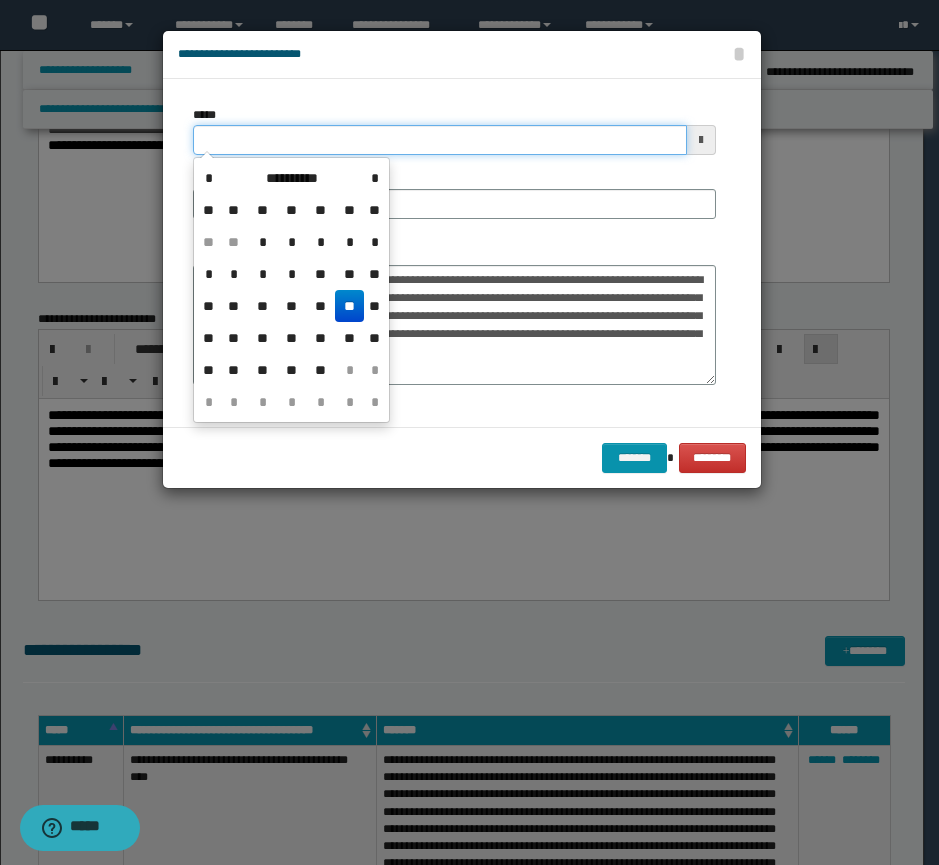 click on "*****" at bounding box center (440, 140) 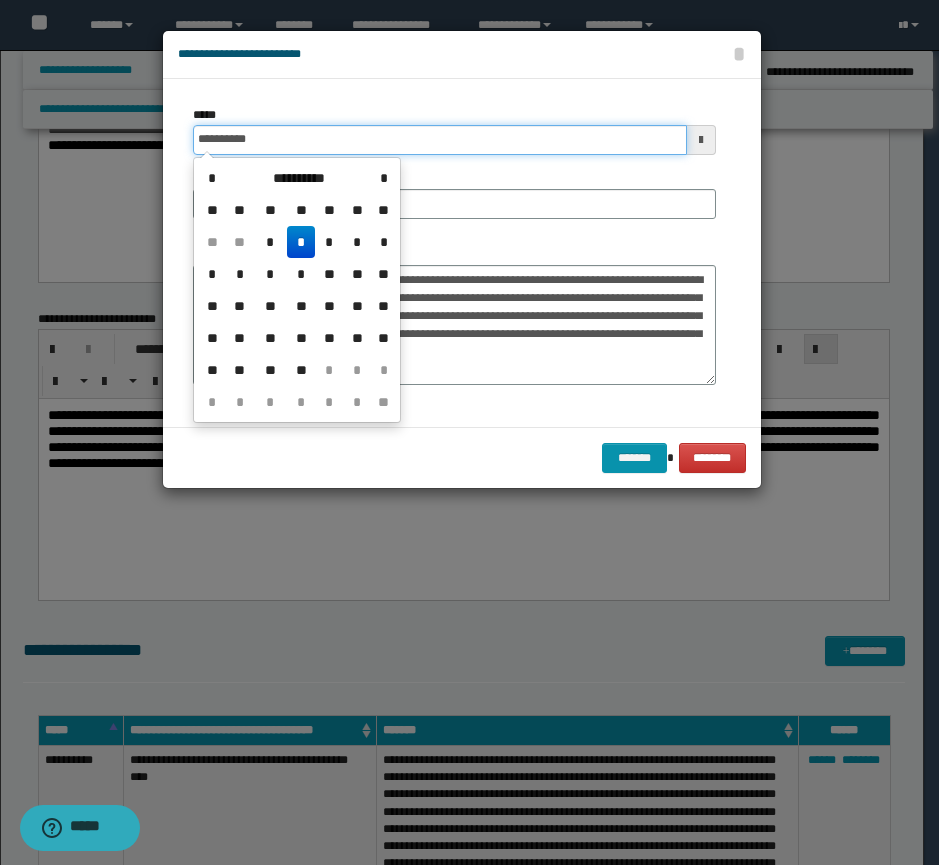 type on "**********" 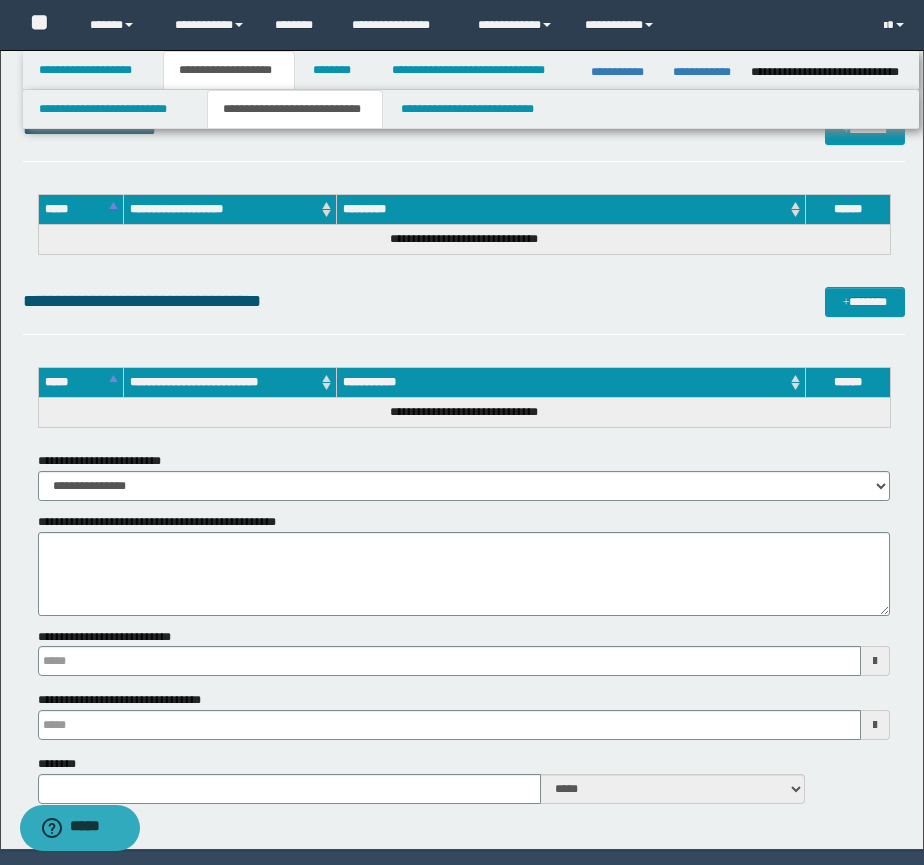 scroll, scrollTop: 2833, scrollLeft: 0, axis: vertical 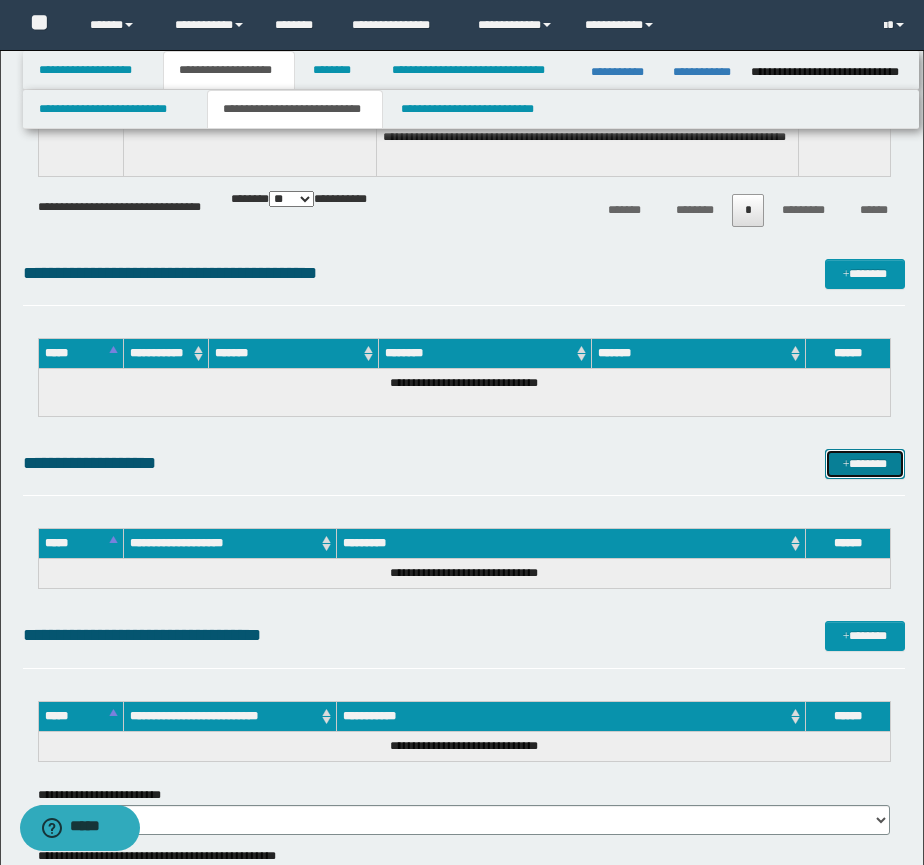 click on "*******" at bounding box center [865, 464] 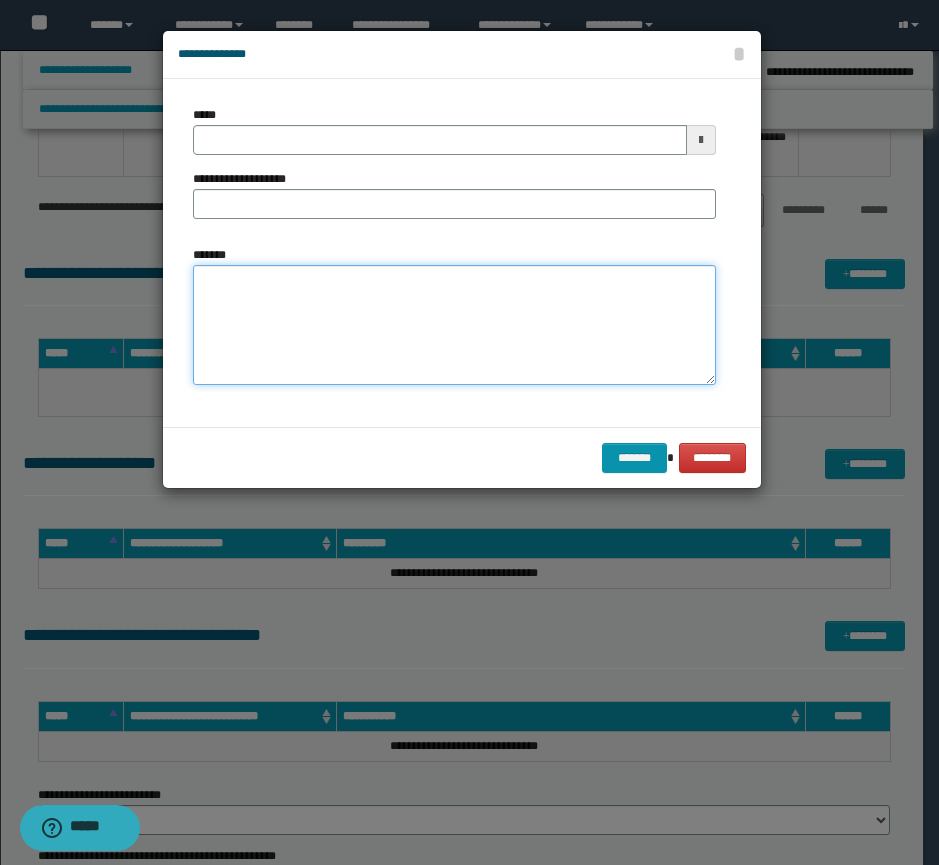 click on "*******" at bounding box center [454, 325] 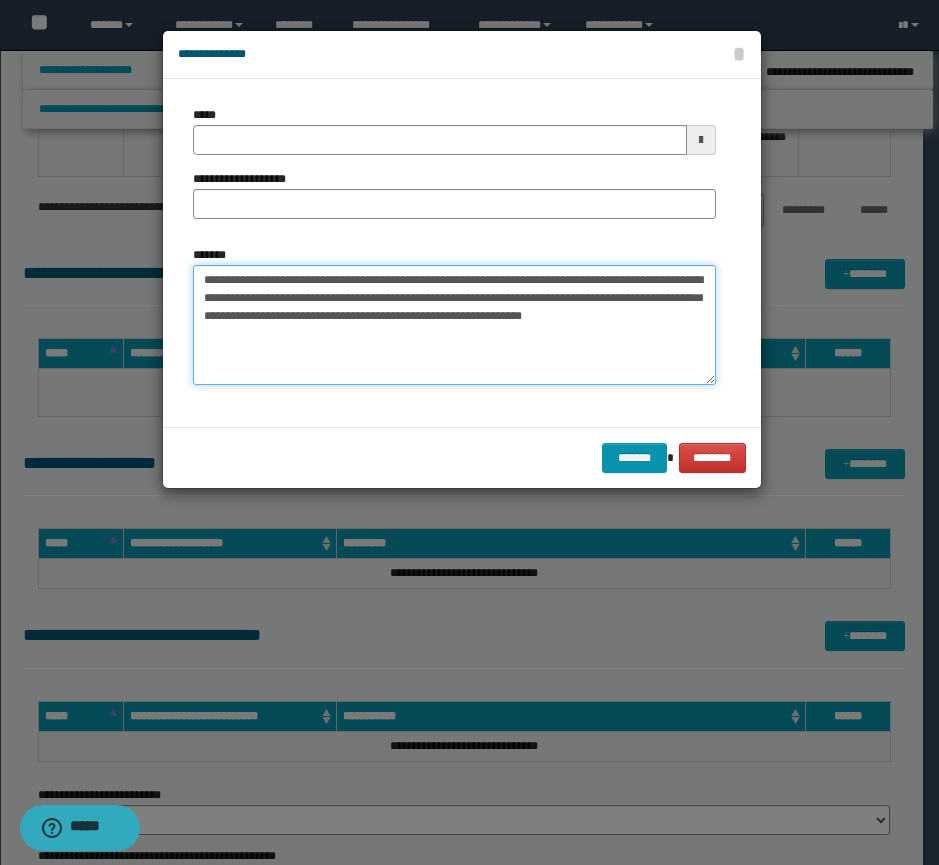type on "**********" 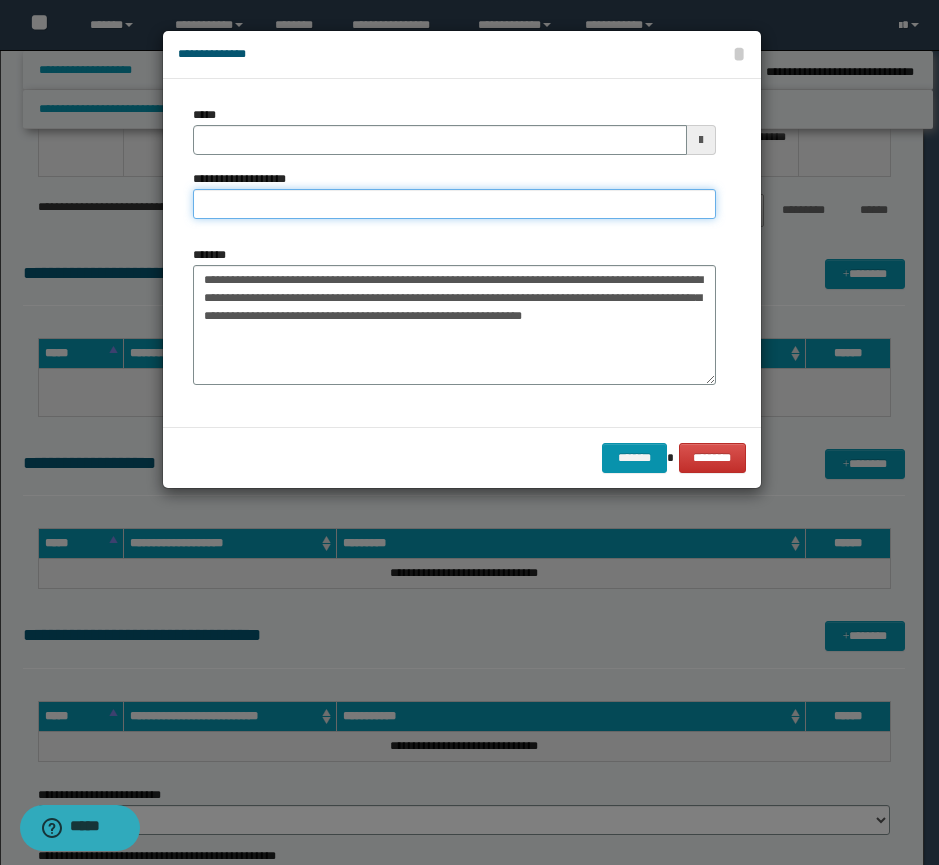 click on "**********" at bounding box center [454, 204] 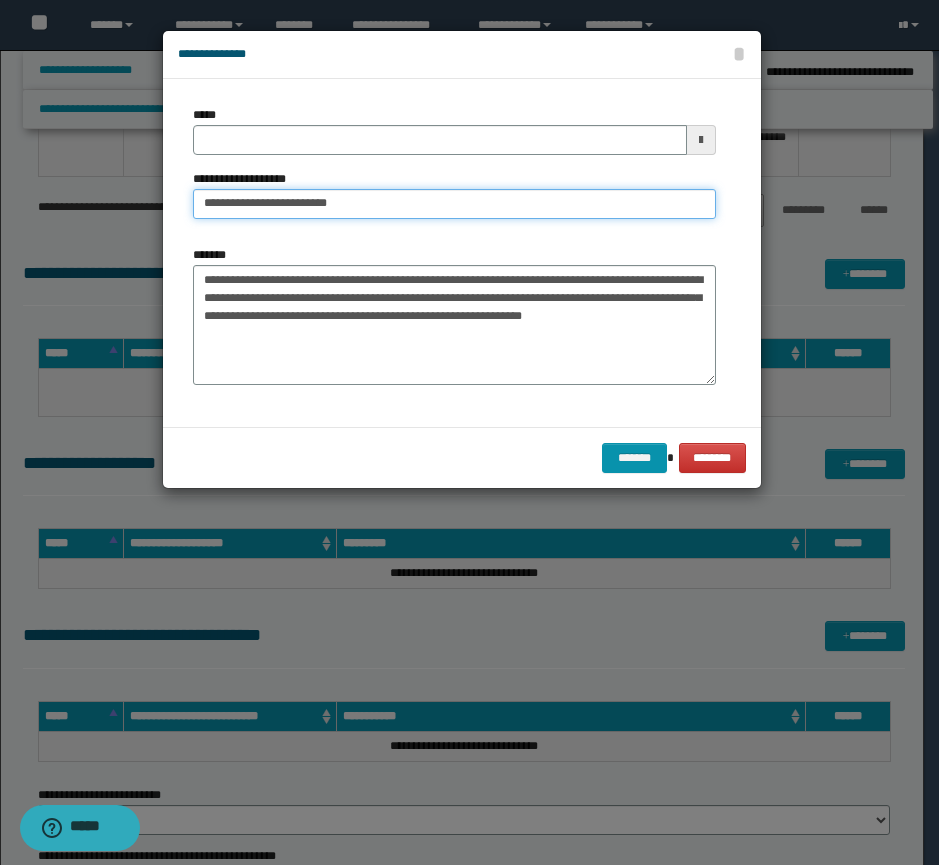 type 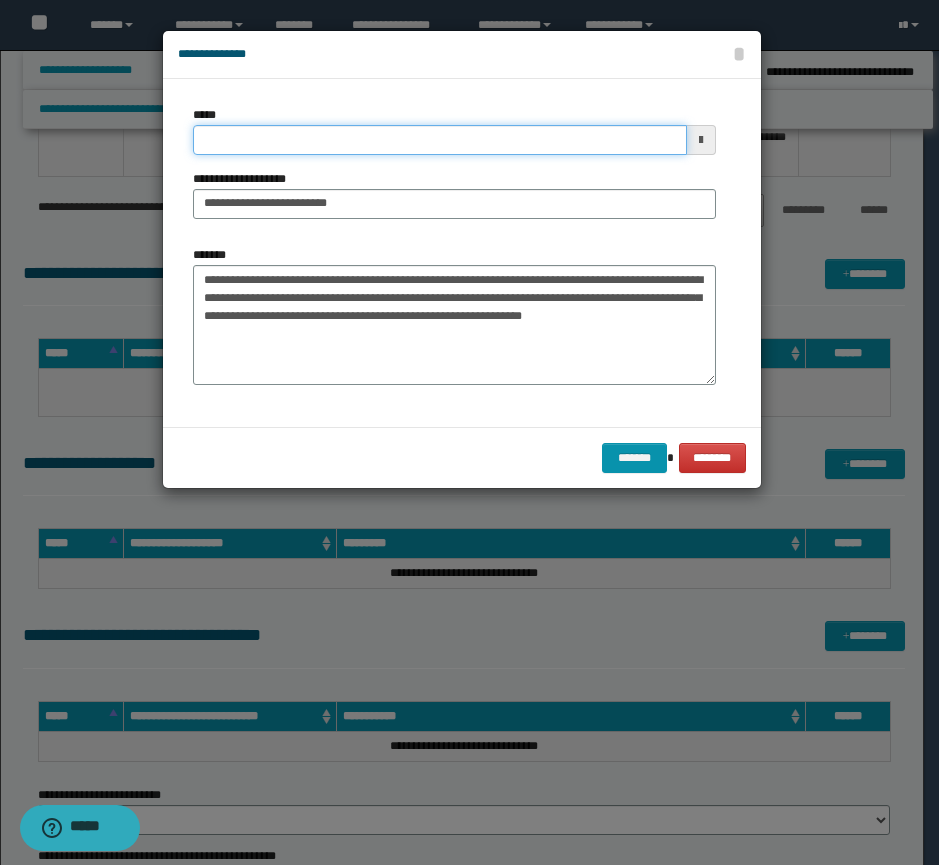 click on "*****" at bounding box center [440, 140] 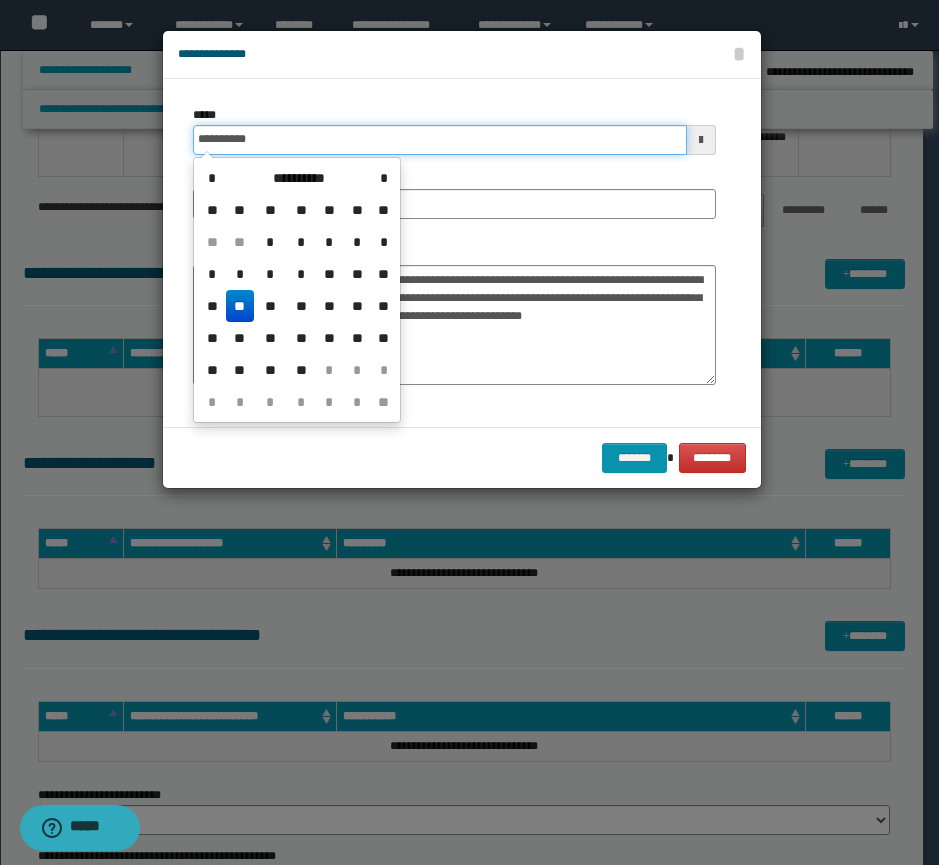 type on "**********" 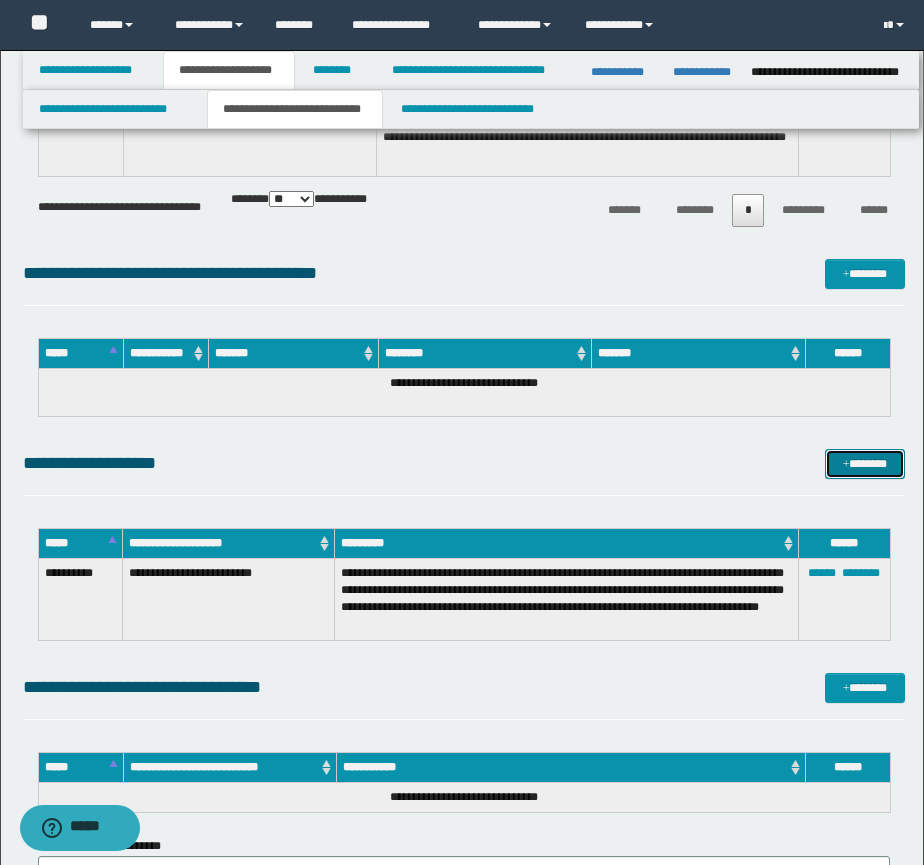 click on "*******" at bounding box center (865, 464) 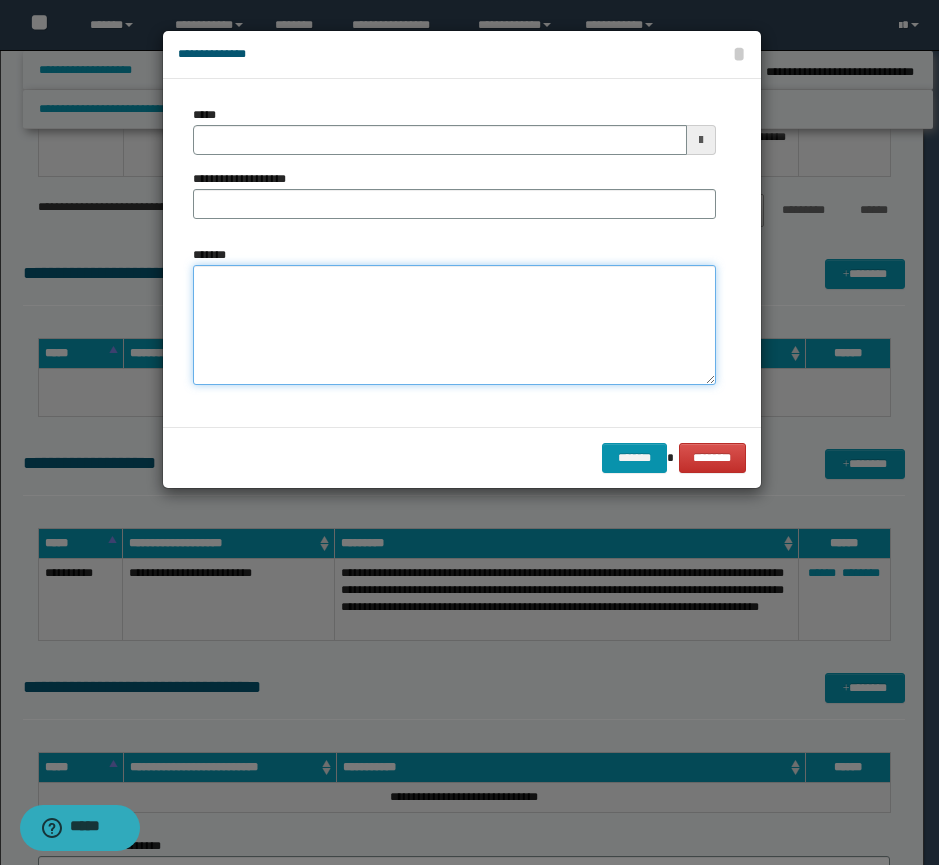click on "*******" at bounding box center [454, 325] 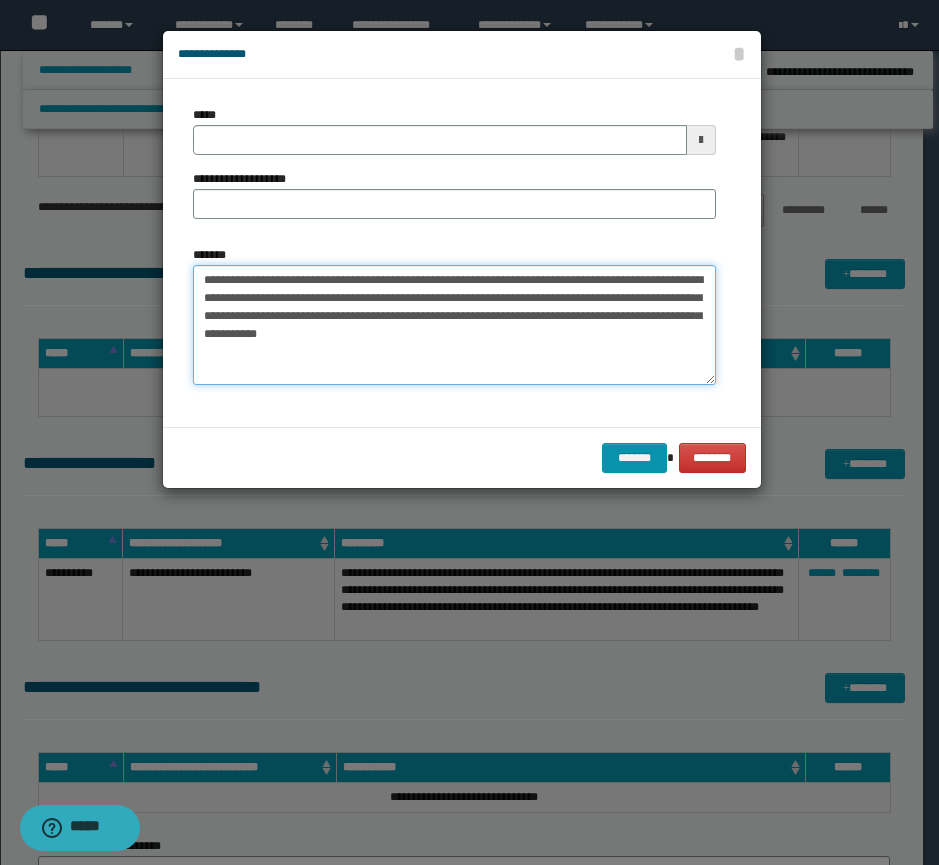 type on "**********" 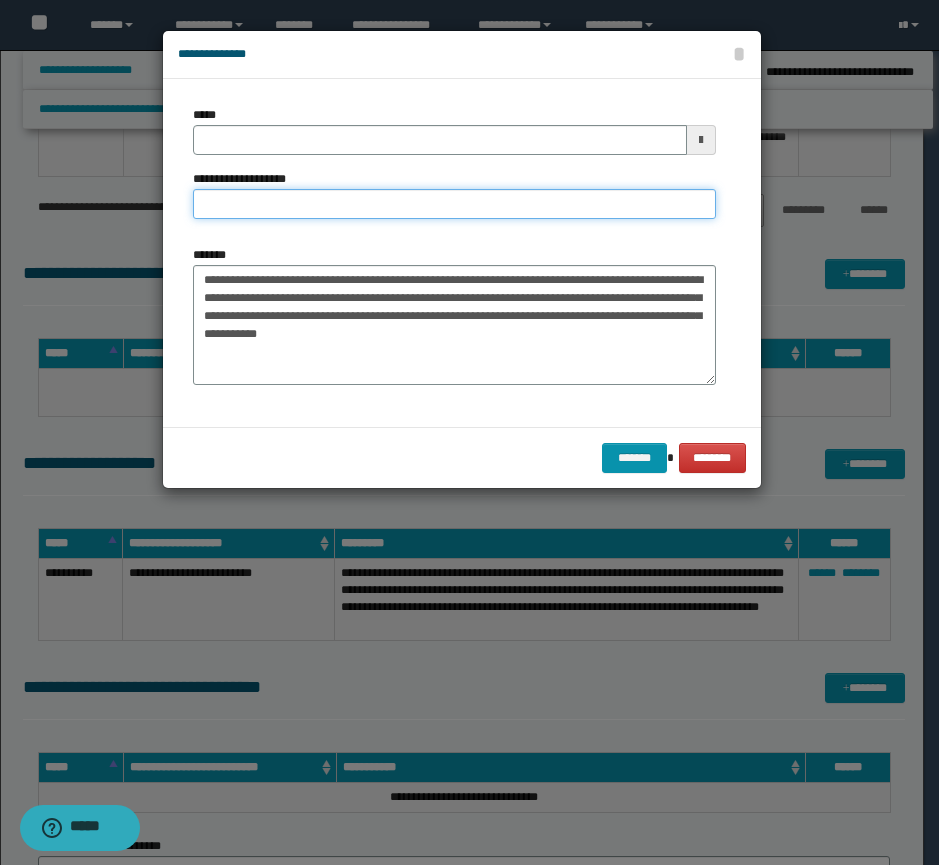 click on "**********" at bounding box center [454, 204] 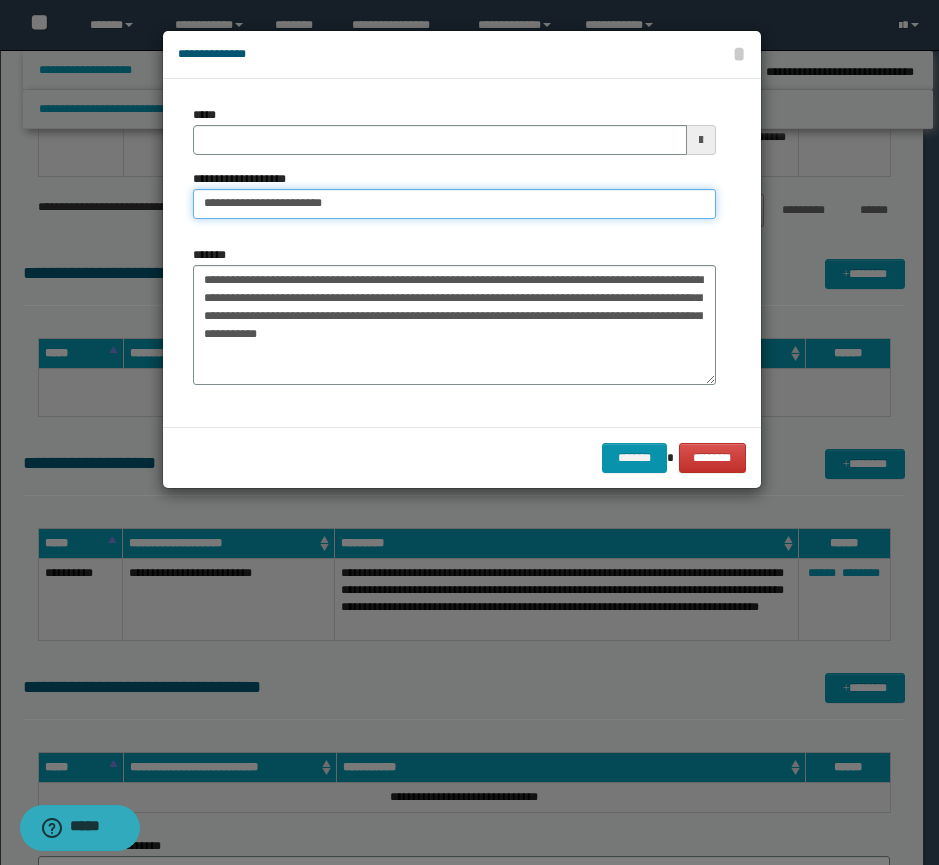 type 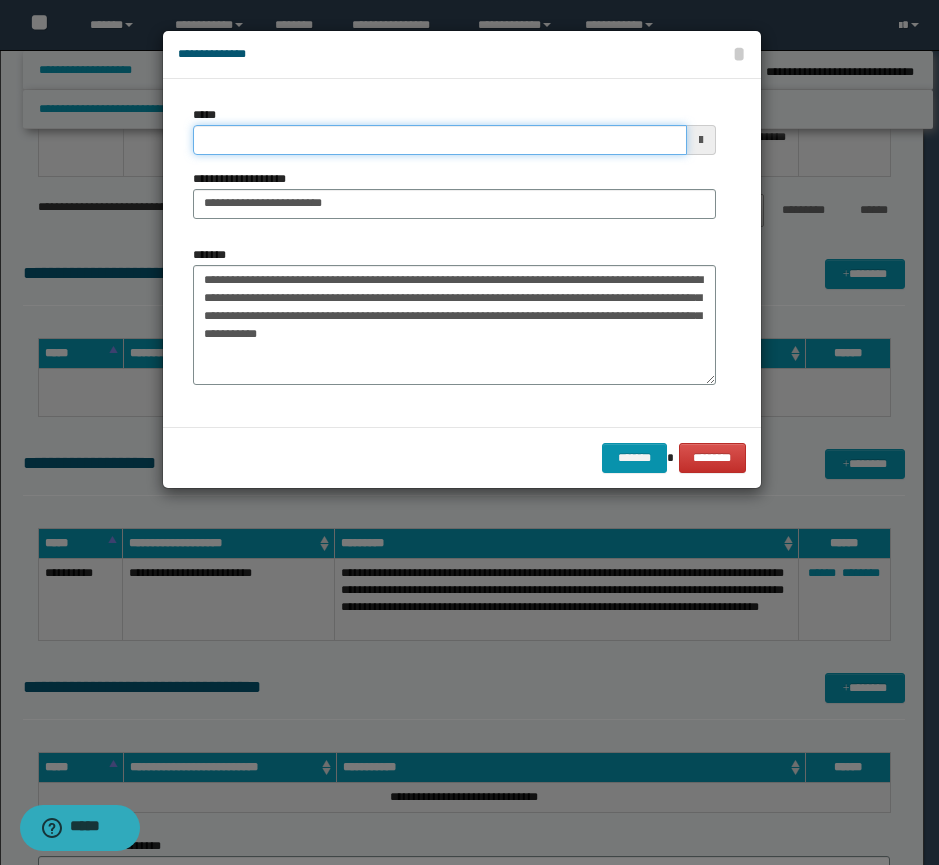 click on "*****" at bounding box center [440, 140] 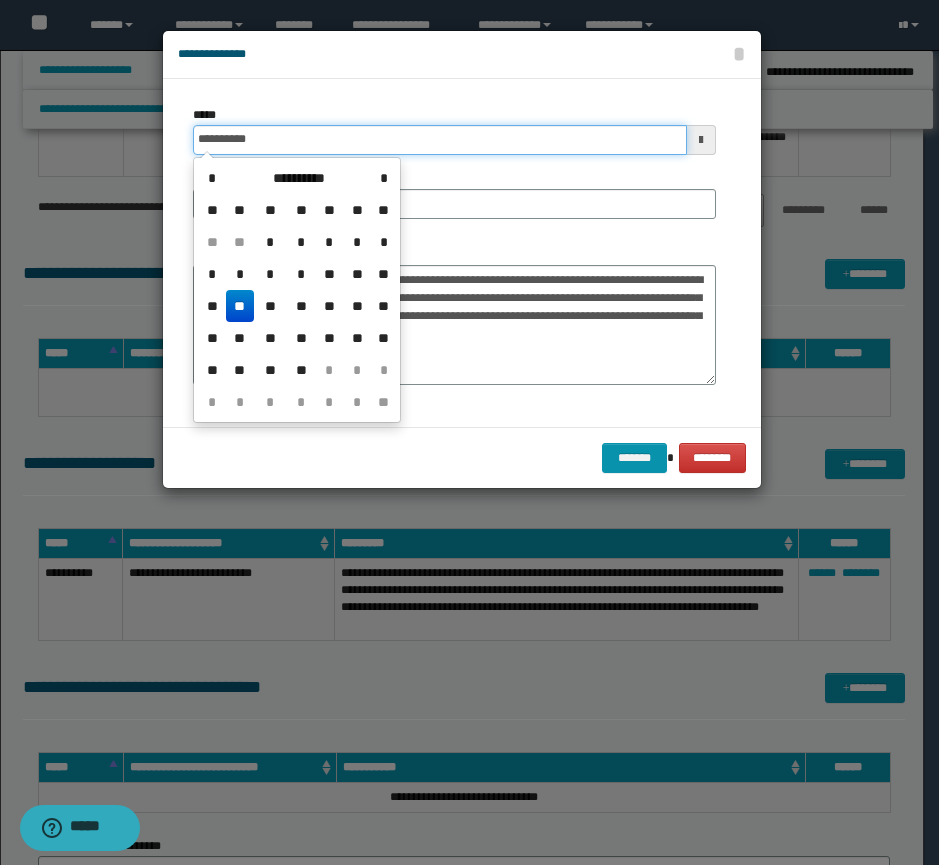 type on "**********" 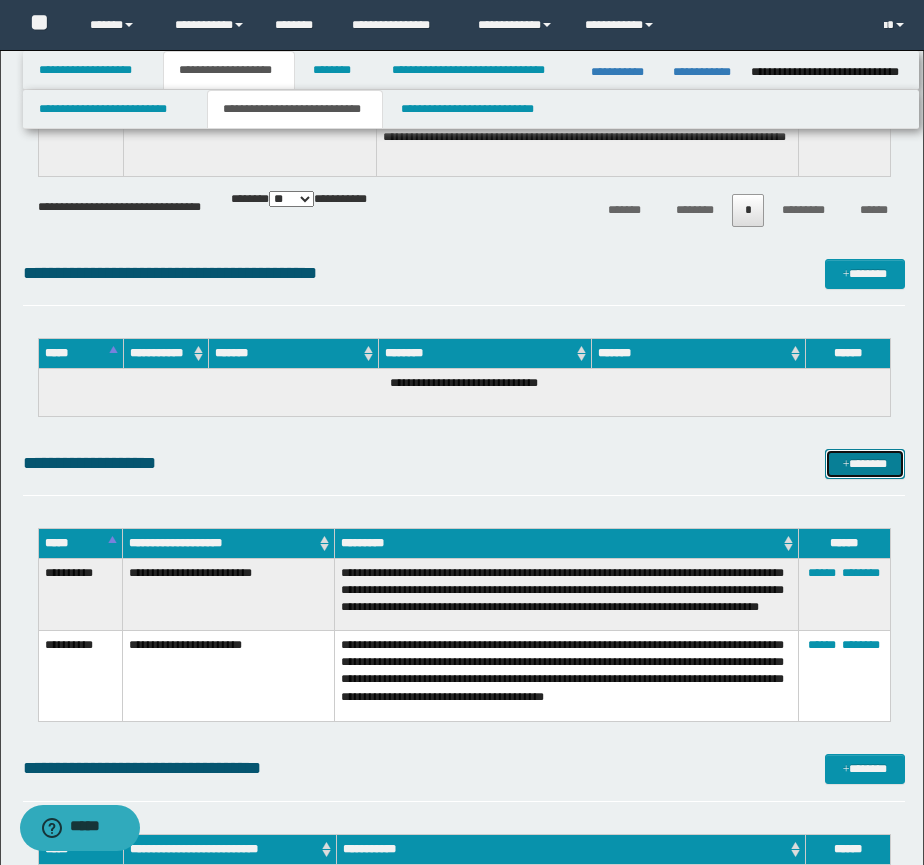 click on "*******" at bounding box center [865, 464] 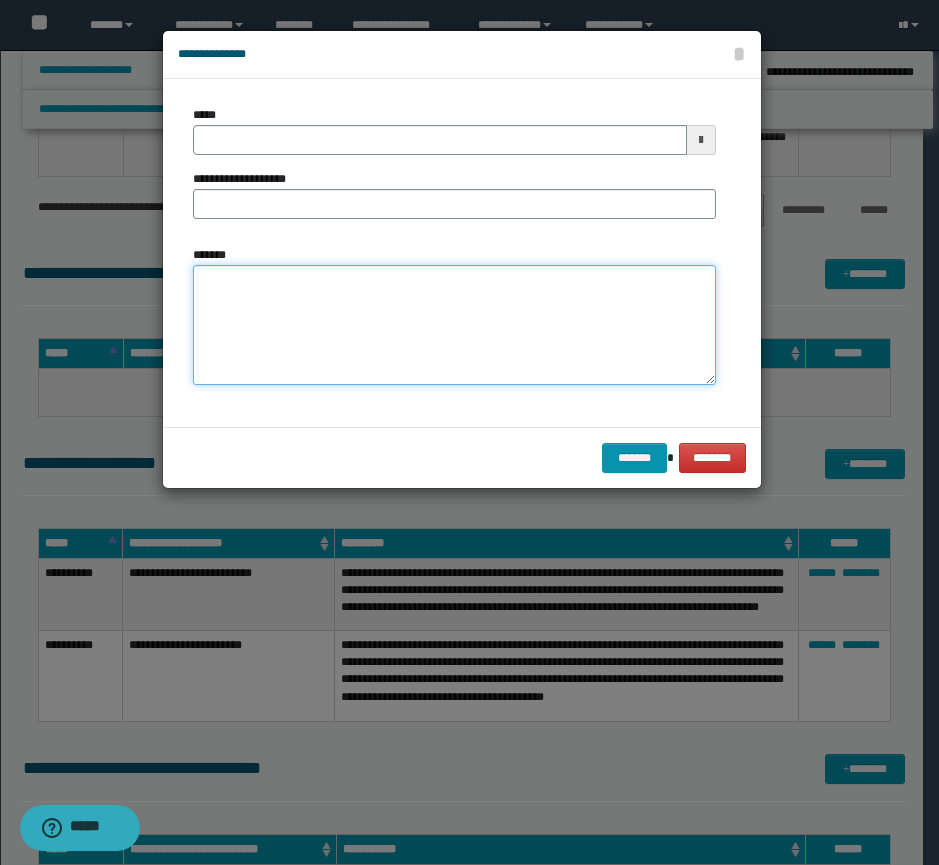 click on "*******" at bounding box center (454, 325) 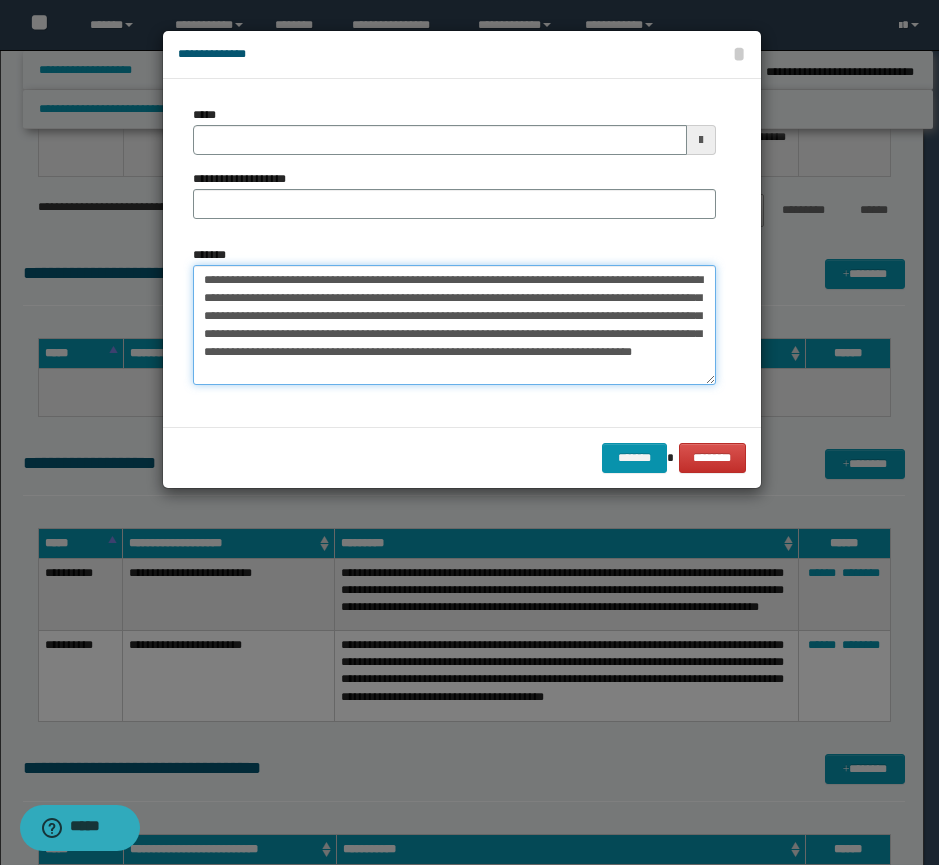 type on "**********" 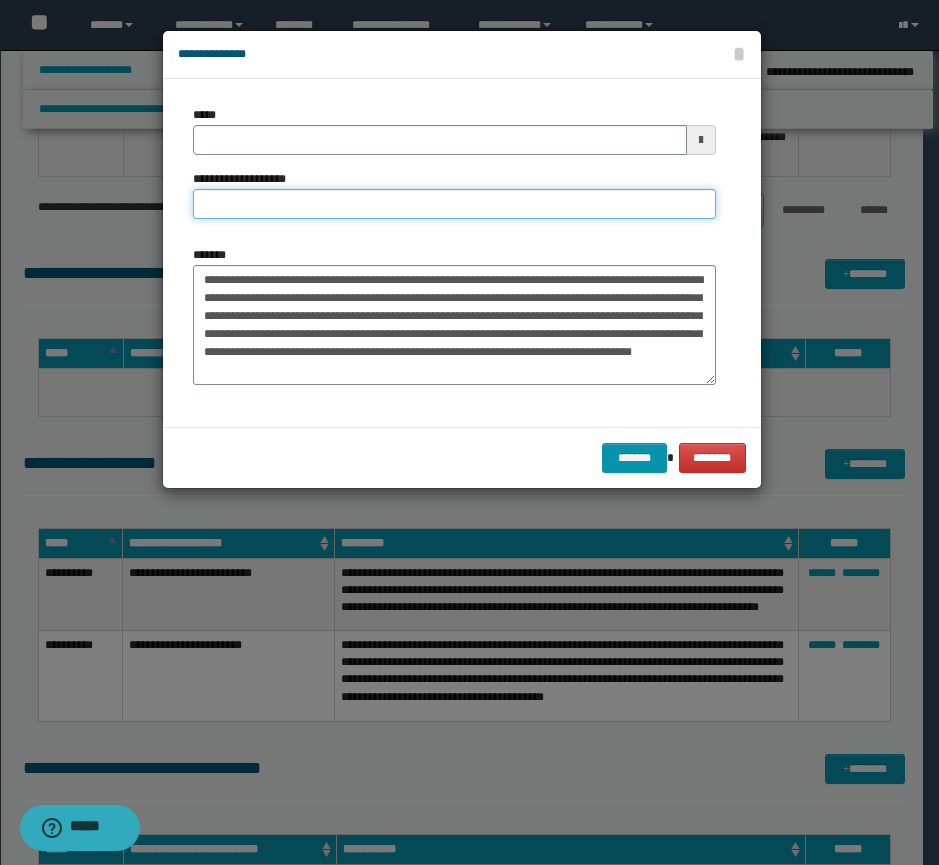 click on "**********" at bounding box center (454, 204) 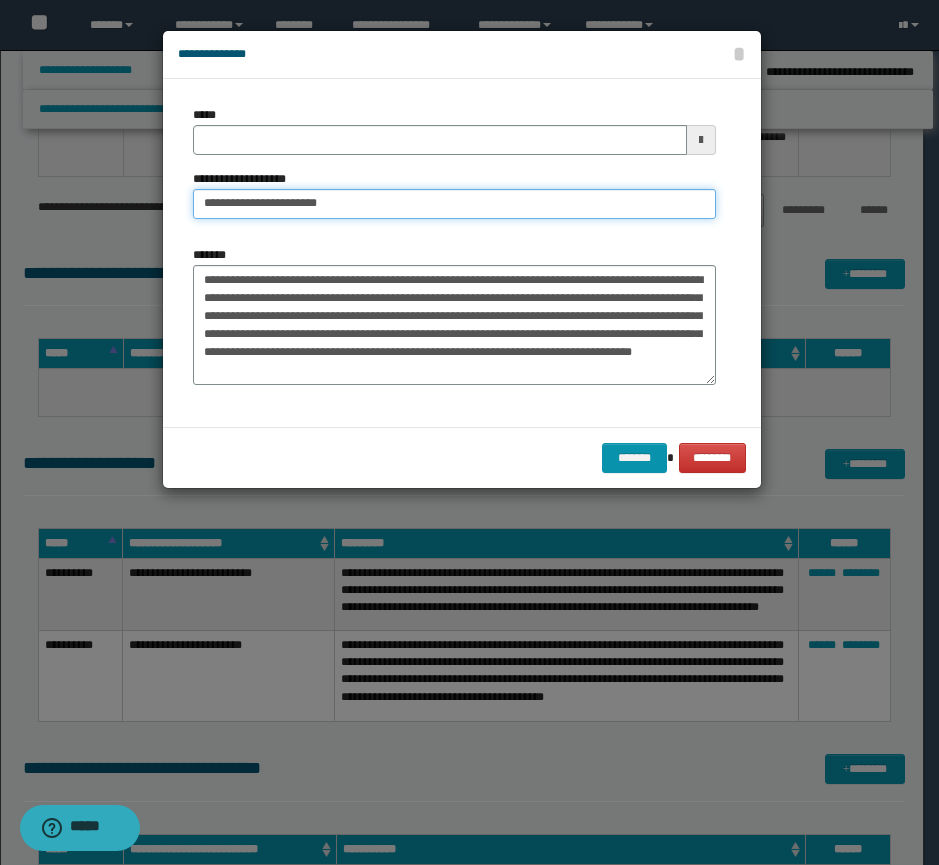 type 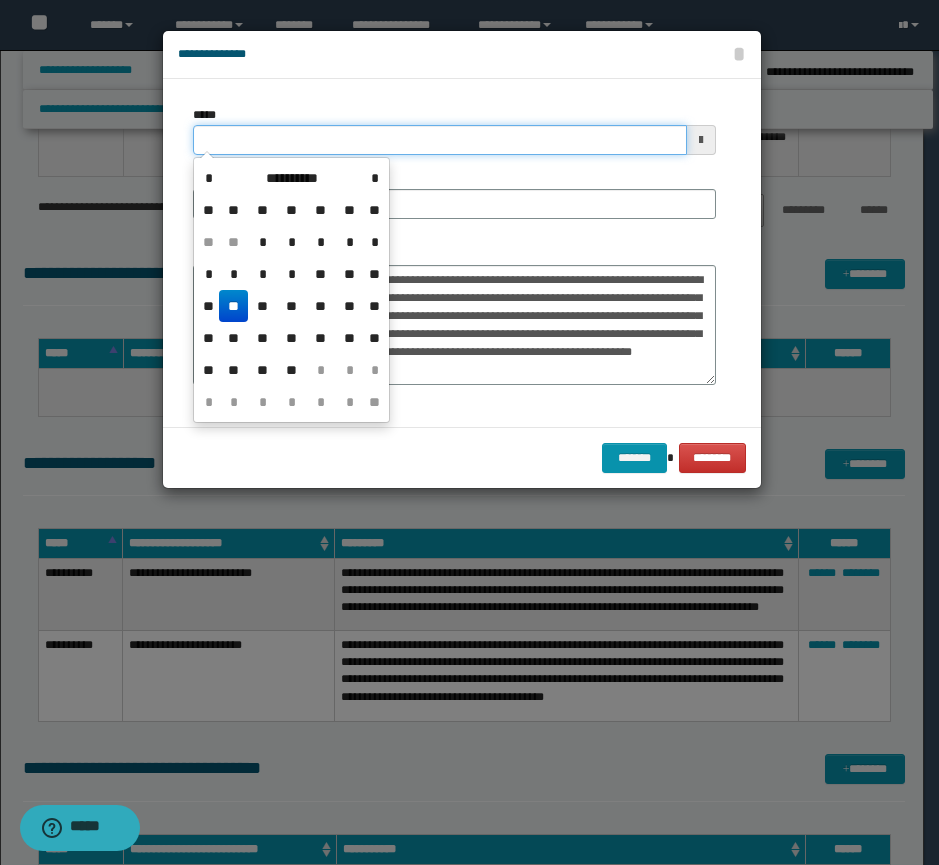 click on "*****" at bounding box center [440, 140] 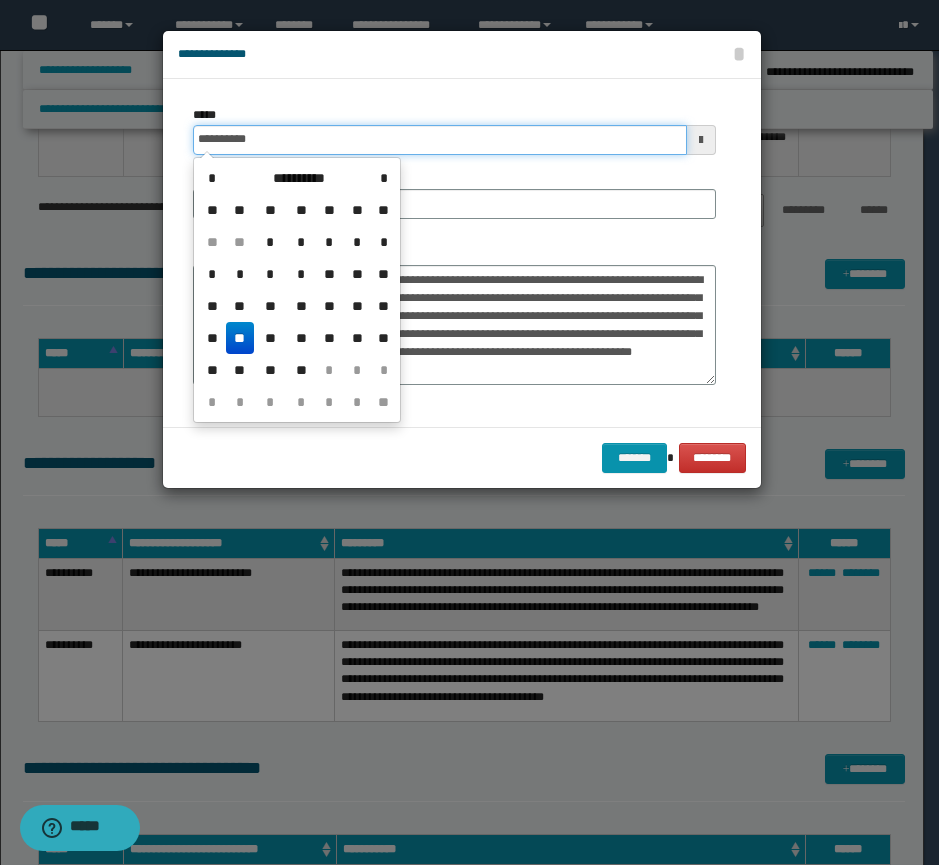 type on "**********" 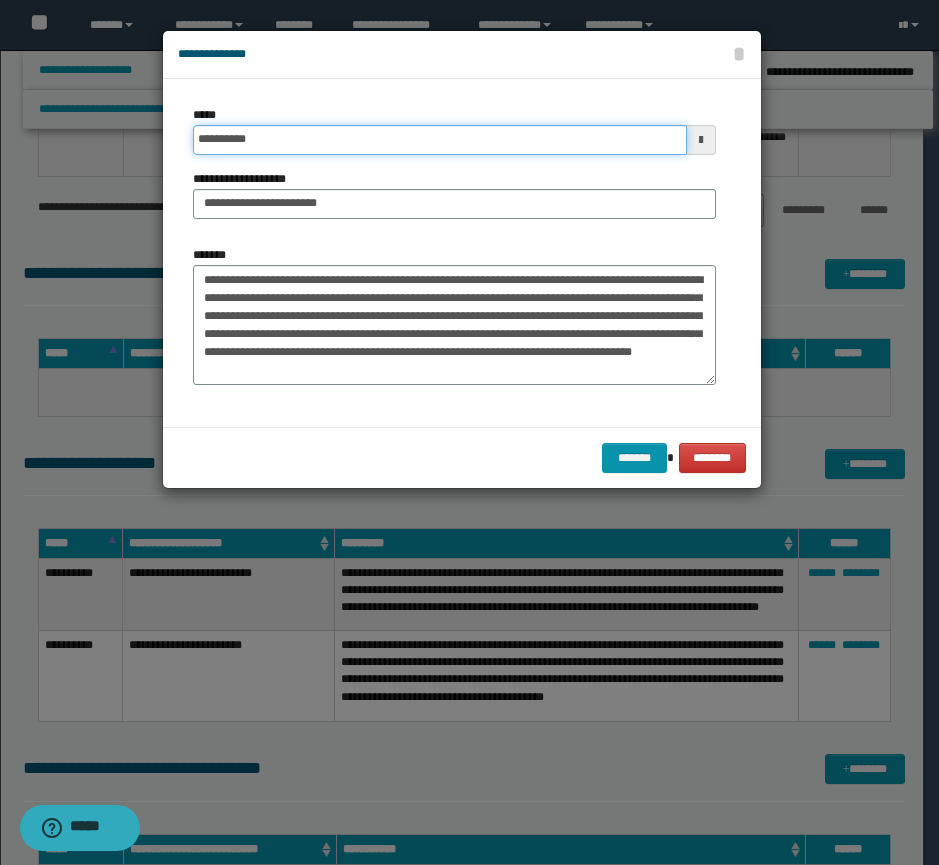 click on "*******" at bounding box center [634, 458] 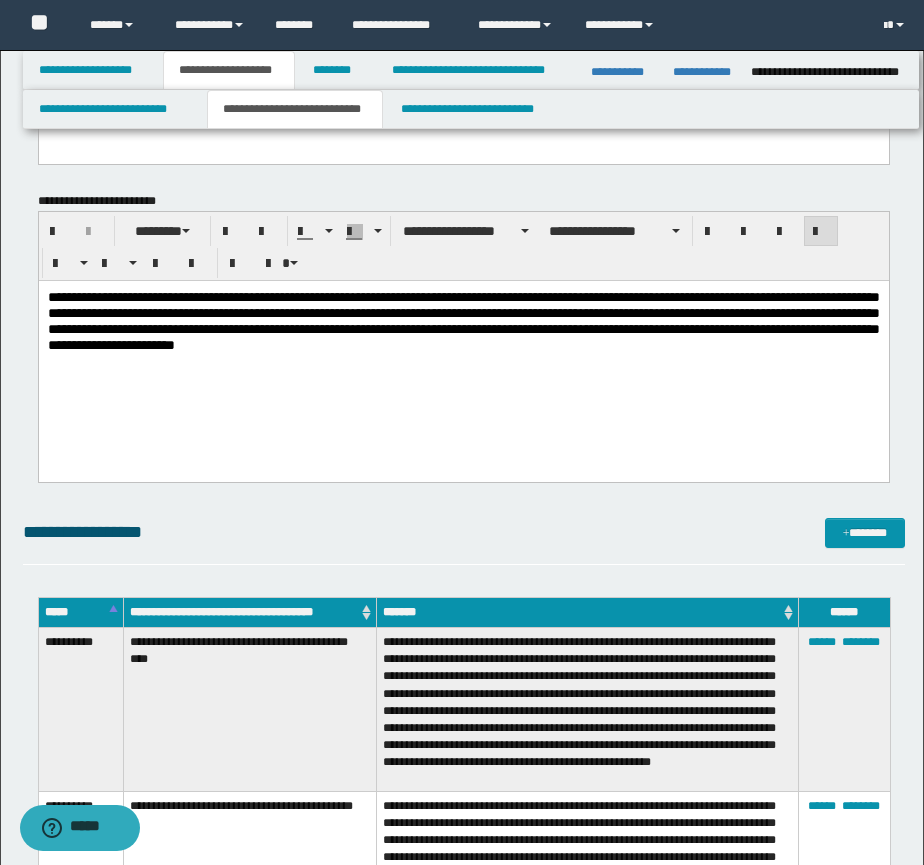 scroll, scrollTop: 333, scrollLeft: 0, axis: vertical 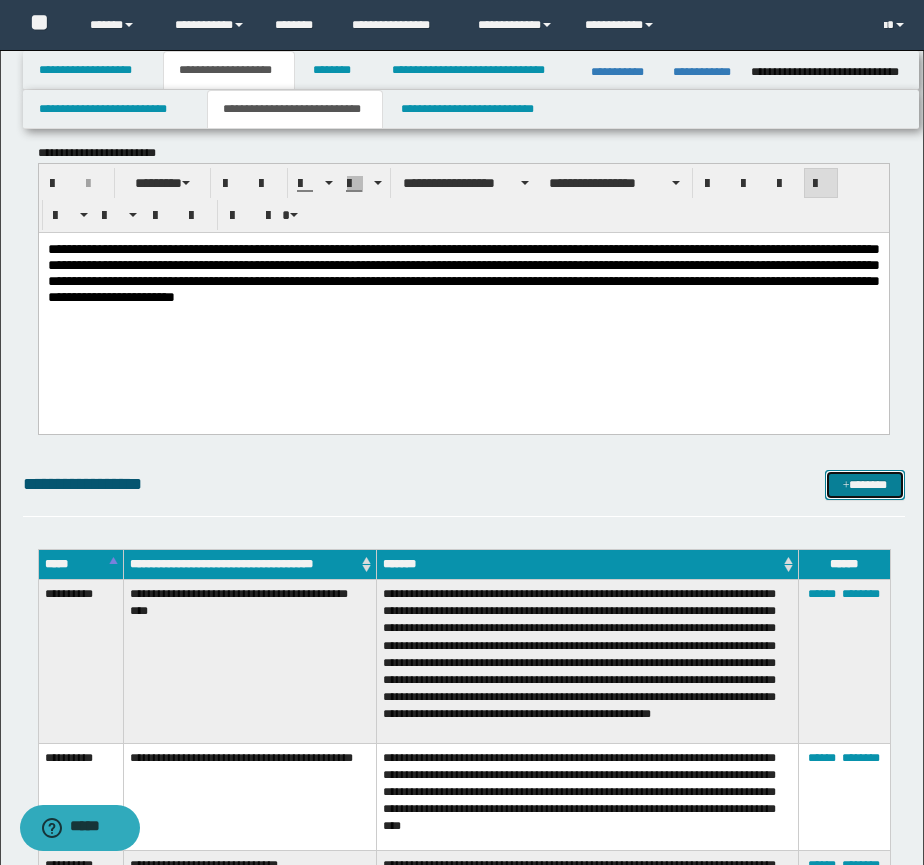 drag, startPoint x: 867, startPoint y: 494, endPoint x: 929, endPoint y: 473, distance: 65.459915 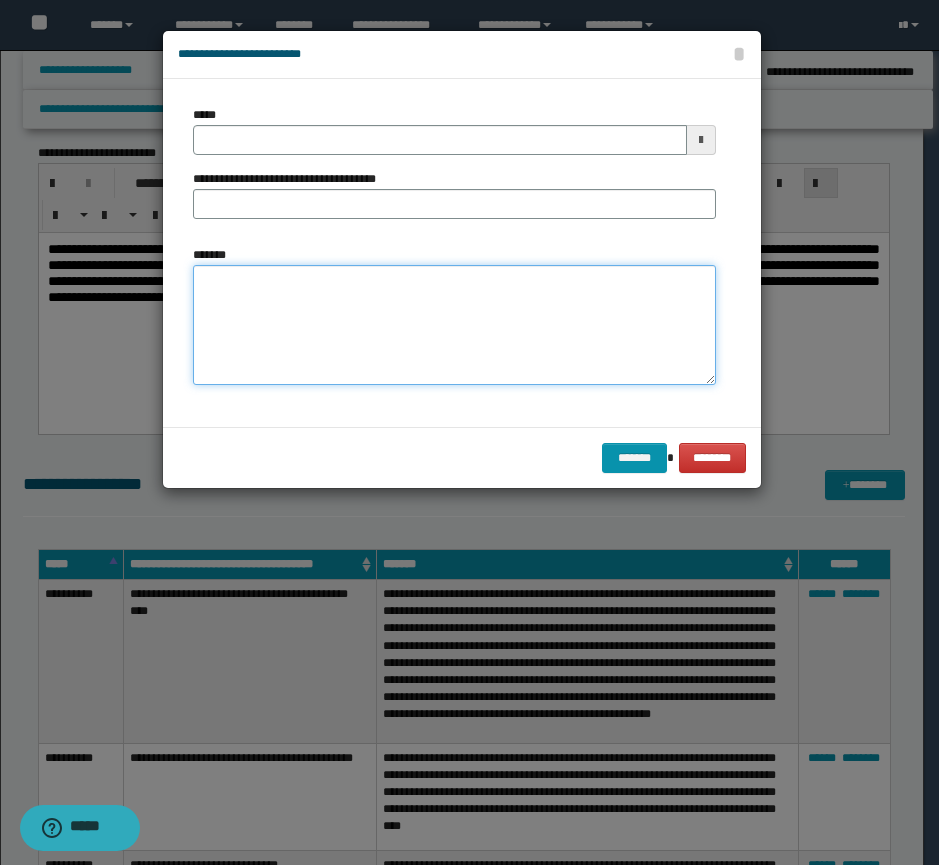 click on "*******" at bounding box center [454, 325] 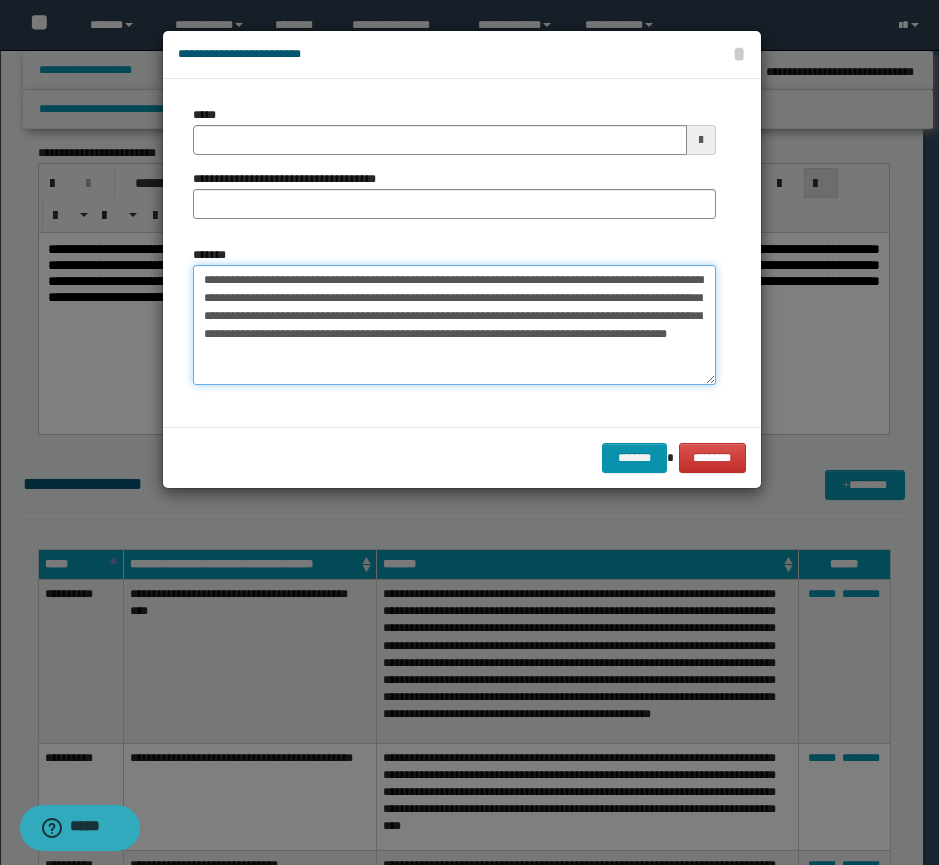 type on "**********" 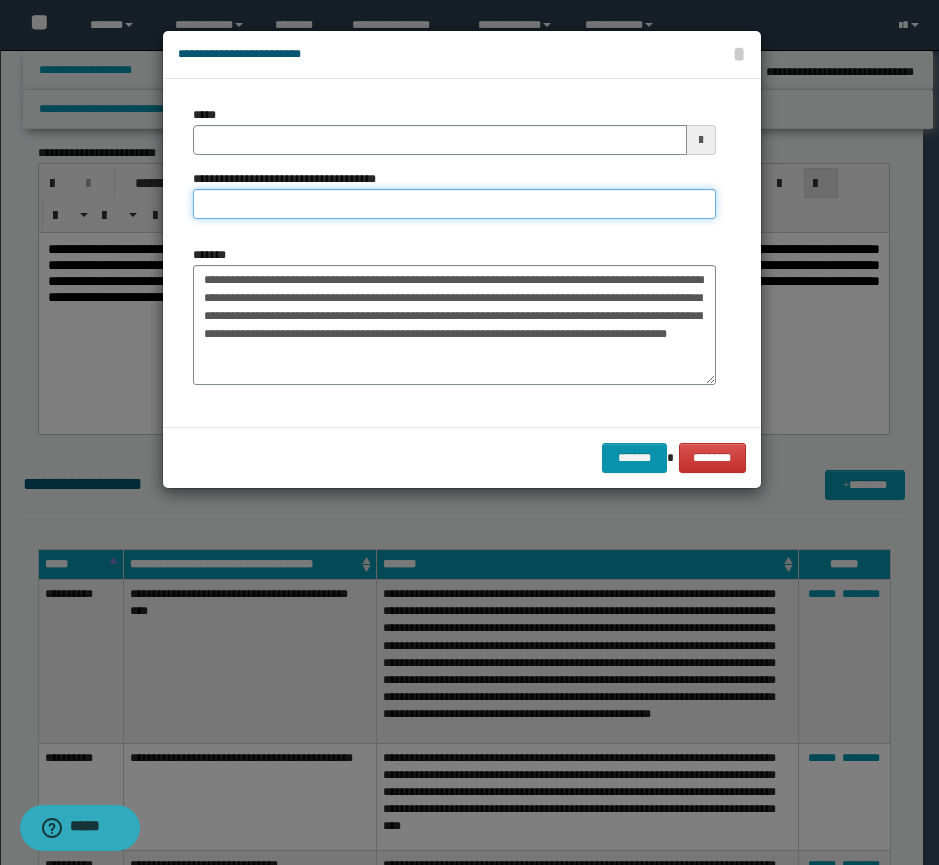 click on "**********" at bounding box center [454, 204] 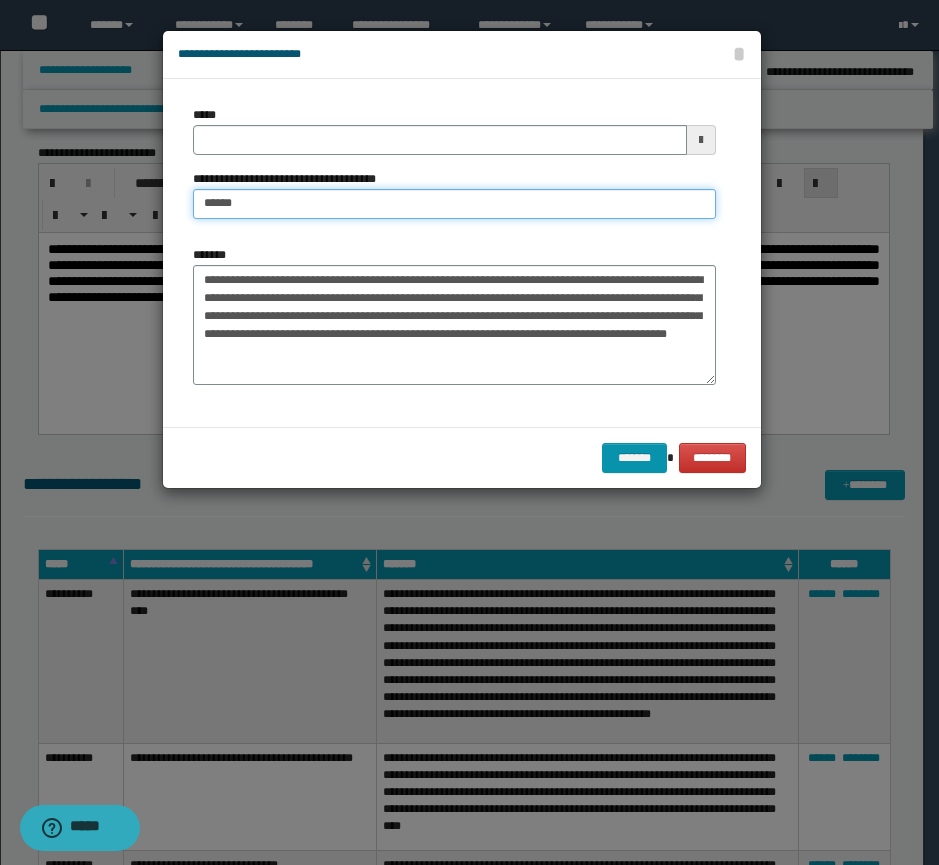 type on "**********" 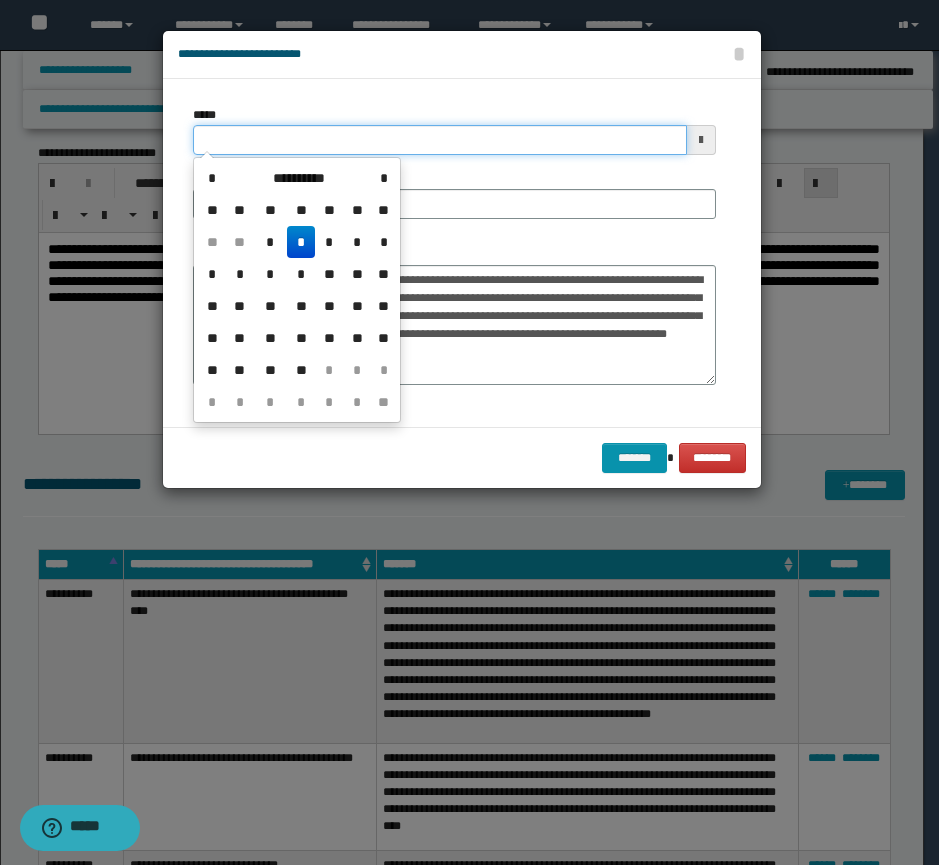 click on "*****" at bounding box center [440, 140] 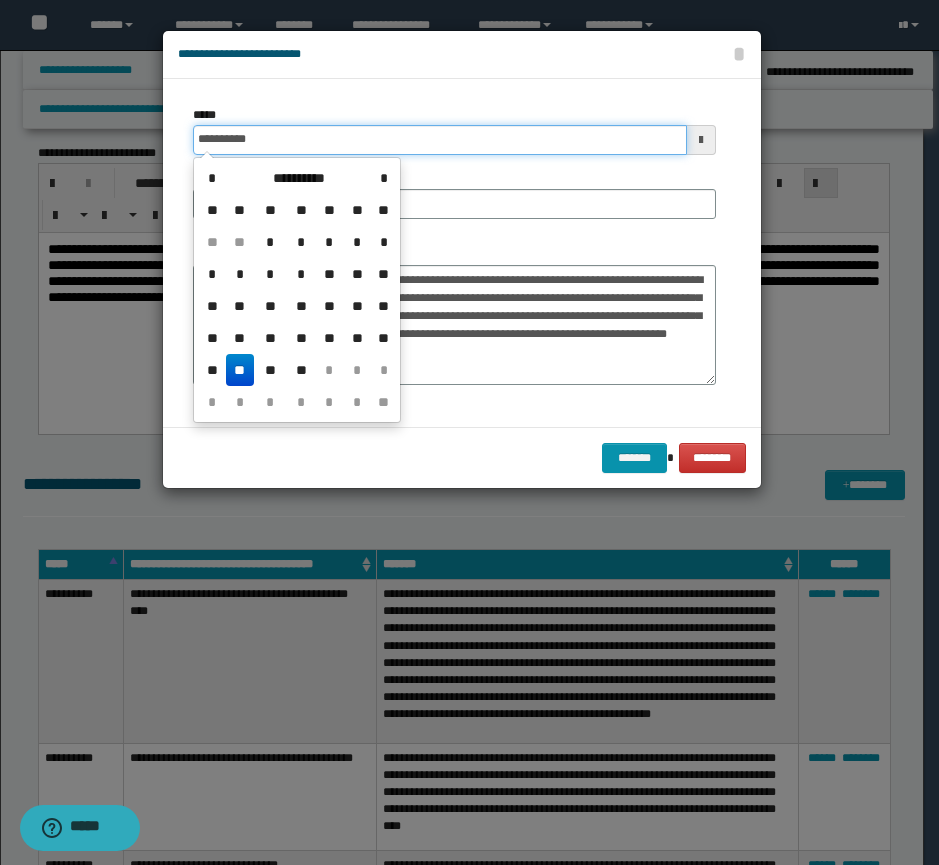 type on "**********" 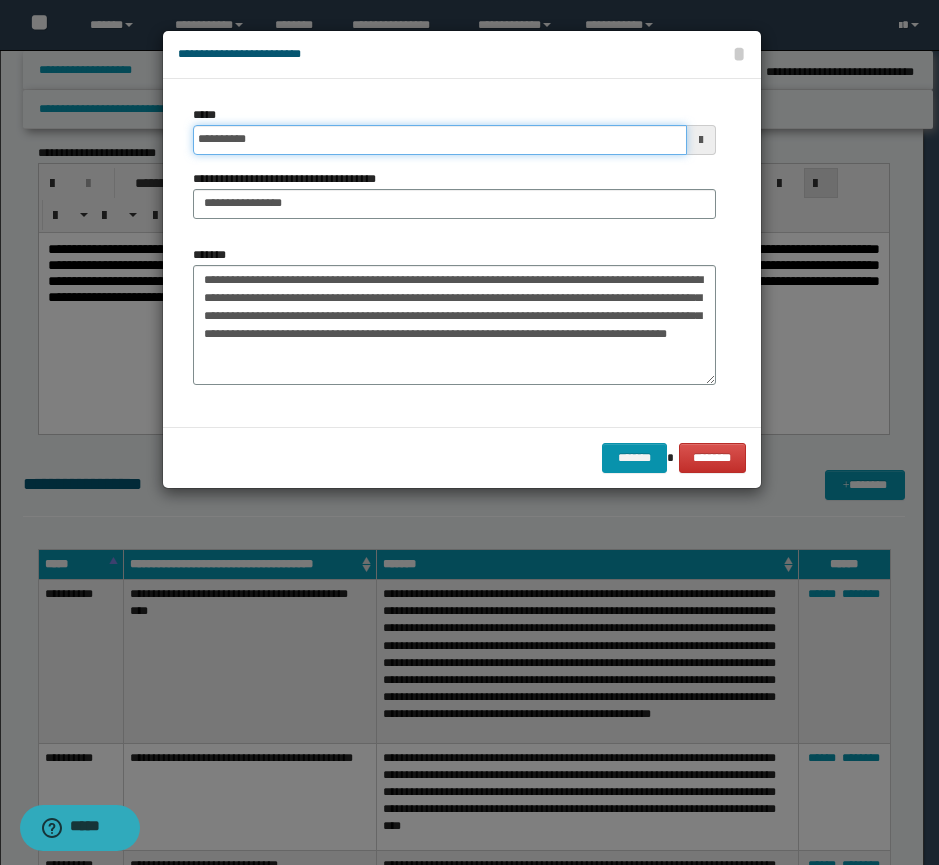 click on "*******" at bounding box center (634, 458) 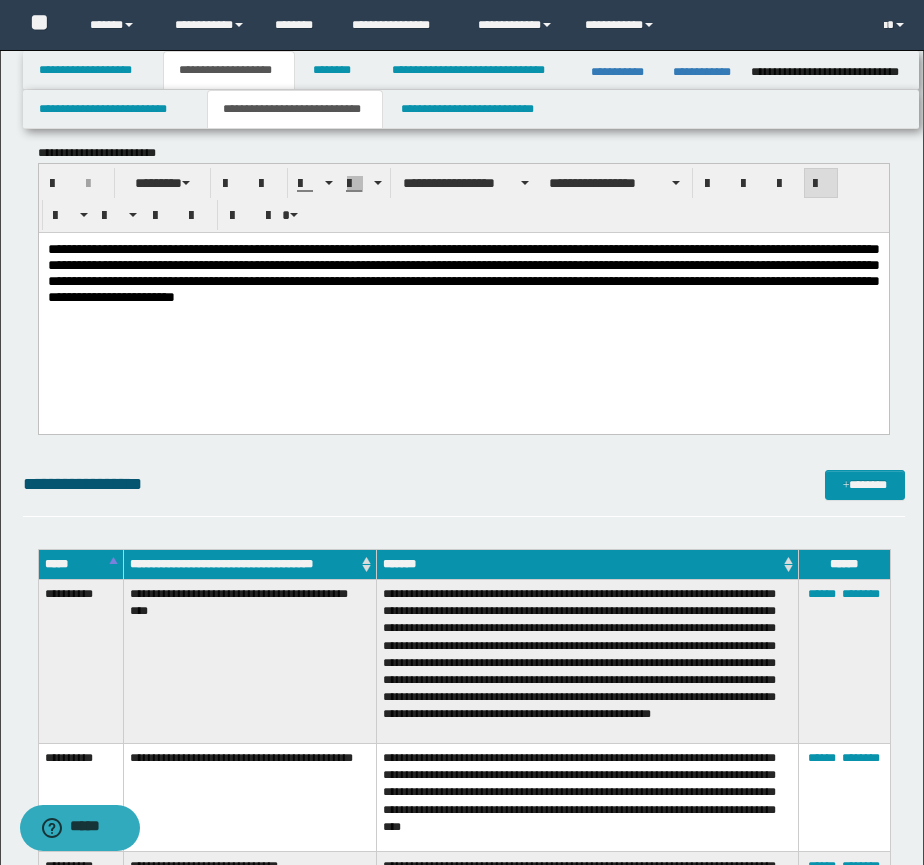 scroll, scrollTop: 0, scrollLeft: 0, axis: both 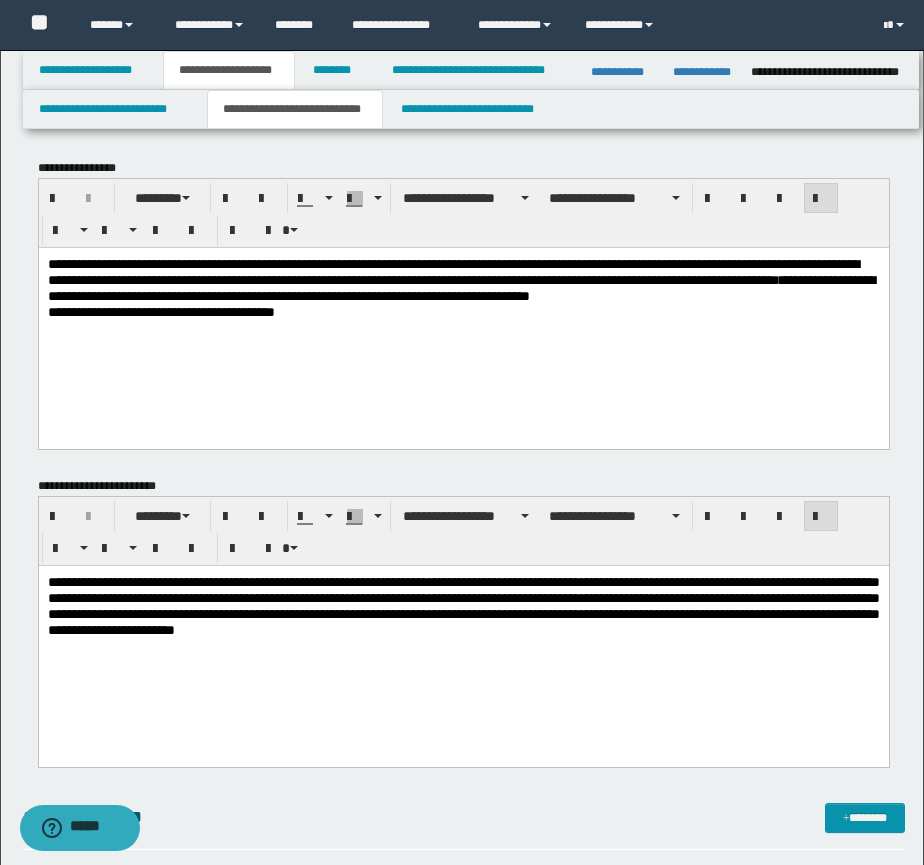 click on "**********" at bounding box center [463, 312] 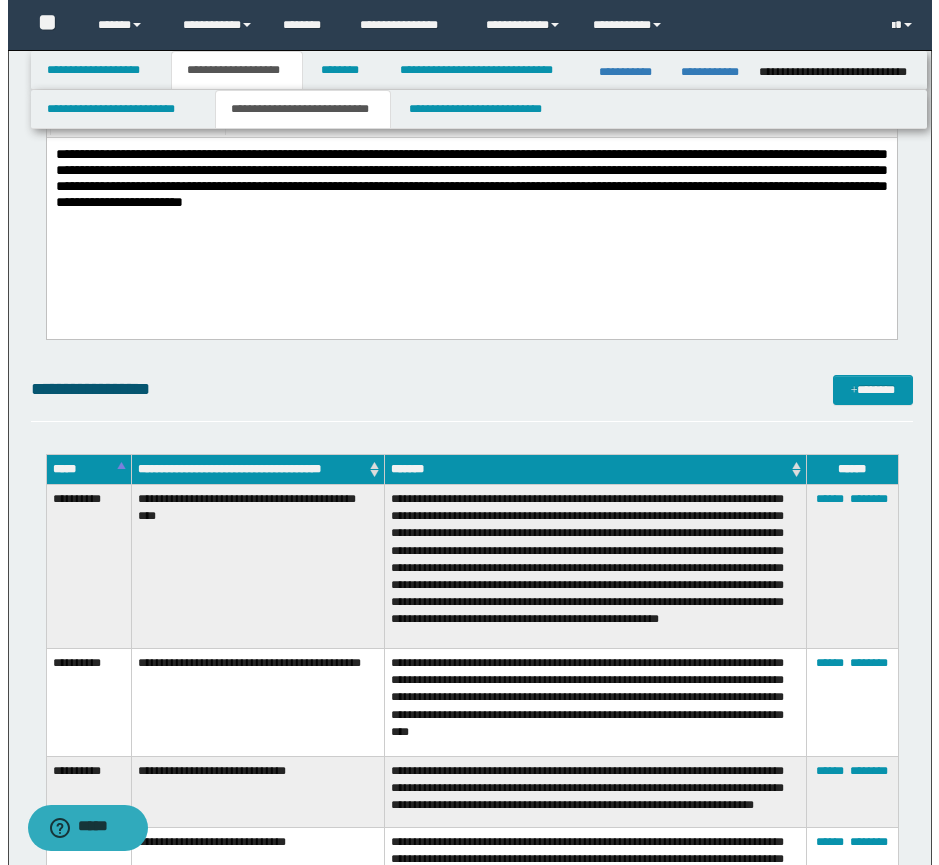 scroll, scrollTop: 500, scrollLeft: 0, axis: vertical 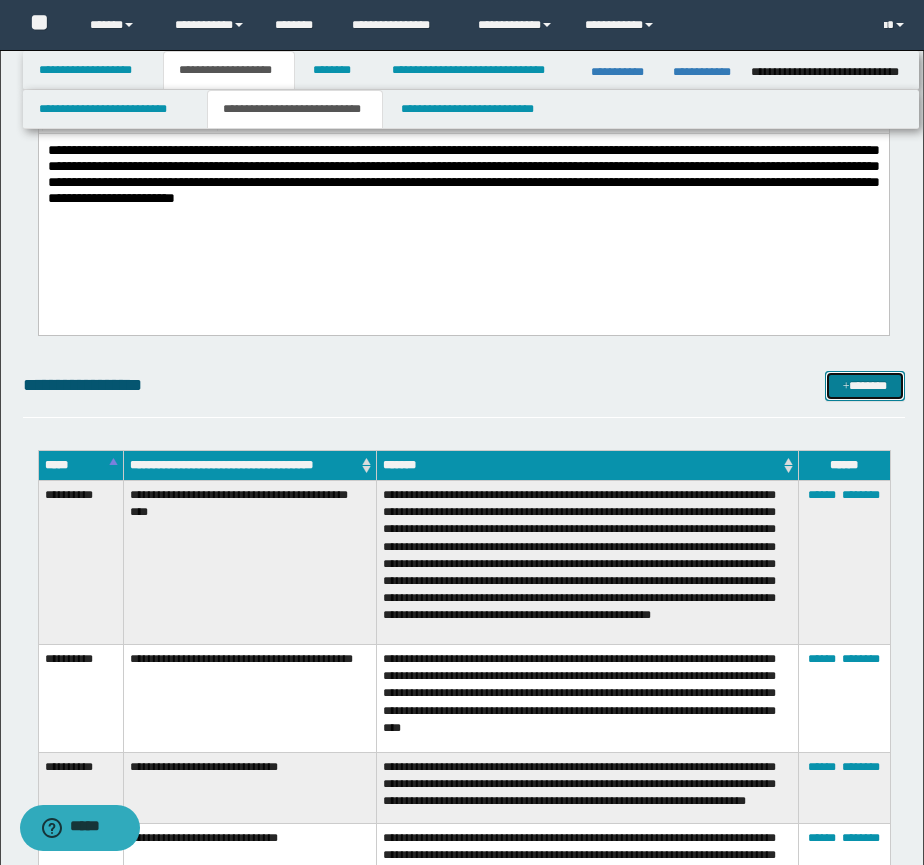 click on "*******" at bounding box center [865, 386] 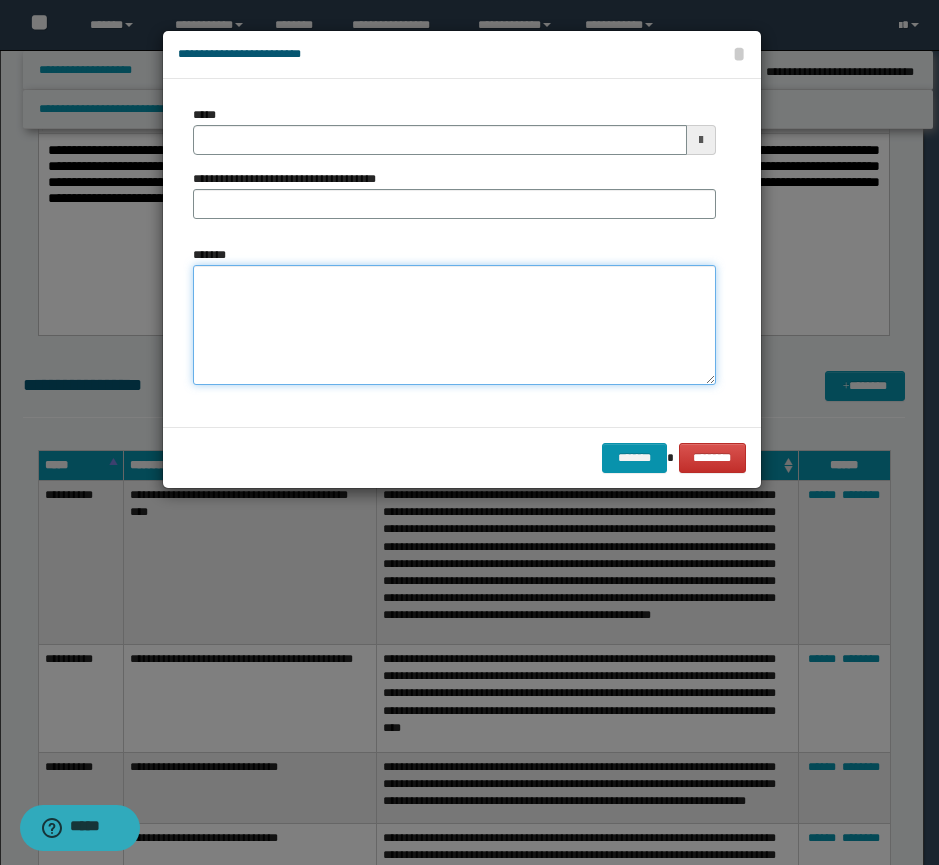 click on "*******" at bounding box center (454, 325) 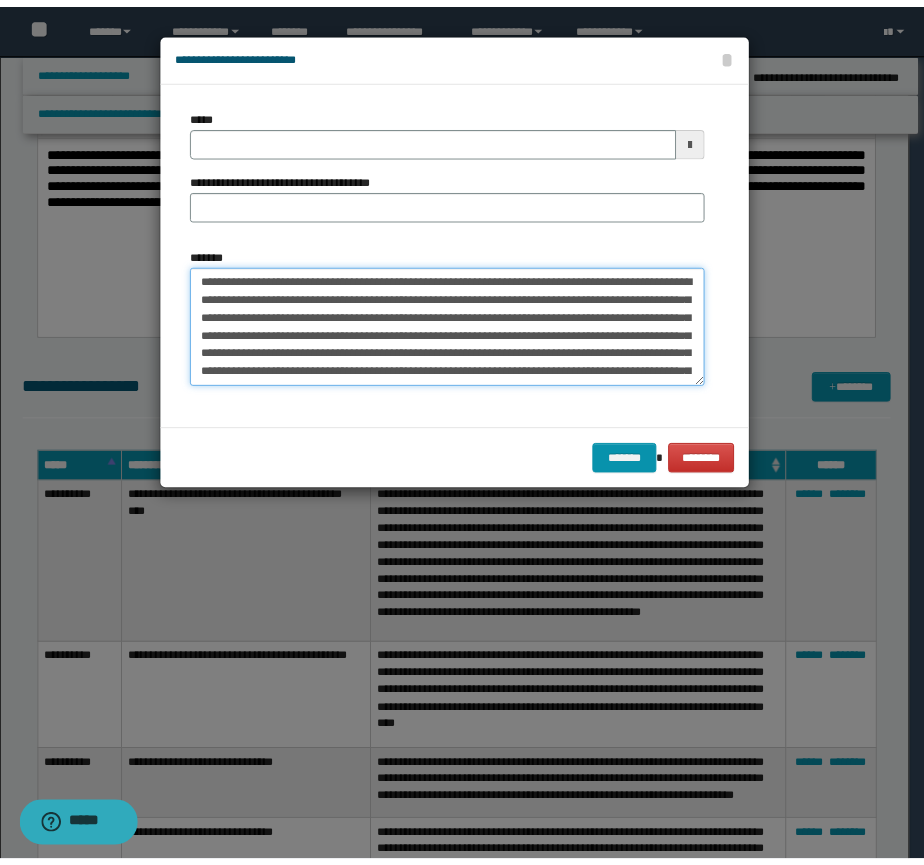 scroll, scrollTop: 102, scrollLeft: 0, axis: vertical 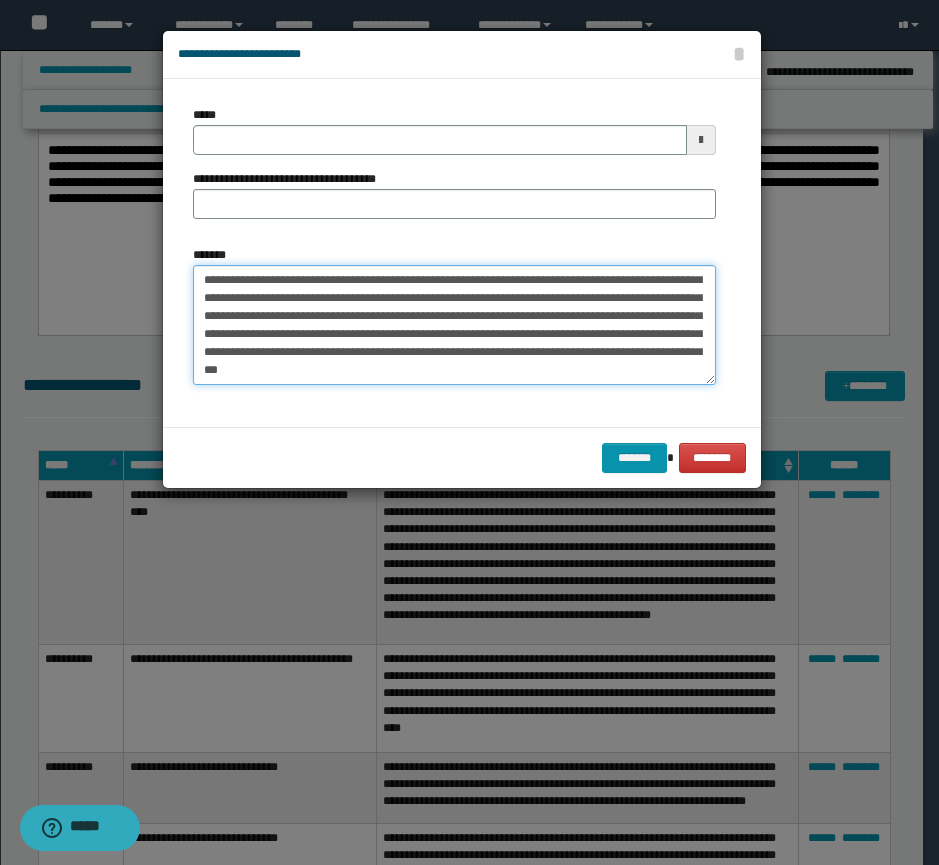 type on "**********" 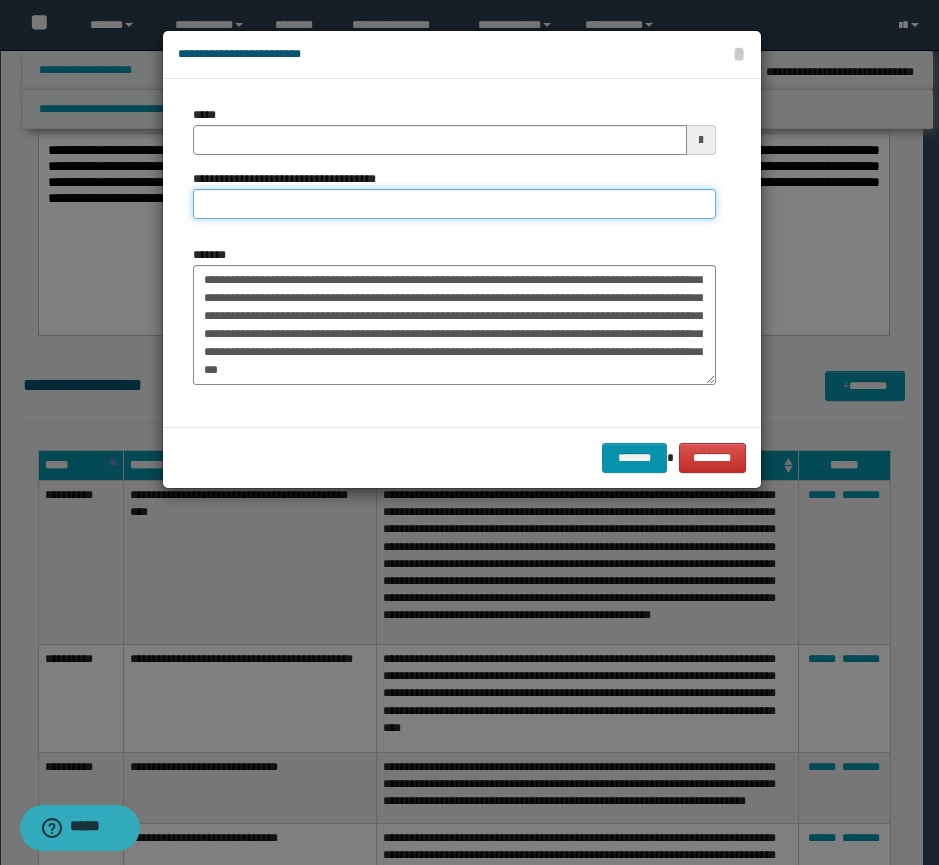 click on "**********" at bounding box center [454, 204] 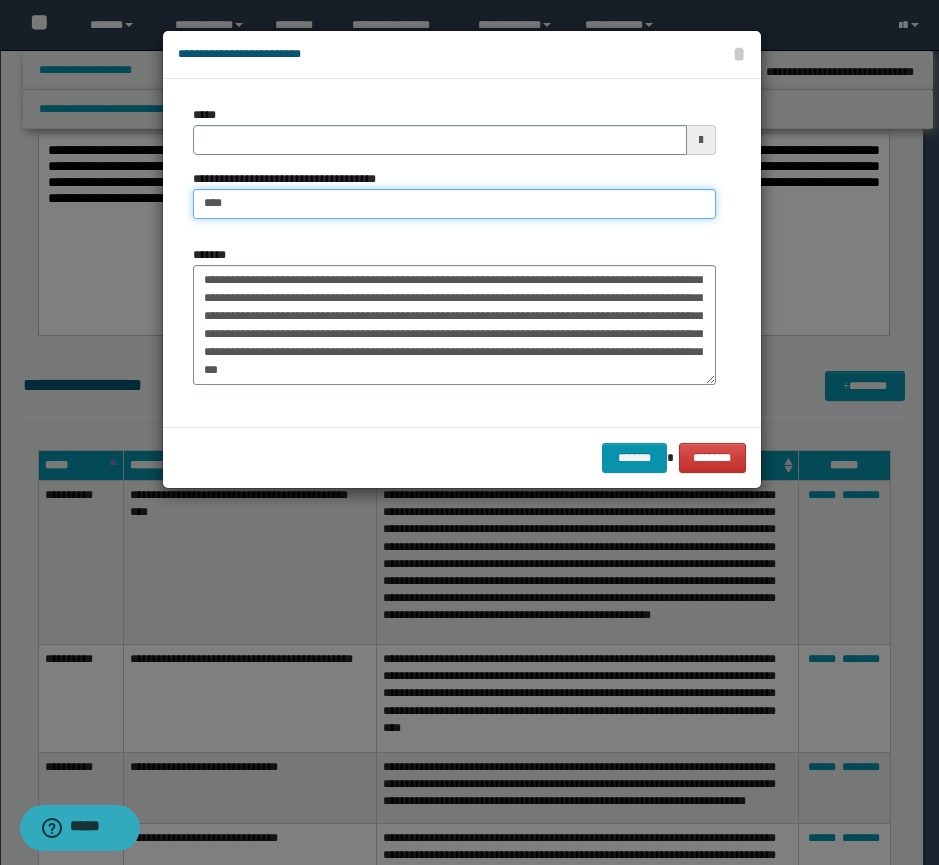 type on "**********" 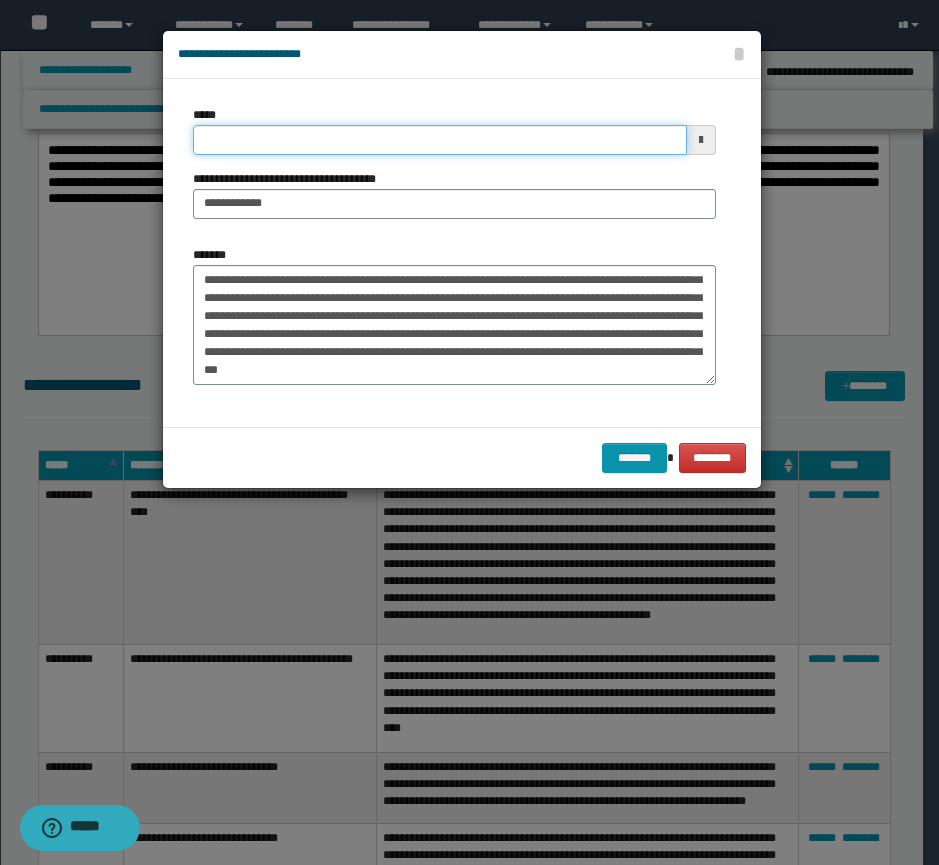 click on "*****" at bounding box center [440, 140] 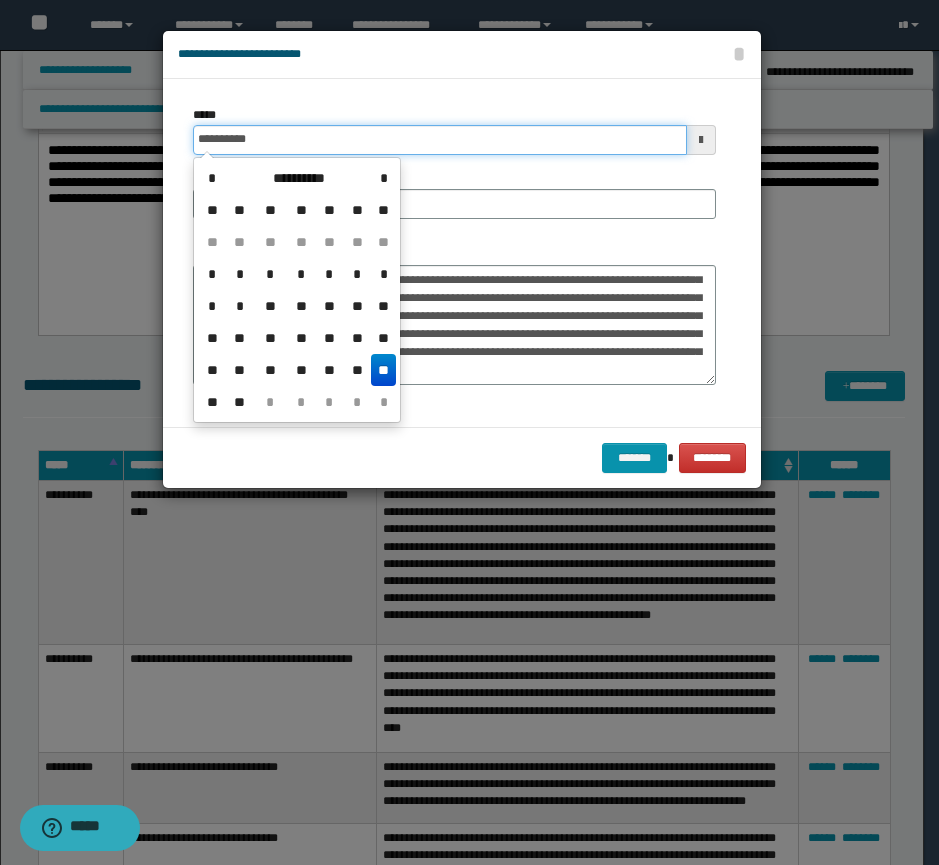 type on "**********" 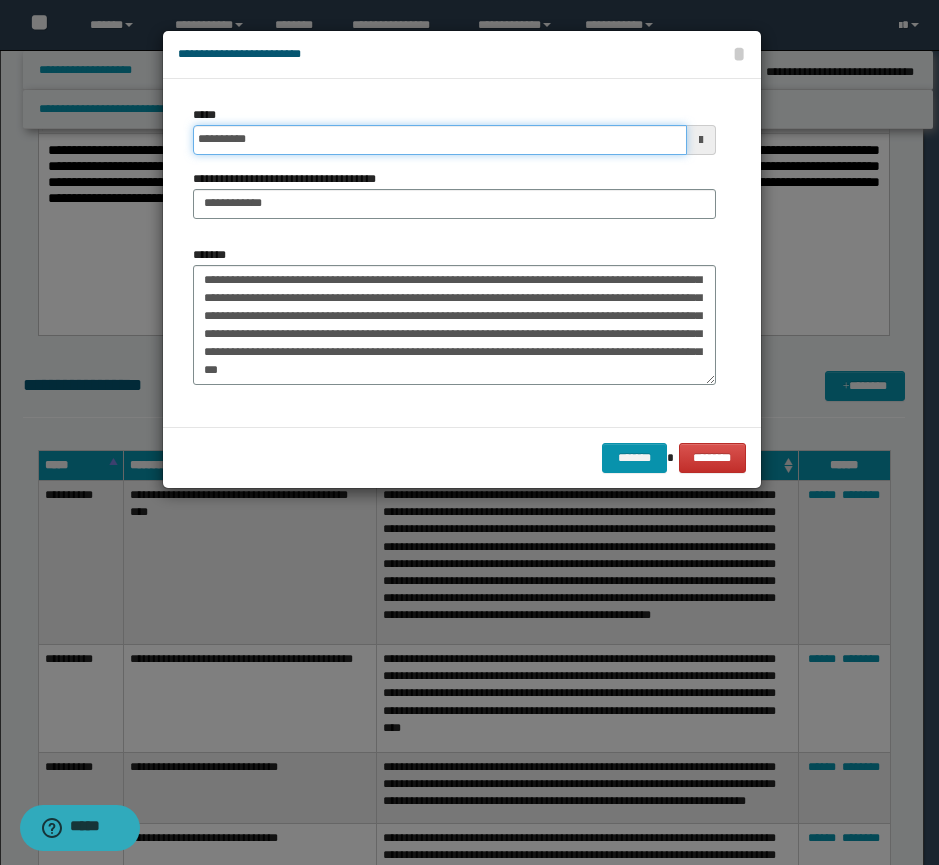 click on "*******" at bounding box center (634, 458) 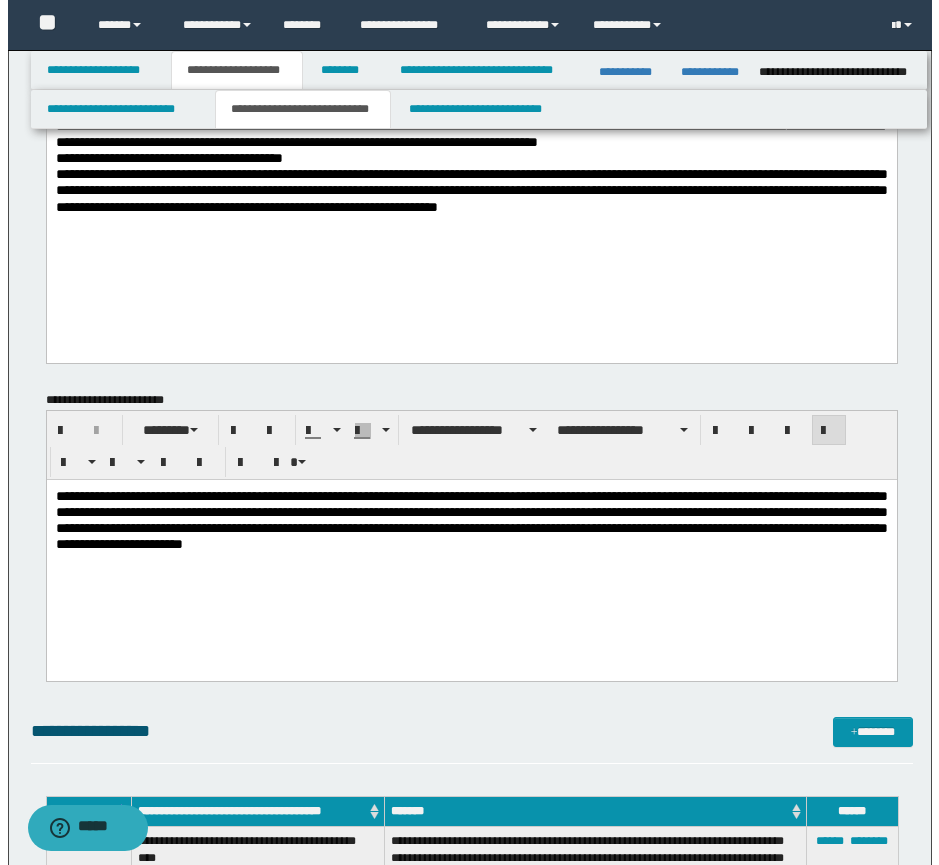 scroll, scrollTop: 500, scrollLeft: 0, axis: vertical 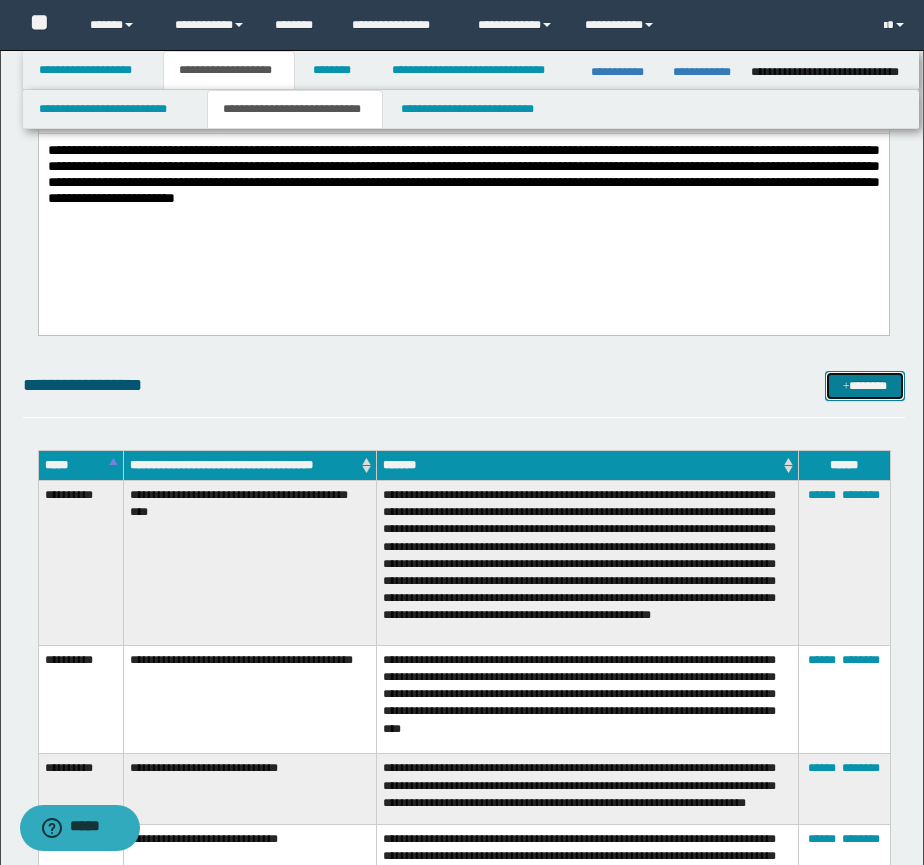 click on "*******" at bounding box center [865, 386] 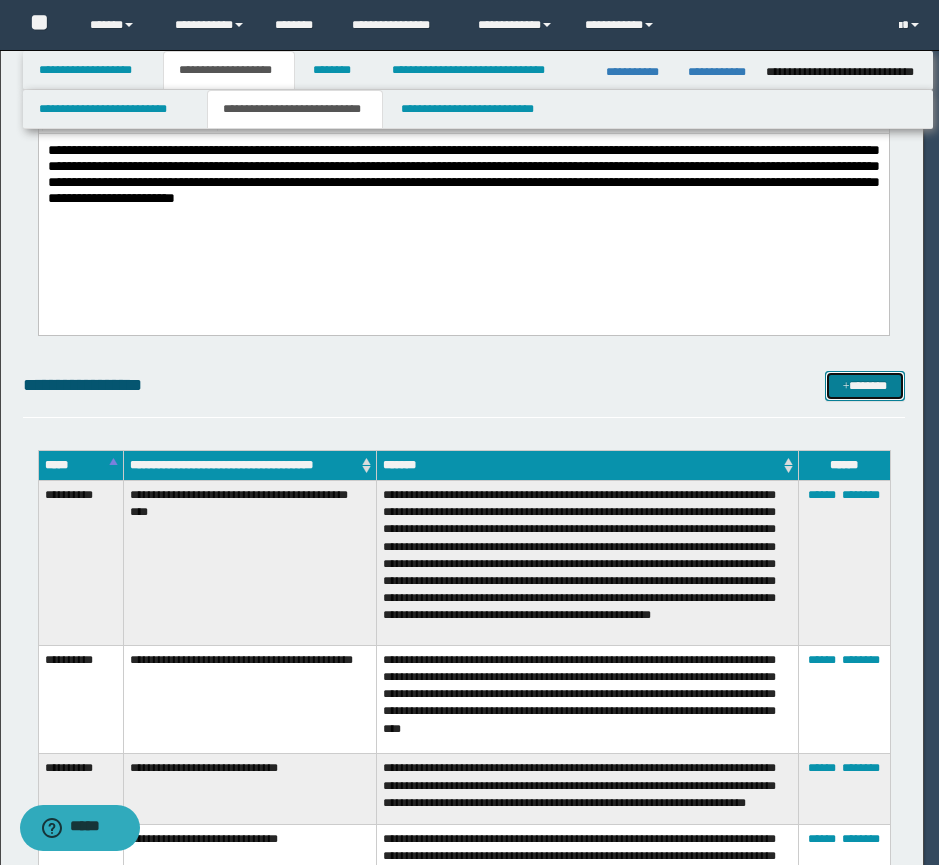 scroll, scrollTop: 0, scrollLeft: 0, axis: both 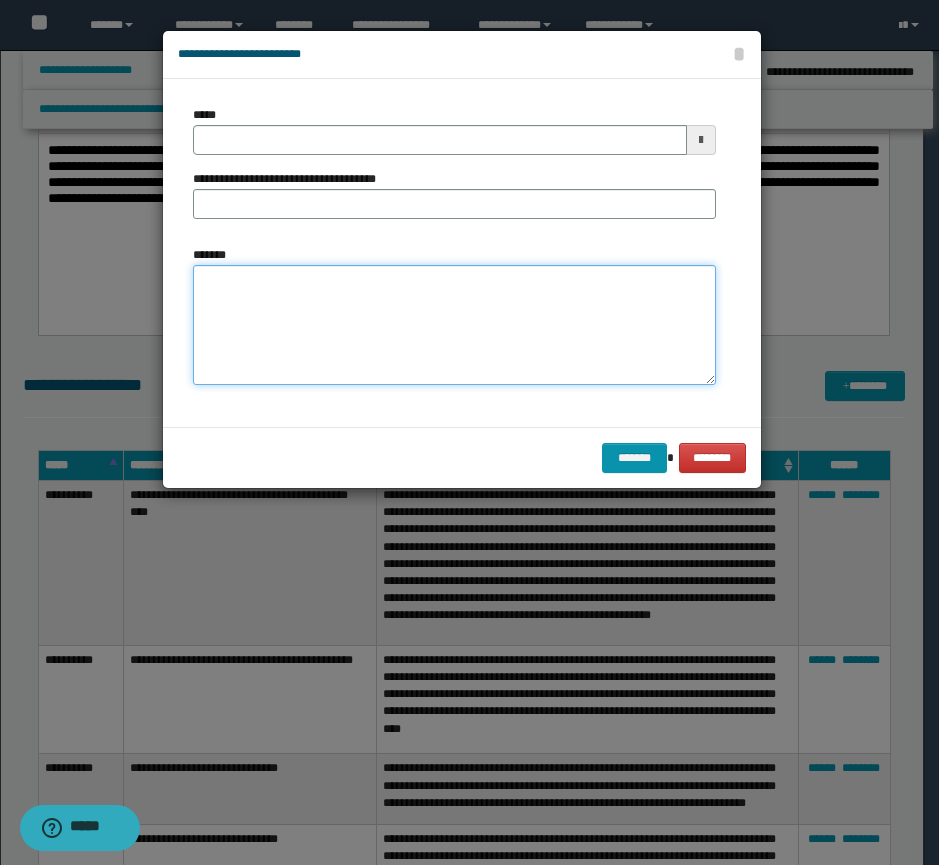 click on "*******" at bounding box center (454, 325) 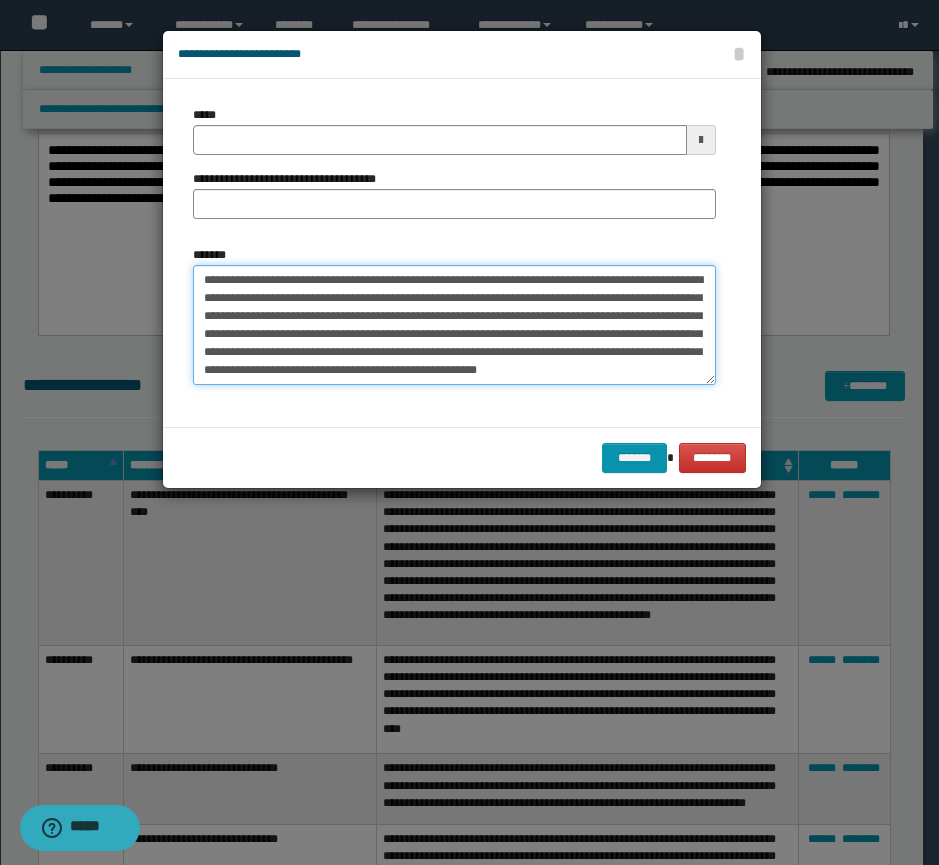 scroll, scrollTop: 12, scrollLeft: 0, axis: vertical 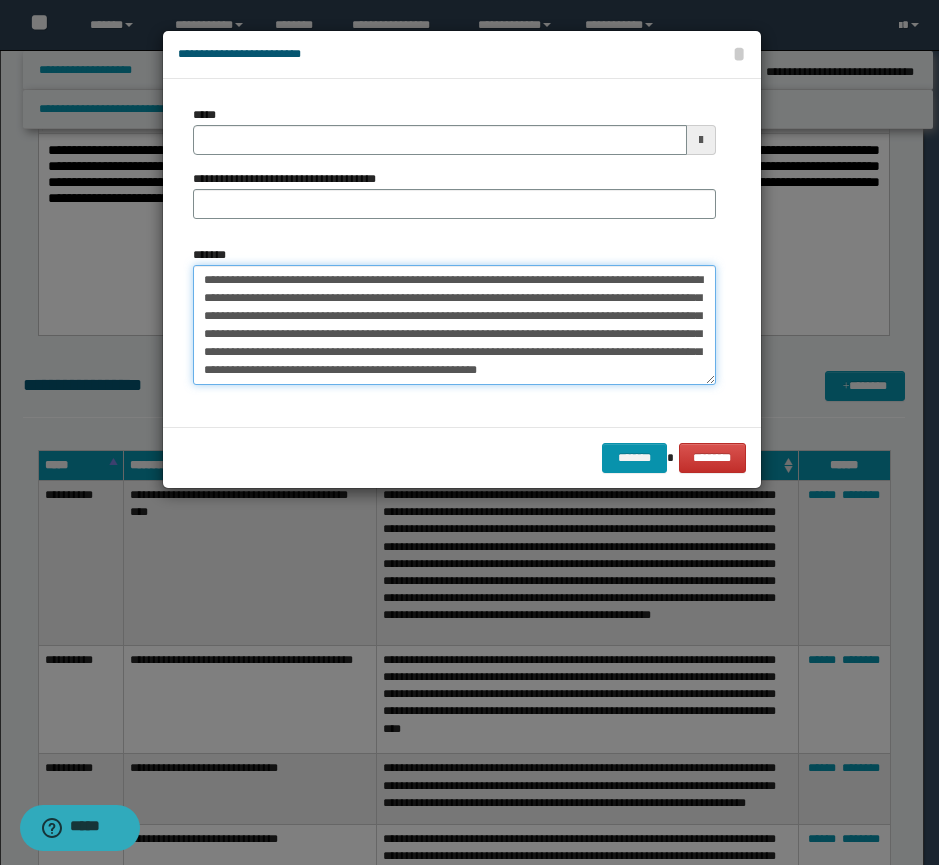 type on "**********" 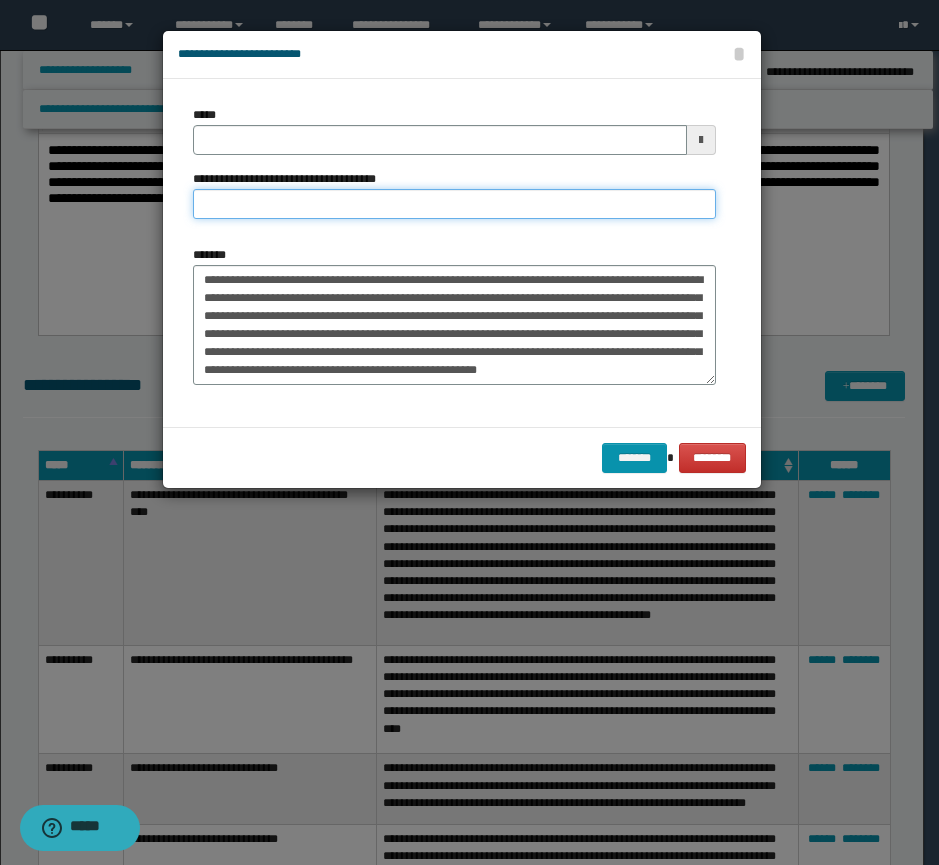 click on "**********" at bounding box center [454, 204] 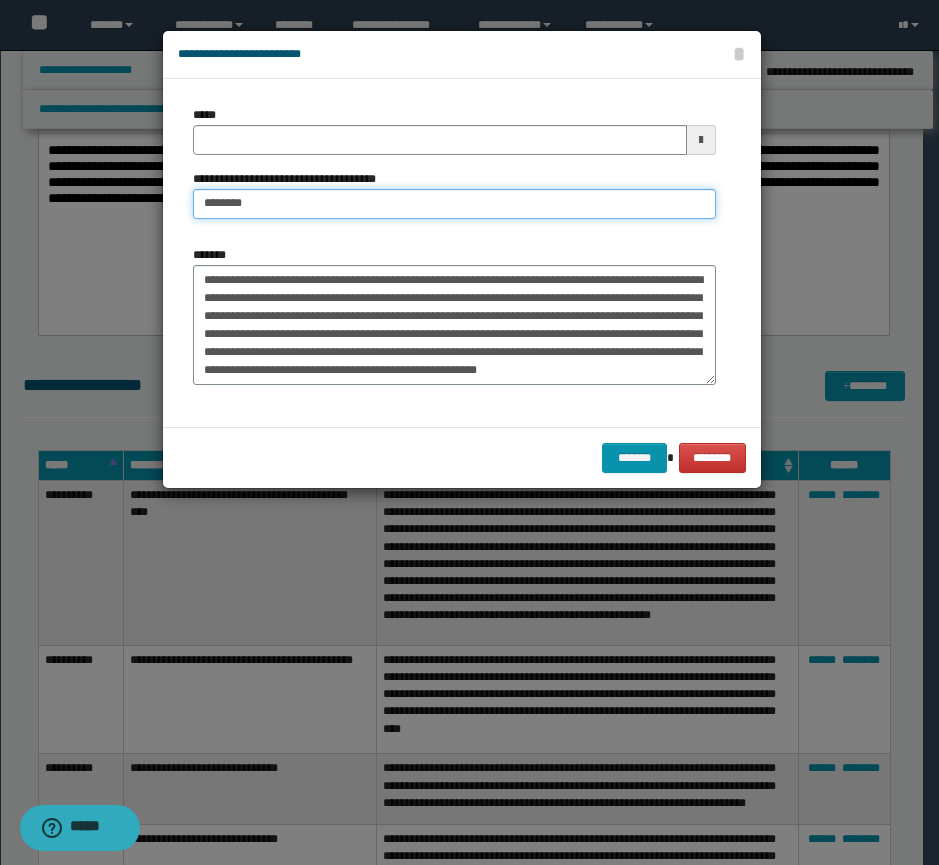 type on "**********" 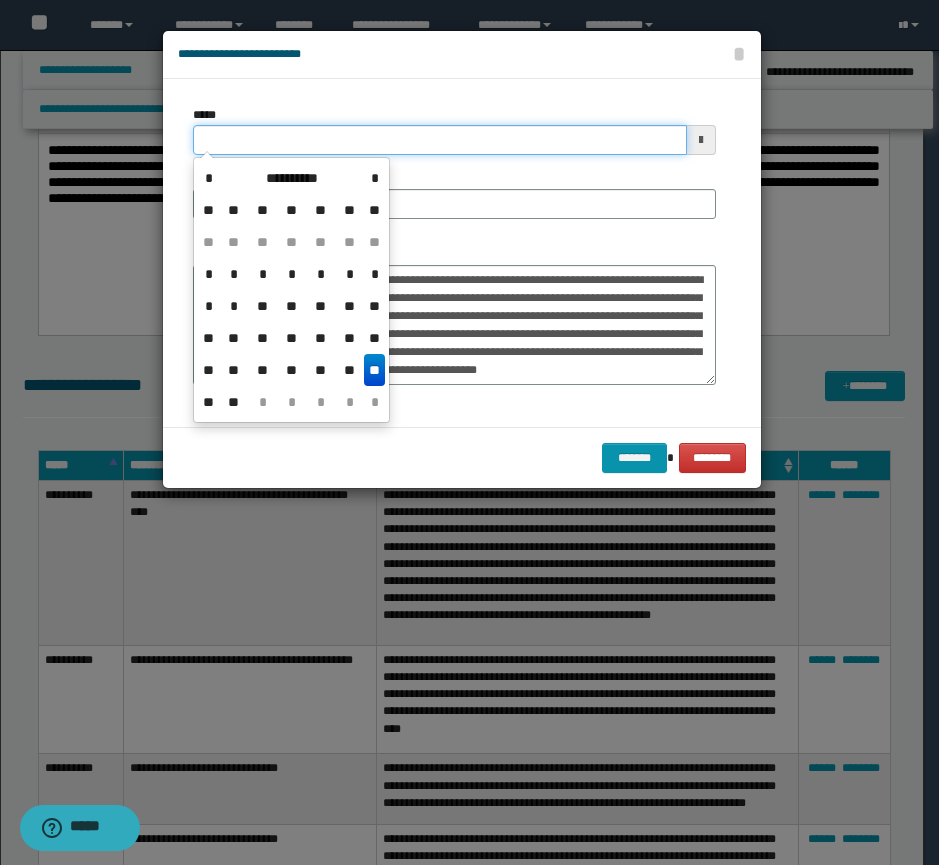 click on "*****" at bounding box center [440, 140] 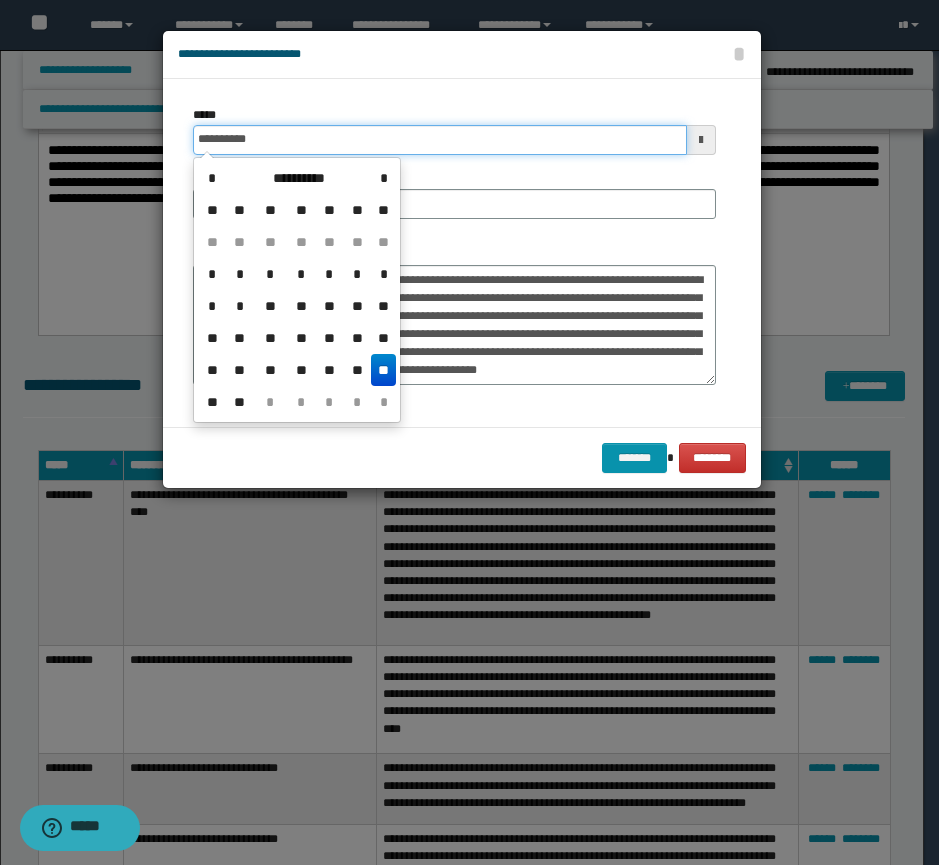 type on "**********" 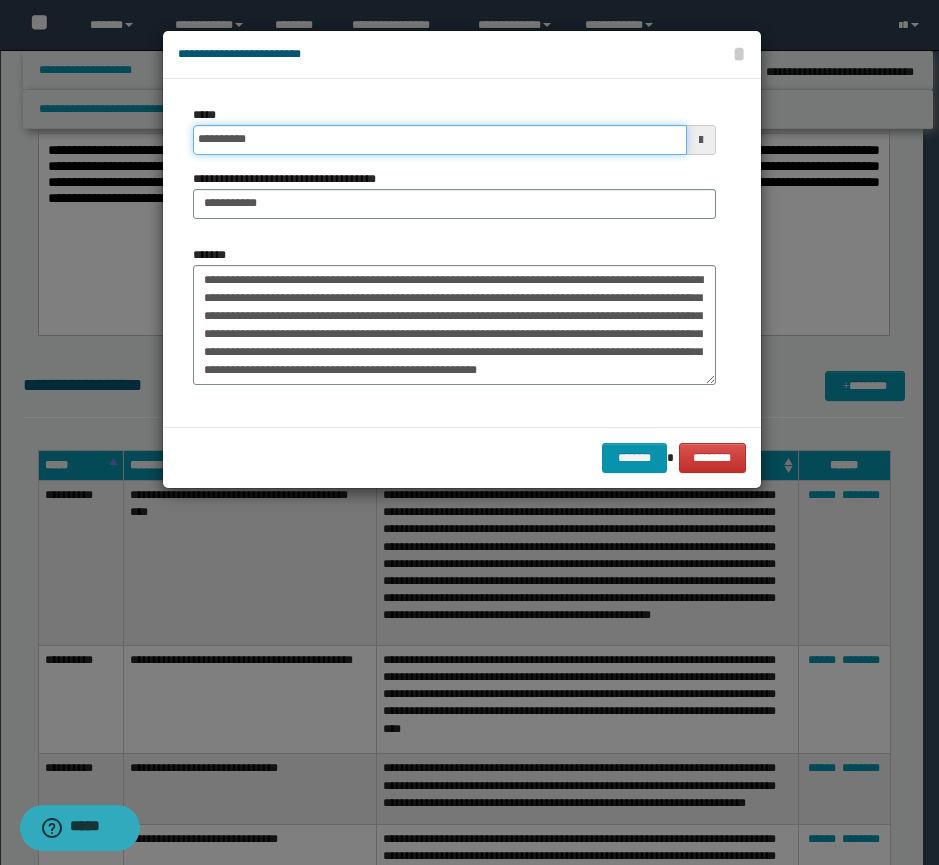 click on "*******" at bounding box center (634, 458) 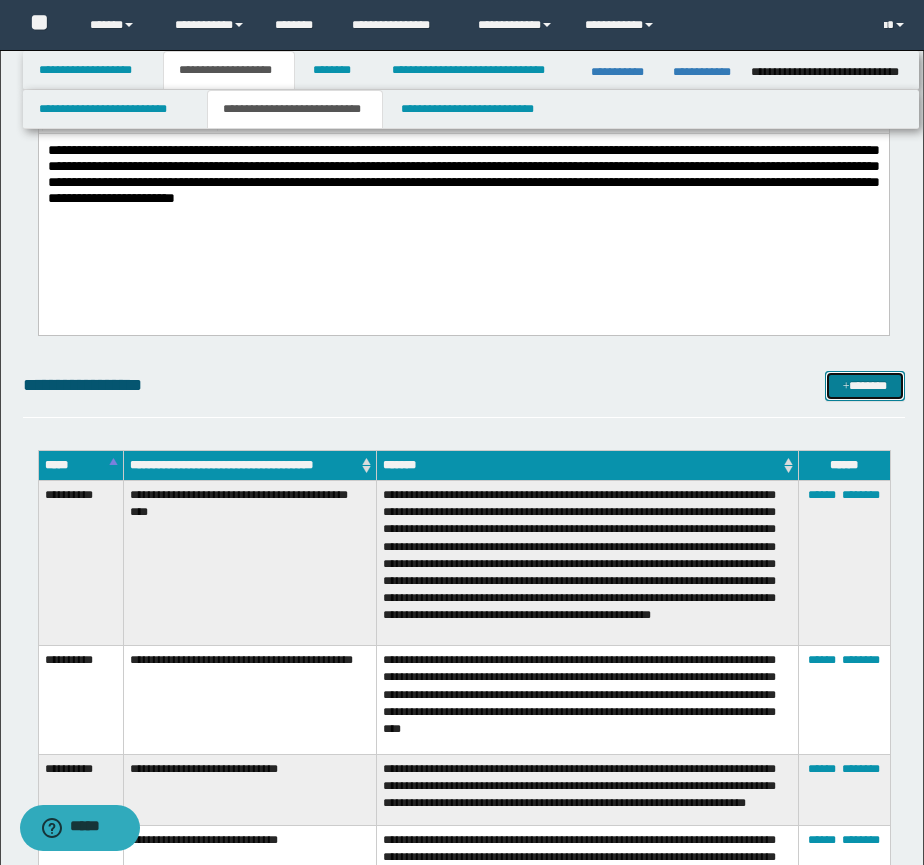 click on "*******" at bounding box center (865, 386) 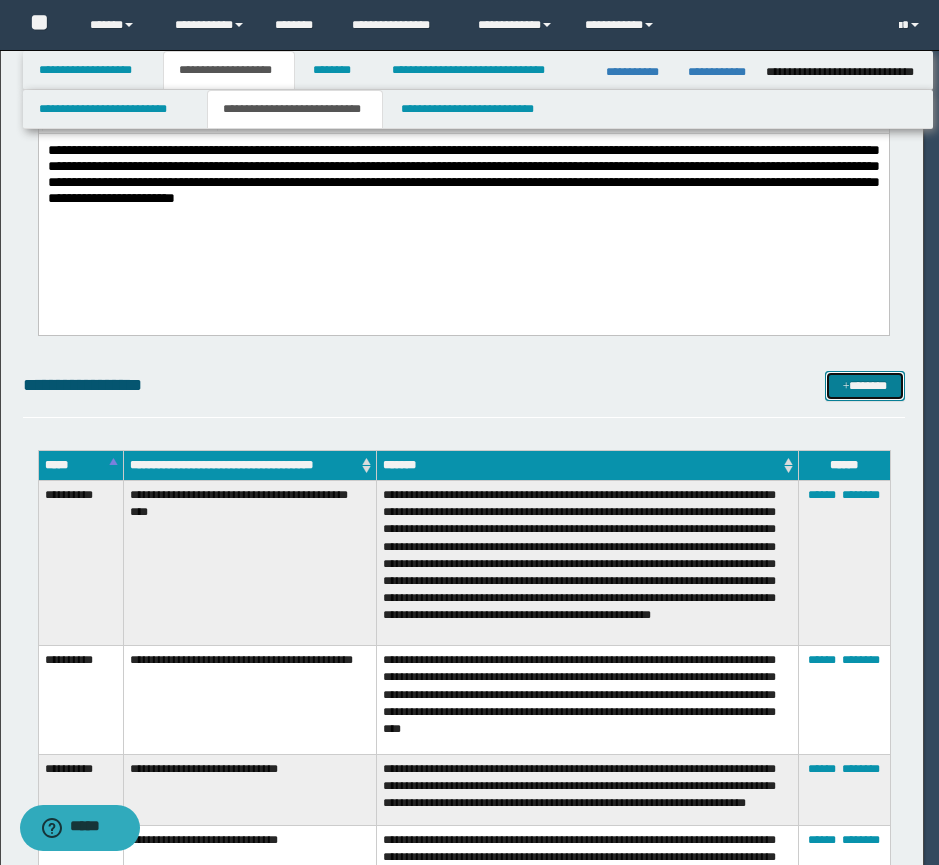 scroll, scrollTop: 0, scrollLeft: 0, axis: both 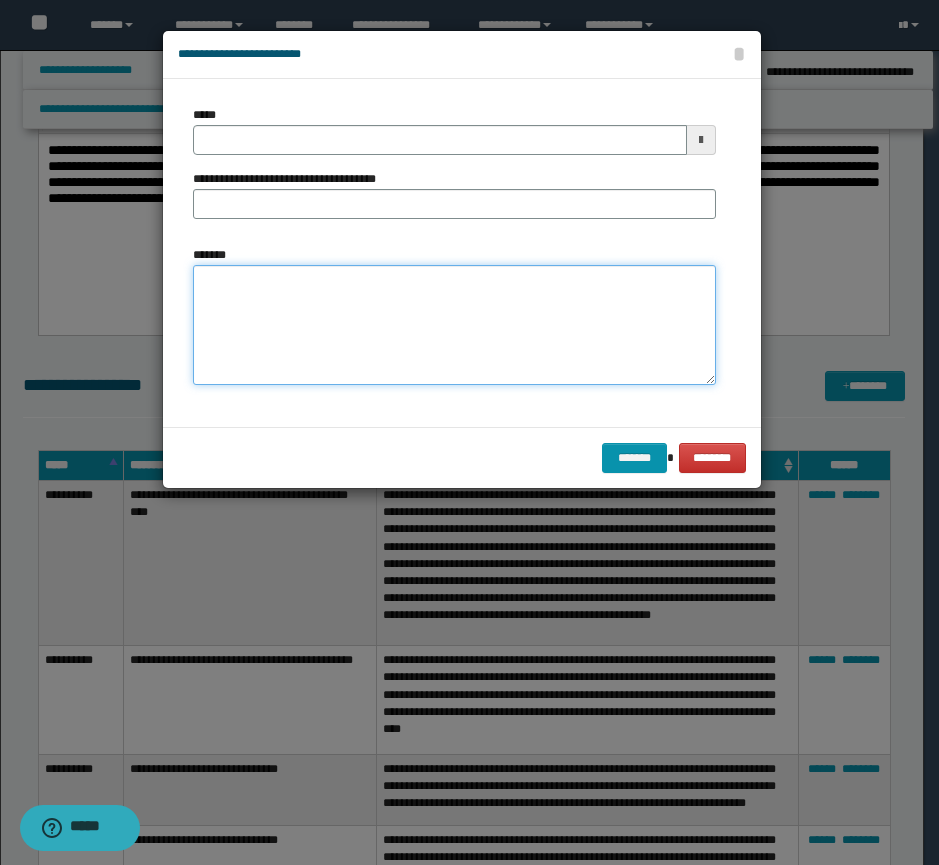 click on "*******" at bounding box center [454, 325] 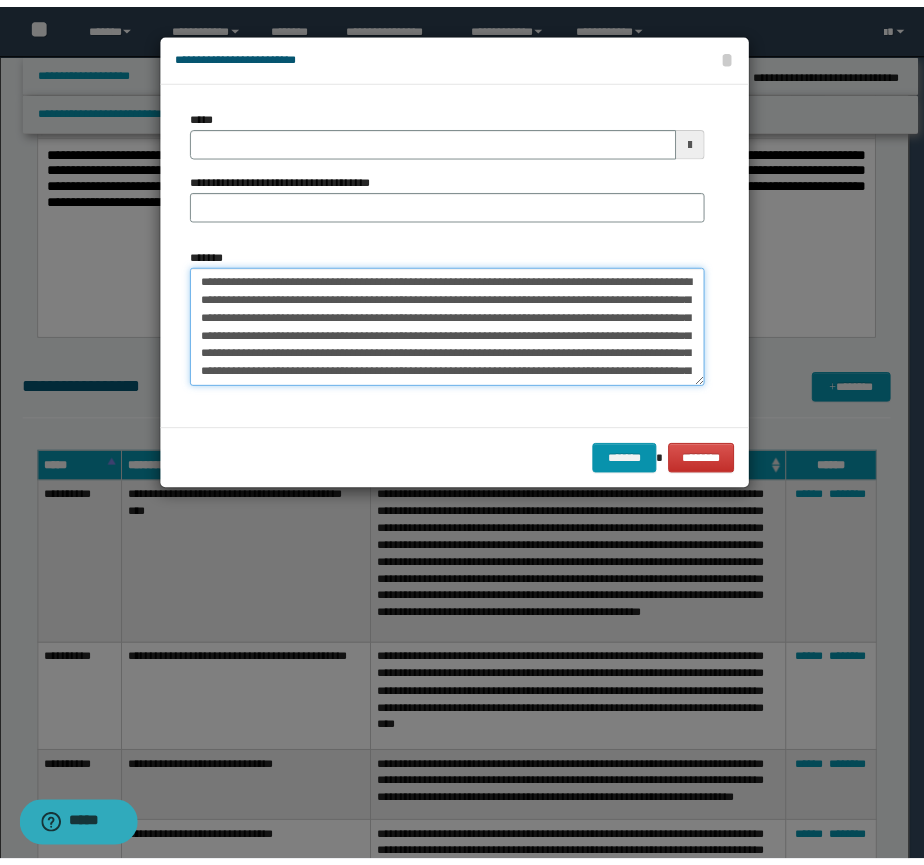 scroll, scrollTop: 30, scrollLeft: 0, axis: vertical 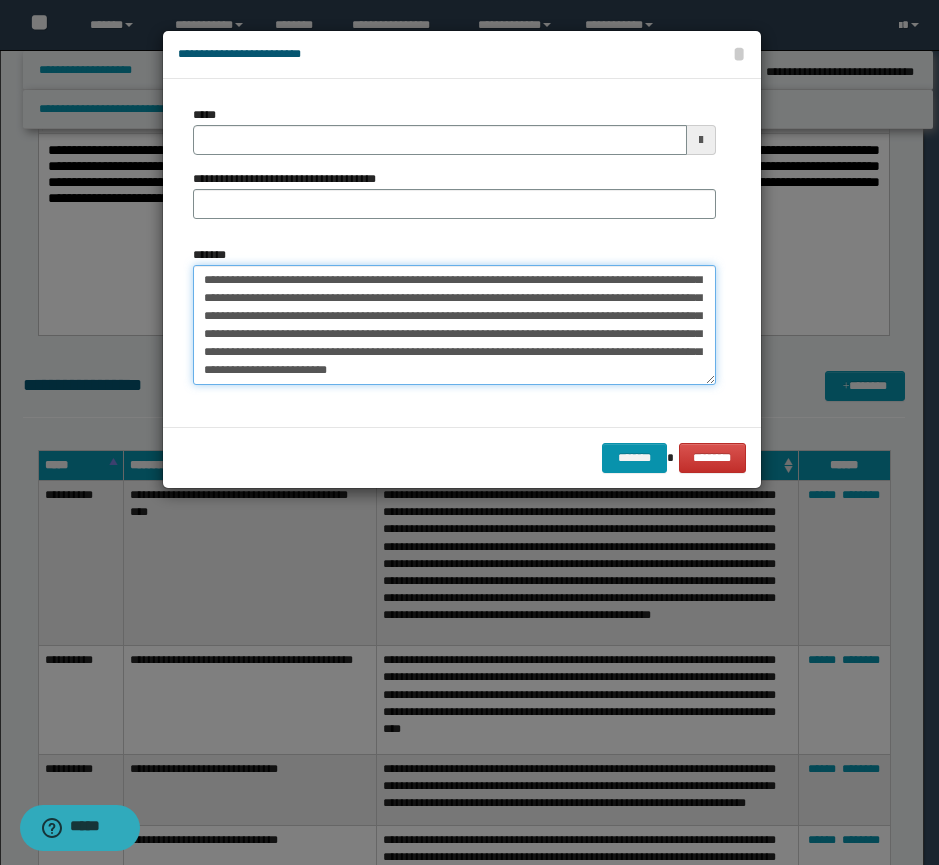 type on "**********" 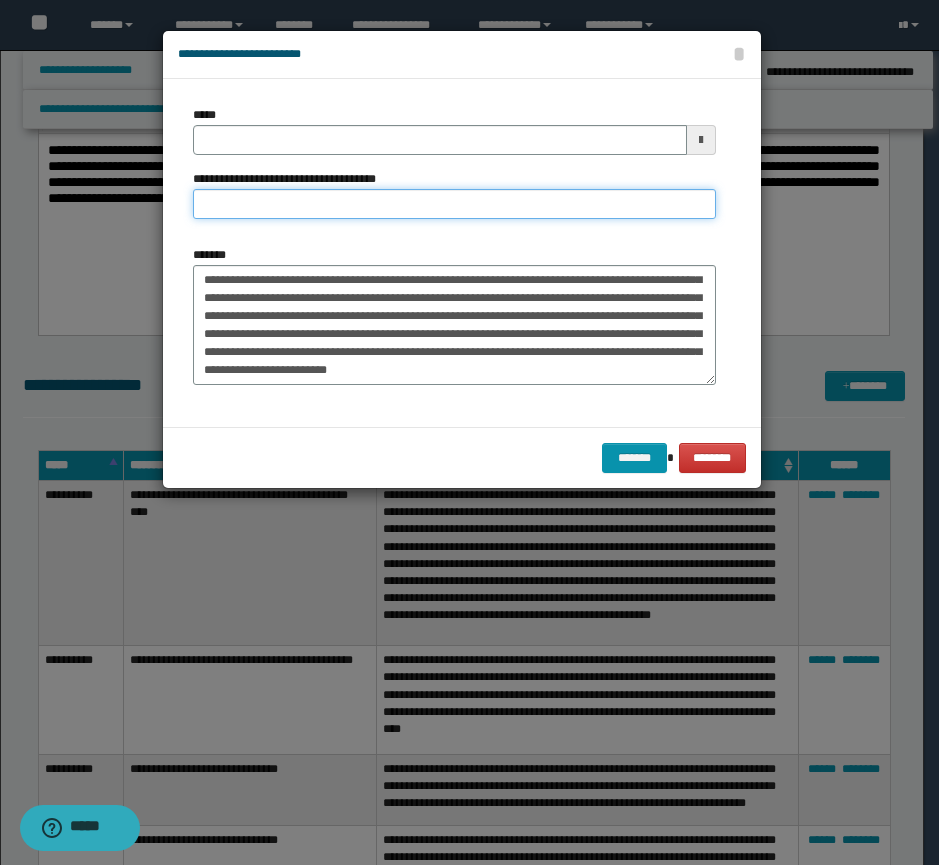 click on "**********" at bounding box center (454, 204) 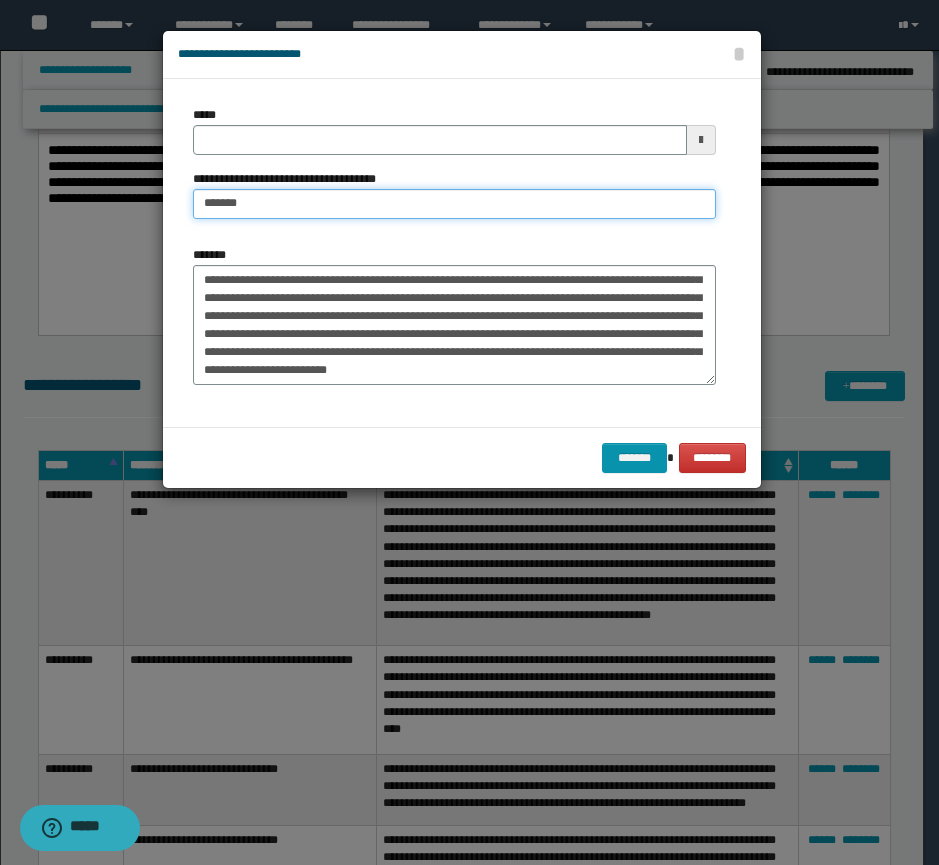 type on "**********" 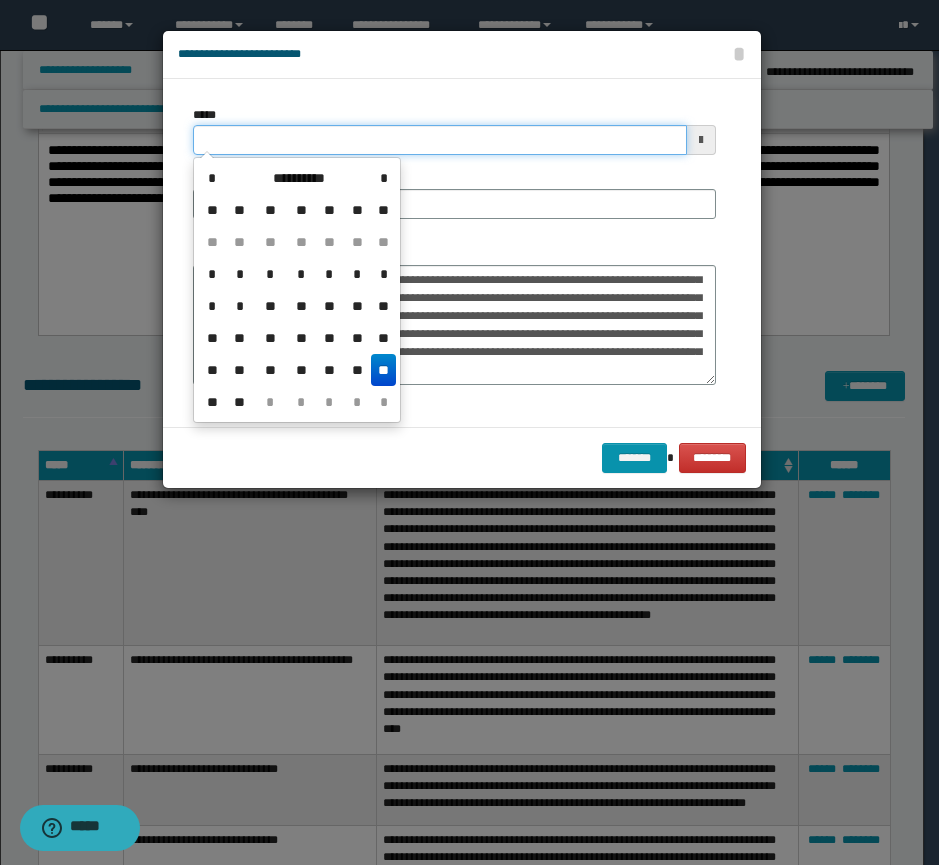 click on "*****" at bounding box center (440, 140) 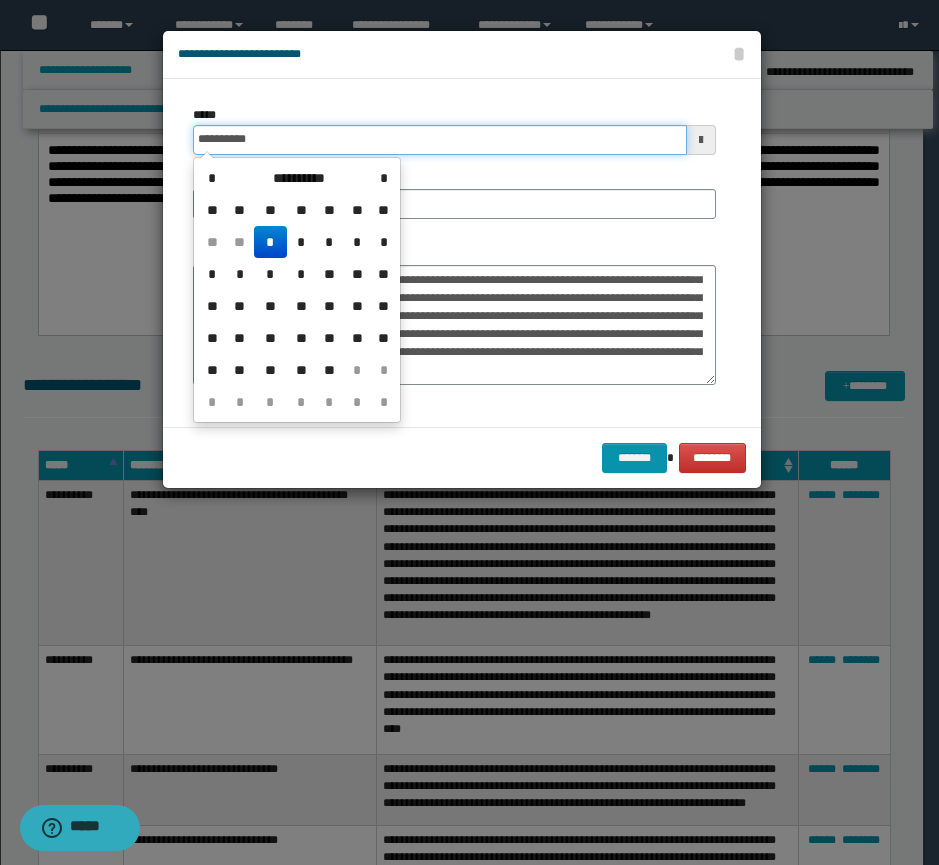 type on "**********" 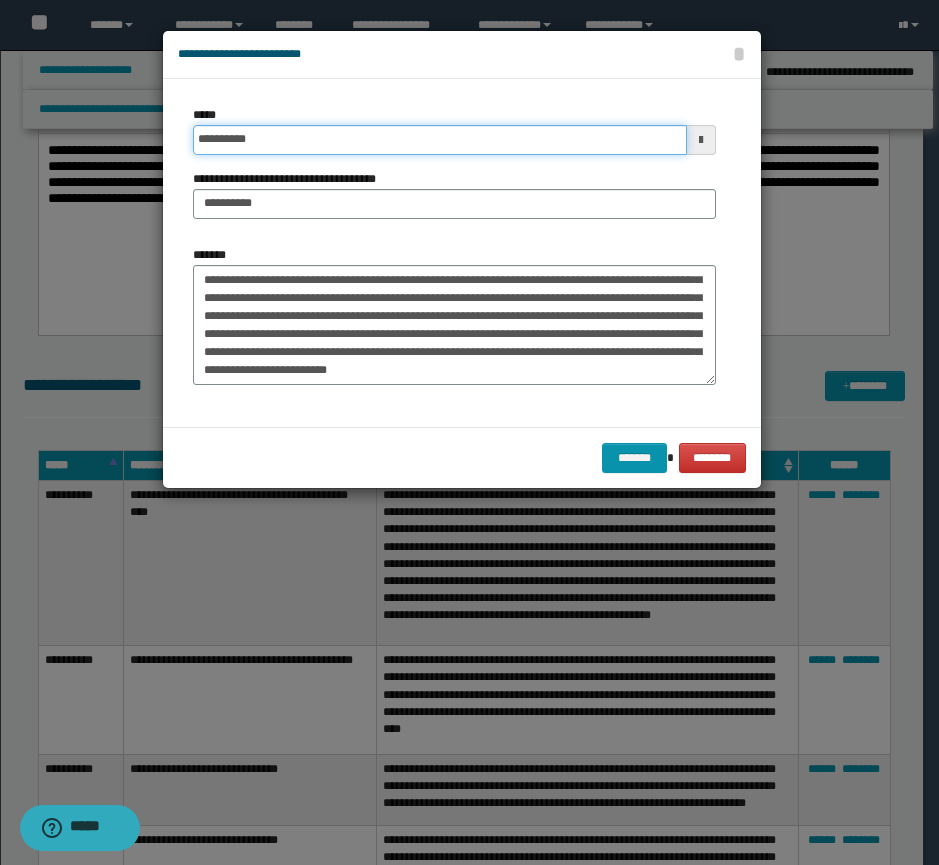 click on "*******" at bounding box center (634, 458) 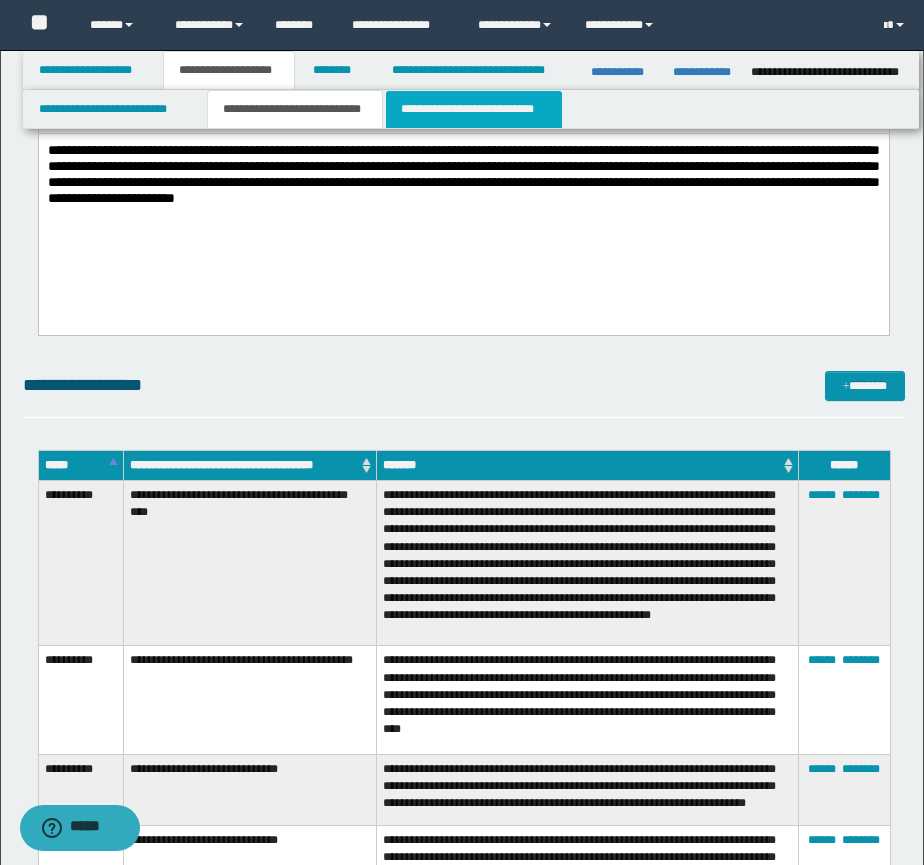 click on "**********" at bounding box center [474, 109] 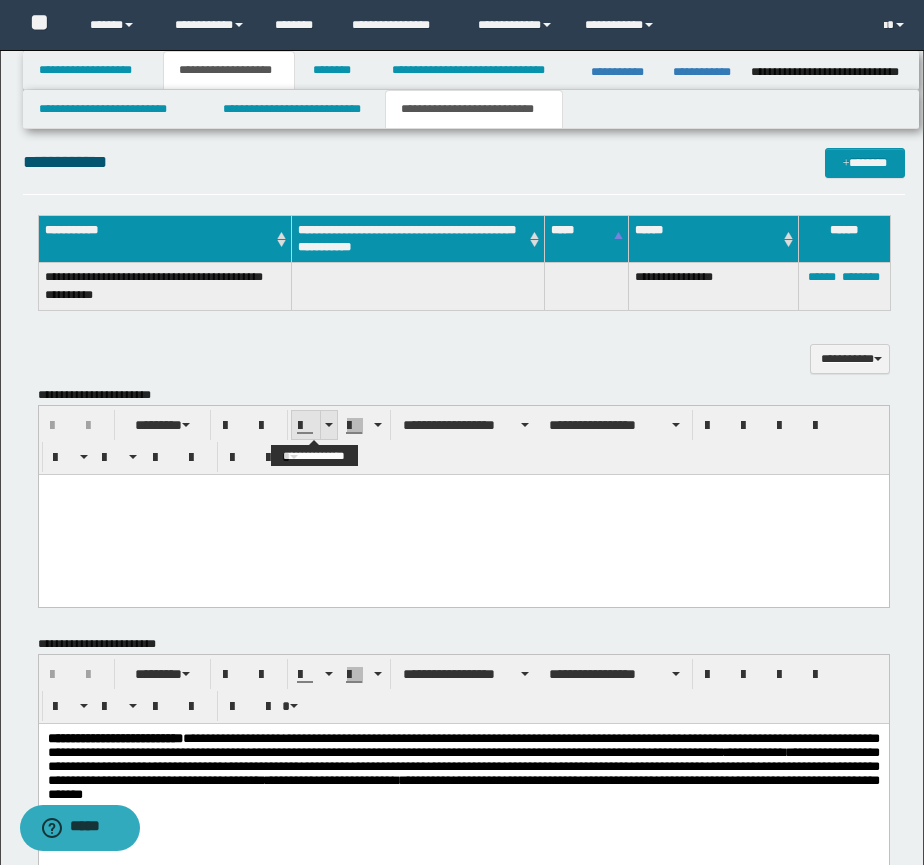 scroll, scrollTop: 1000, scrollLeft: 0, axis: vertical 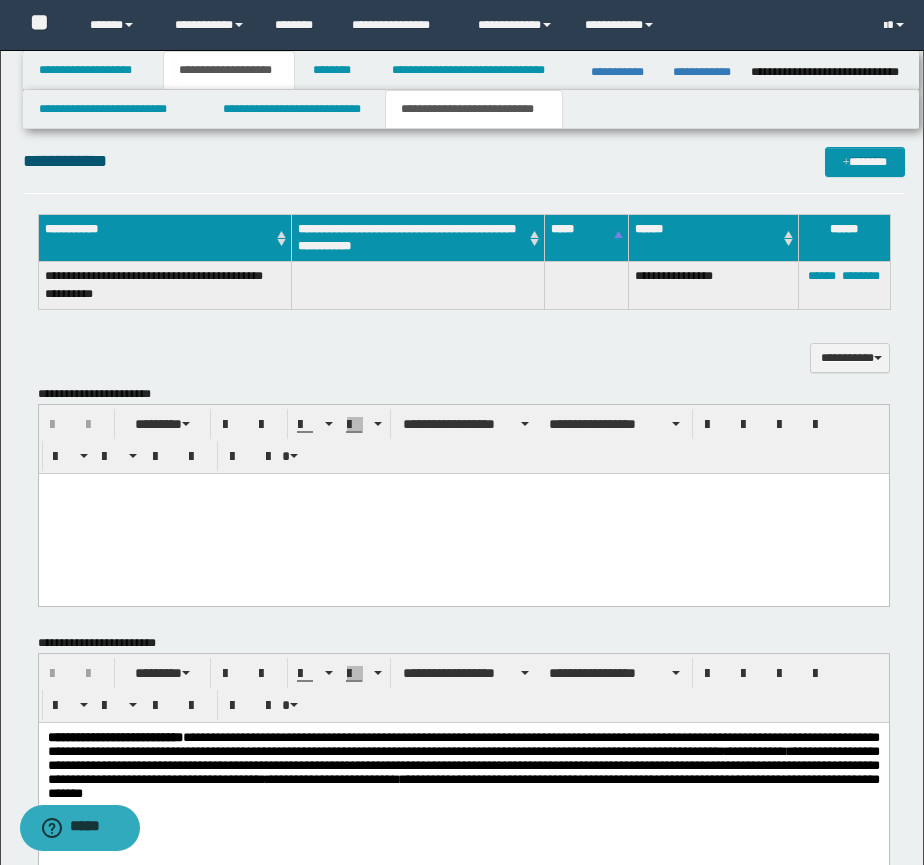 click at bounding box center [463, 514] 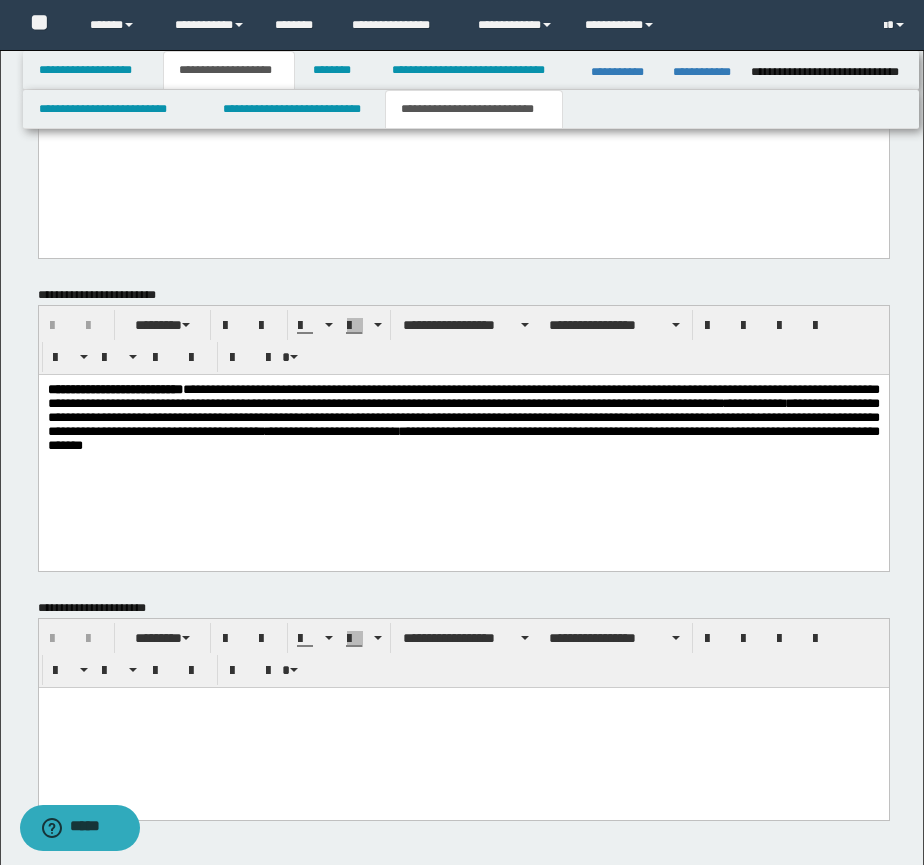 scroll, scrollTop: 1786, scrollLeft: 0, axis: vertical 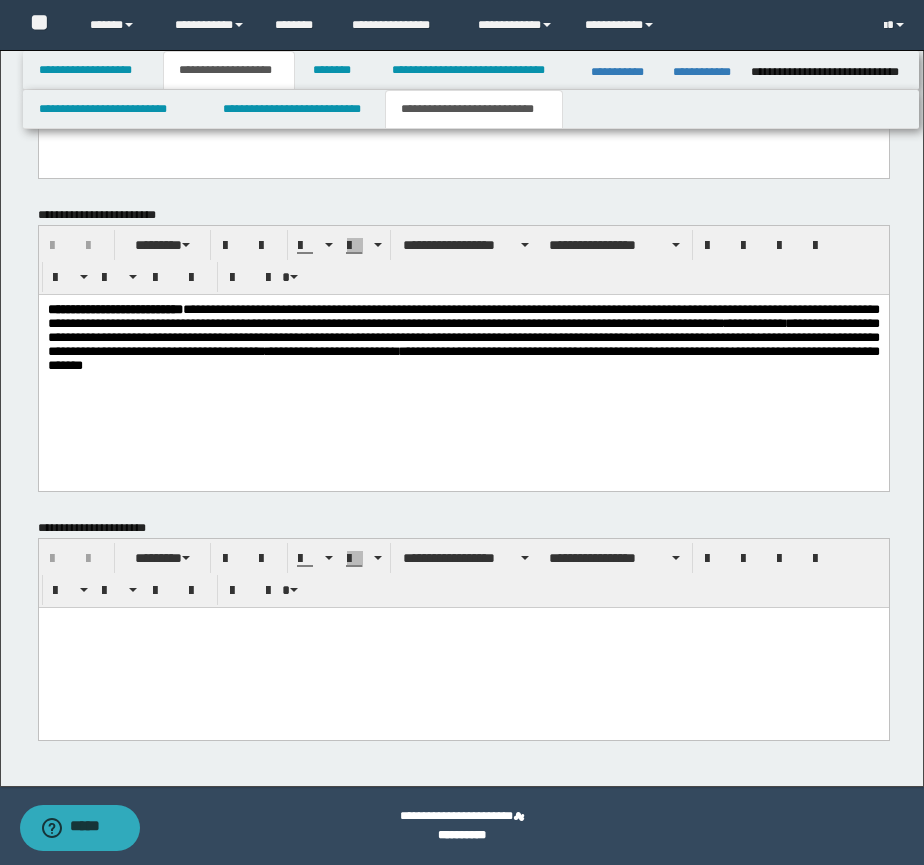 click at bounding box center (463, 647) 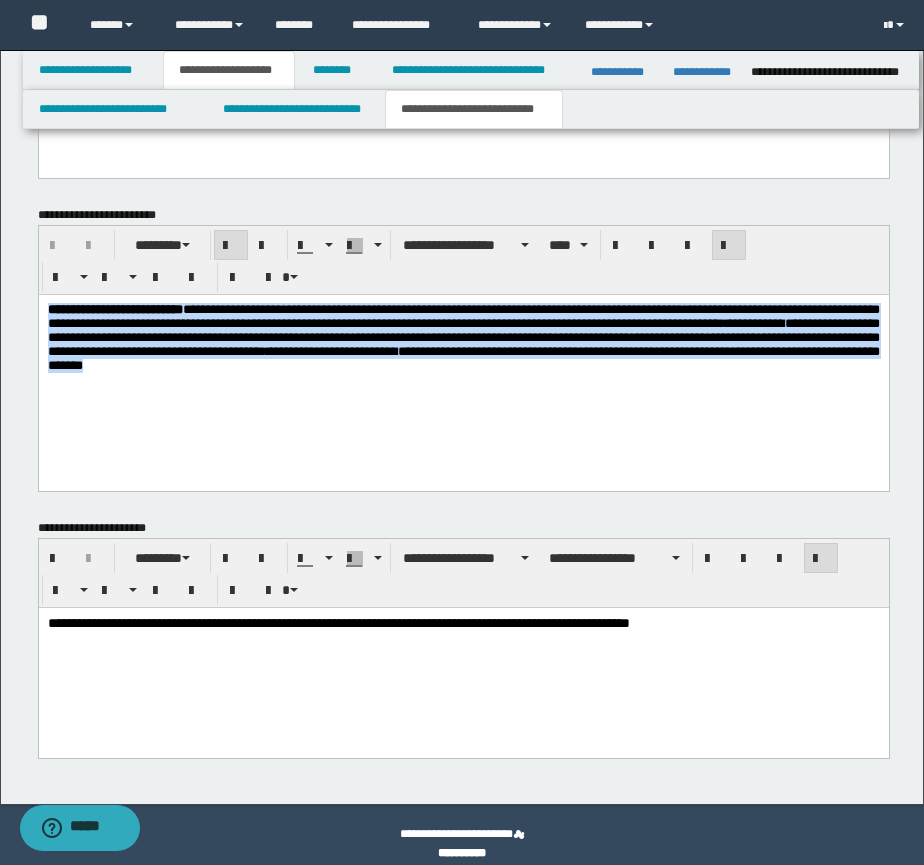 drag, startPoint x: 831, startPoint y: 379, endPoint x: 35, endPoint y: 313, distance: 798.7315 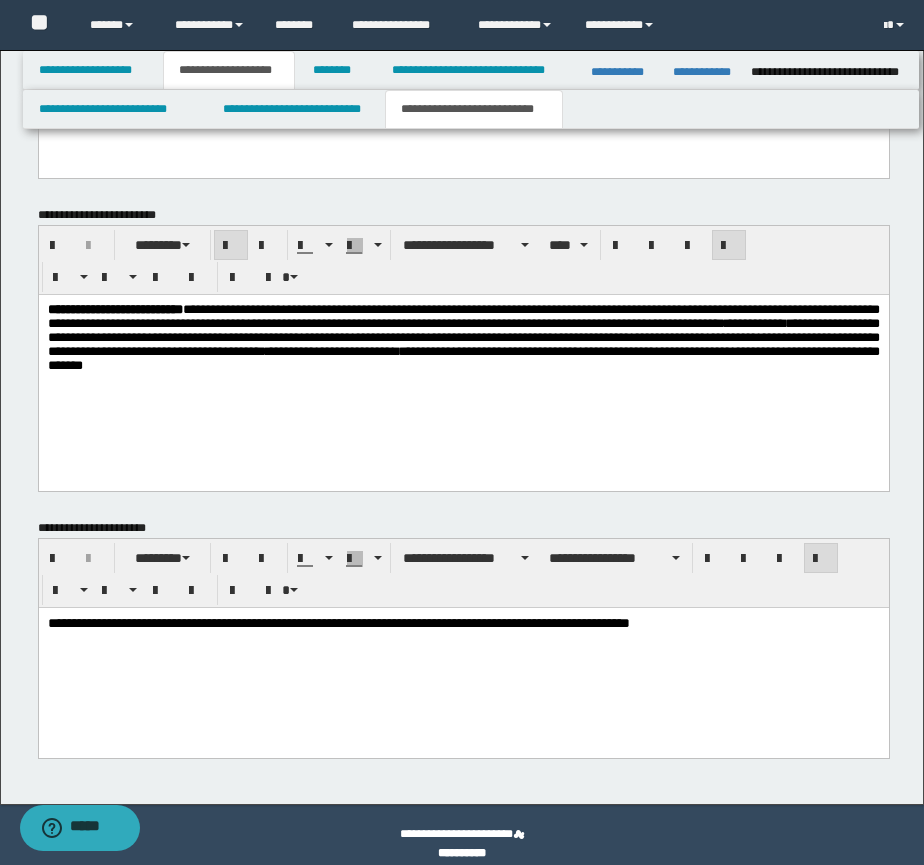 click on "**********" at bounding box center (463, 362) 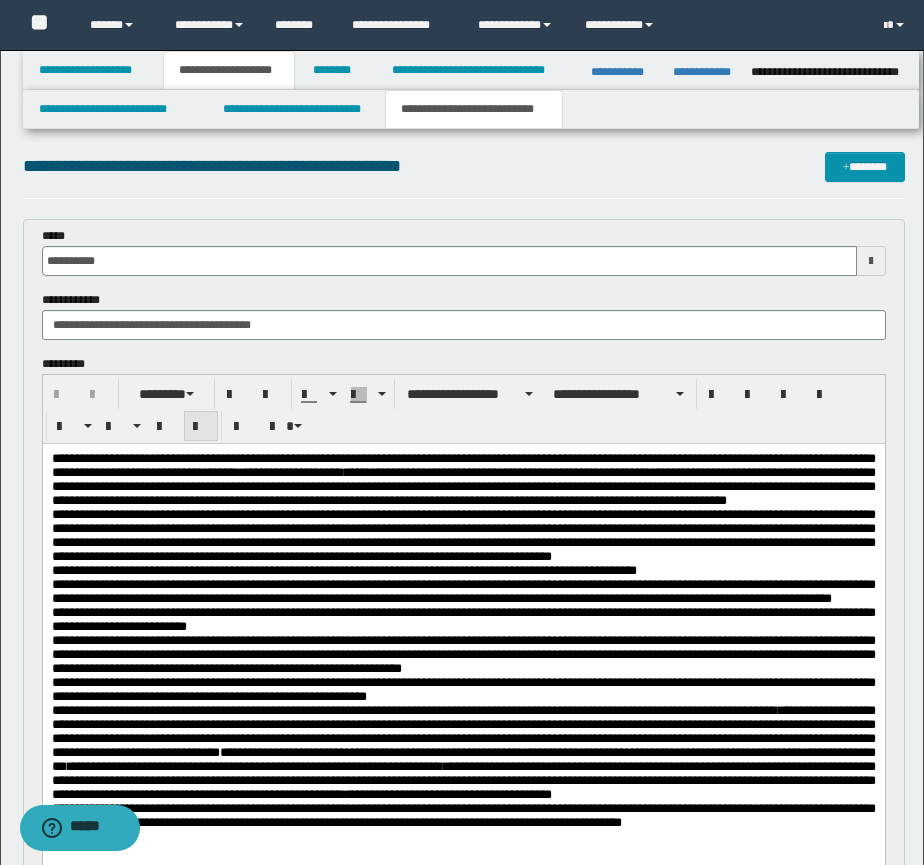scroll, scrollTop: 0, scrollLeft: 0, axis: both 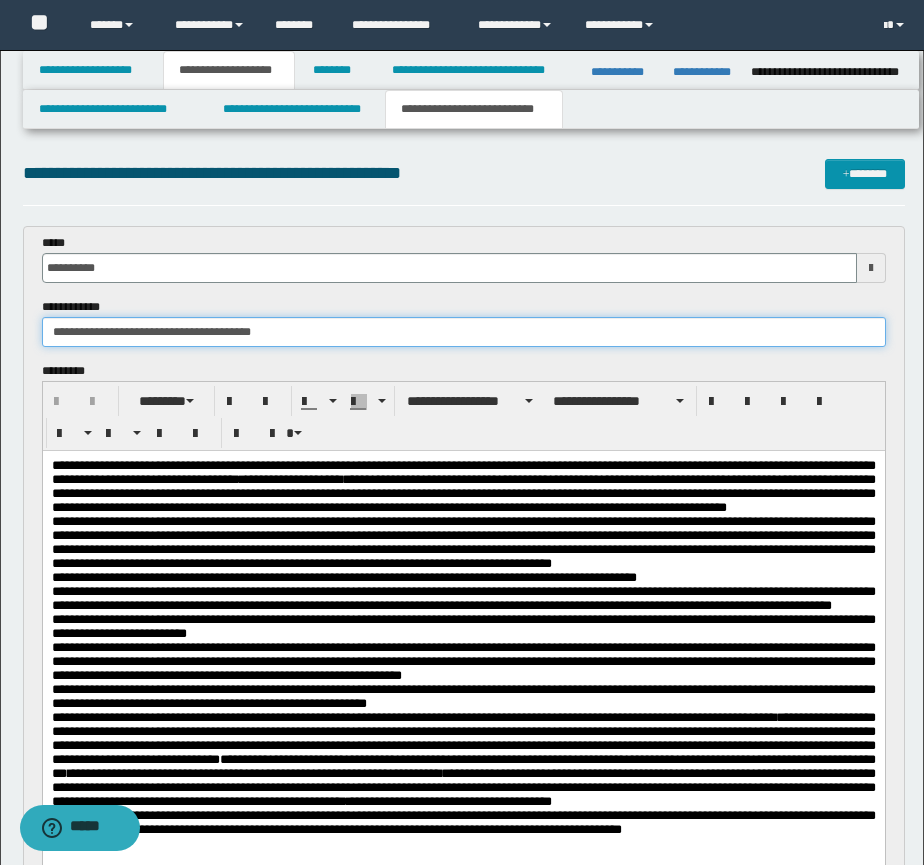 drag, startPoint x: 310, startPoint y: 335, endPoint x: 29, endPoint y: 338, distance: 281.01602 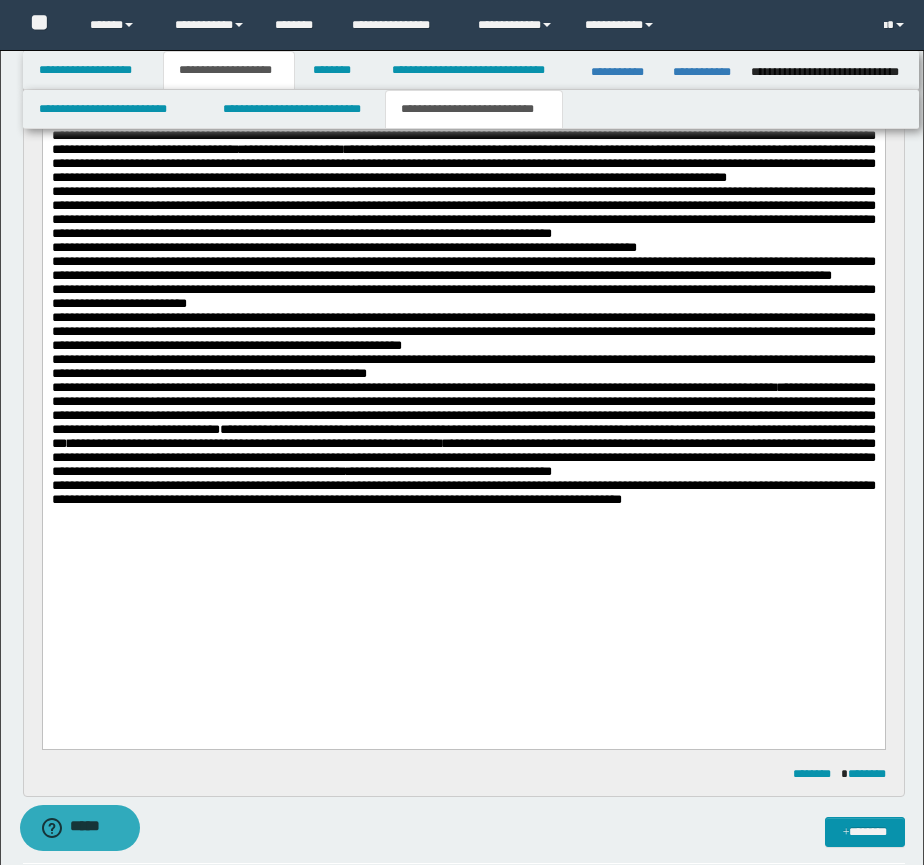 scroll, scrollTop: 333, scrollLeft: 0, axis: vertical 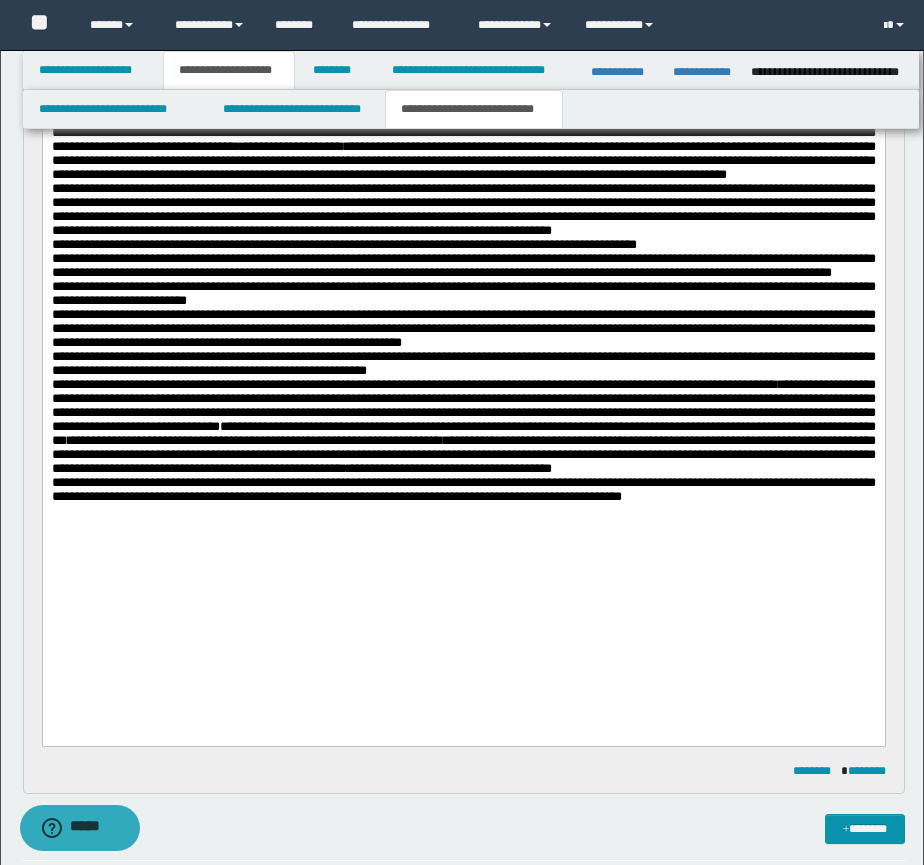 drag, startPoint x: 230, startPoint y: 197, endPoint x: 230, endPoint y: 530, distance: 333 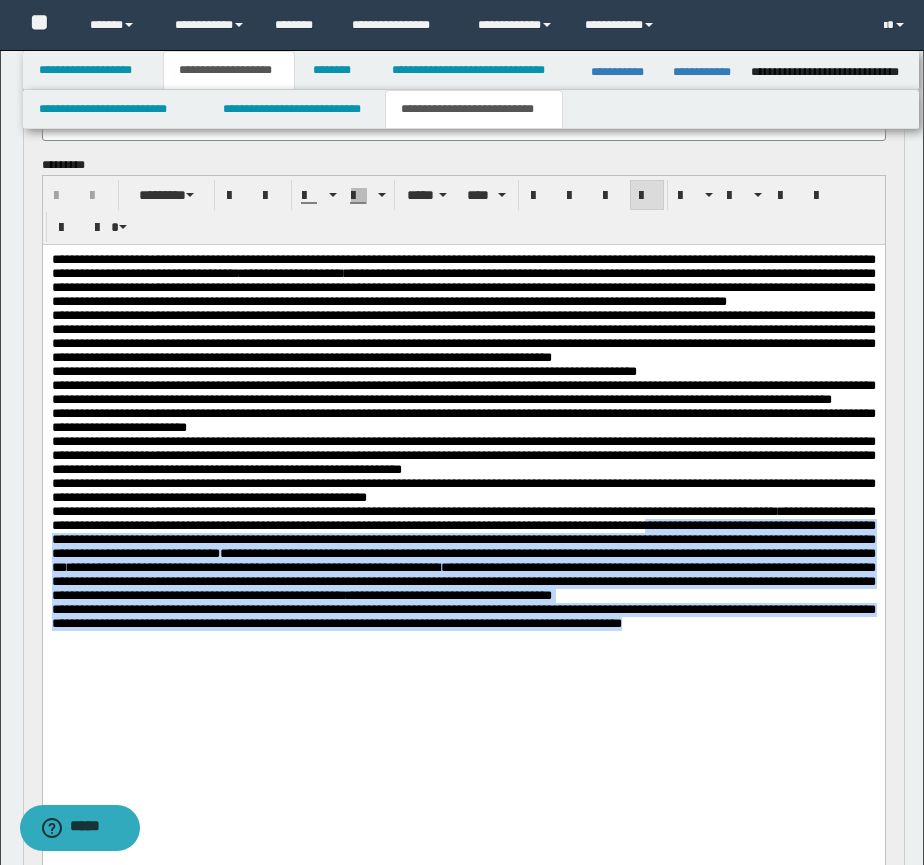 scroll, scrollTop: 0, scrollLeft: 0, axis: both 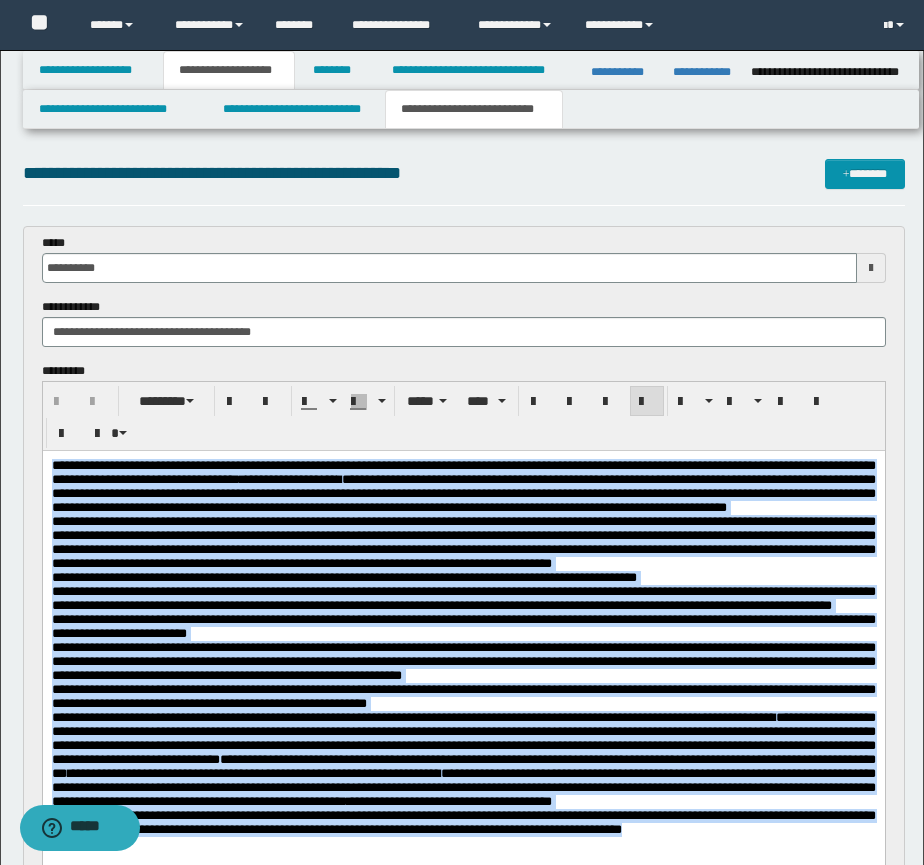 drag, startPoint x: 122, startPoint y: 968, endPoint x: 84, endPoint y: 922, distance: 59.665737 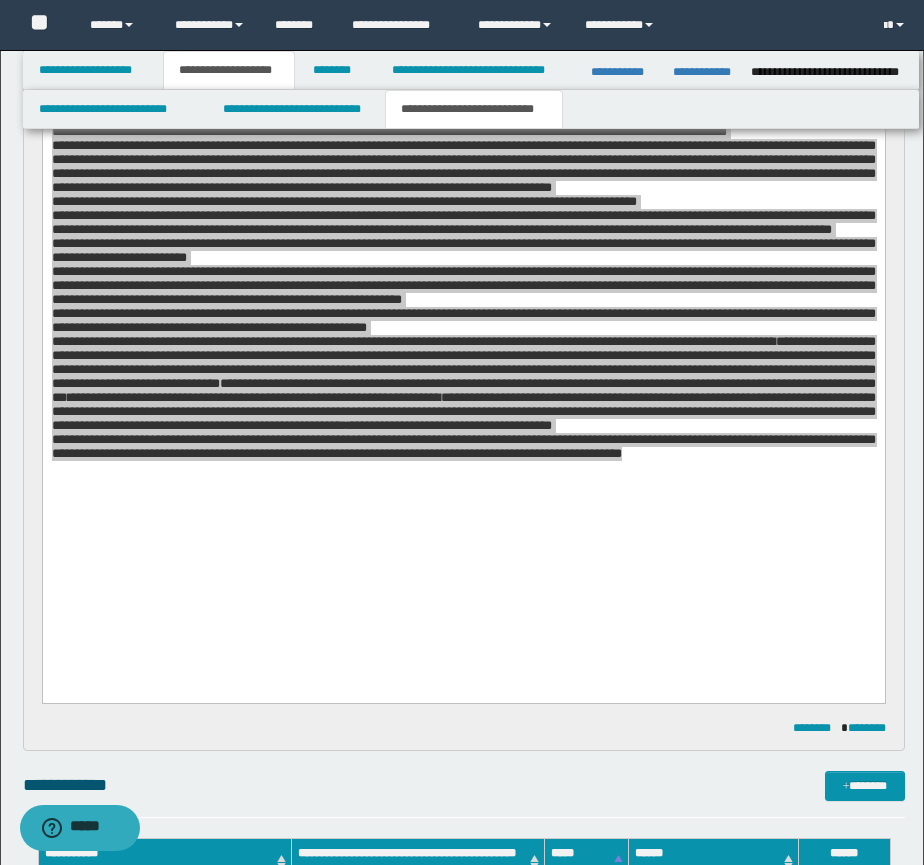 scroll, scrollTop: 333, scrollLeft: 0, axis: vertical 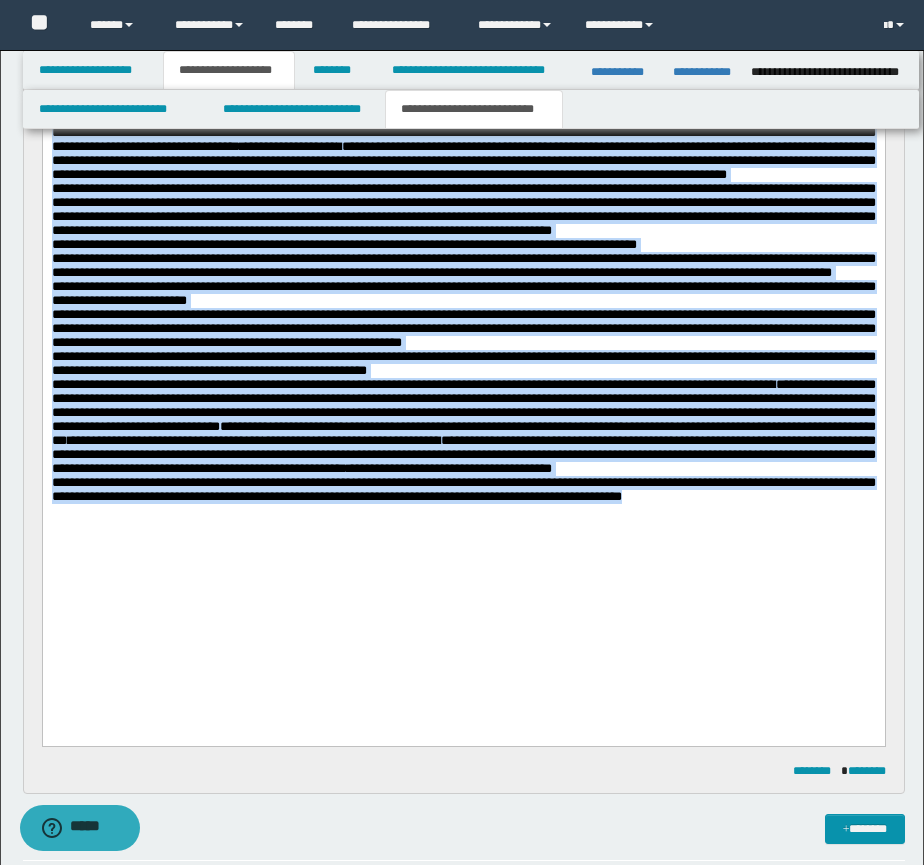 click on "**********" at bounding box center [463, 340] 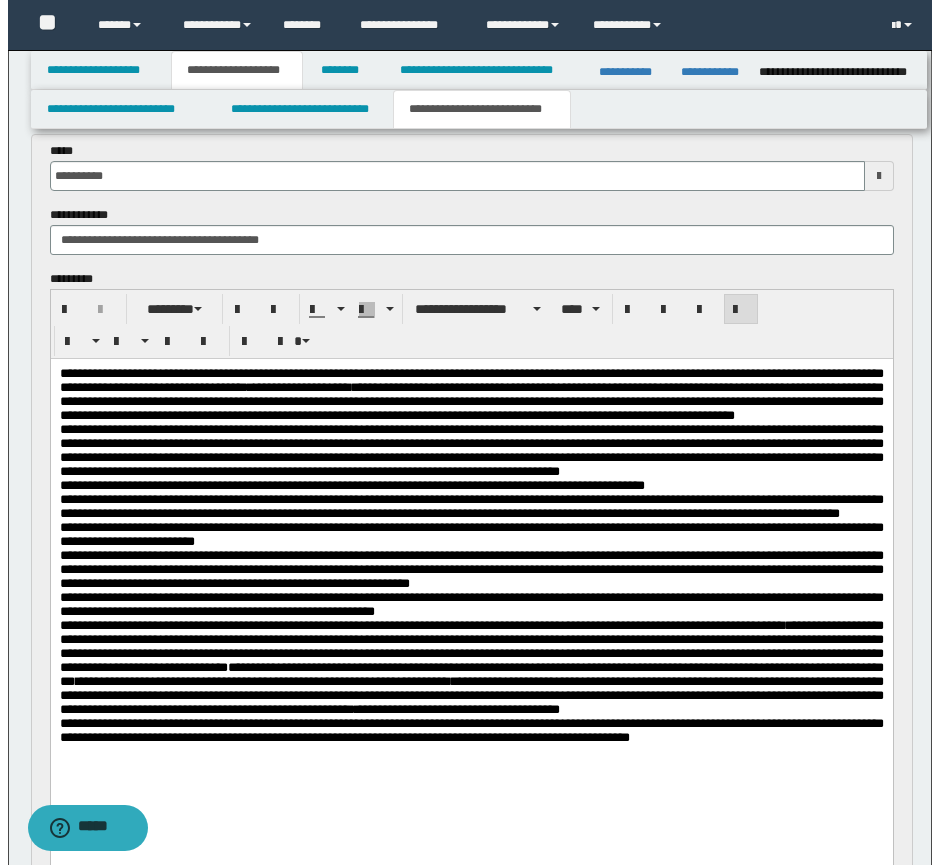 scroll, scrollTop: 0, scrollLeft: 0, axis: both 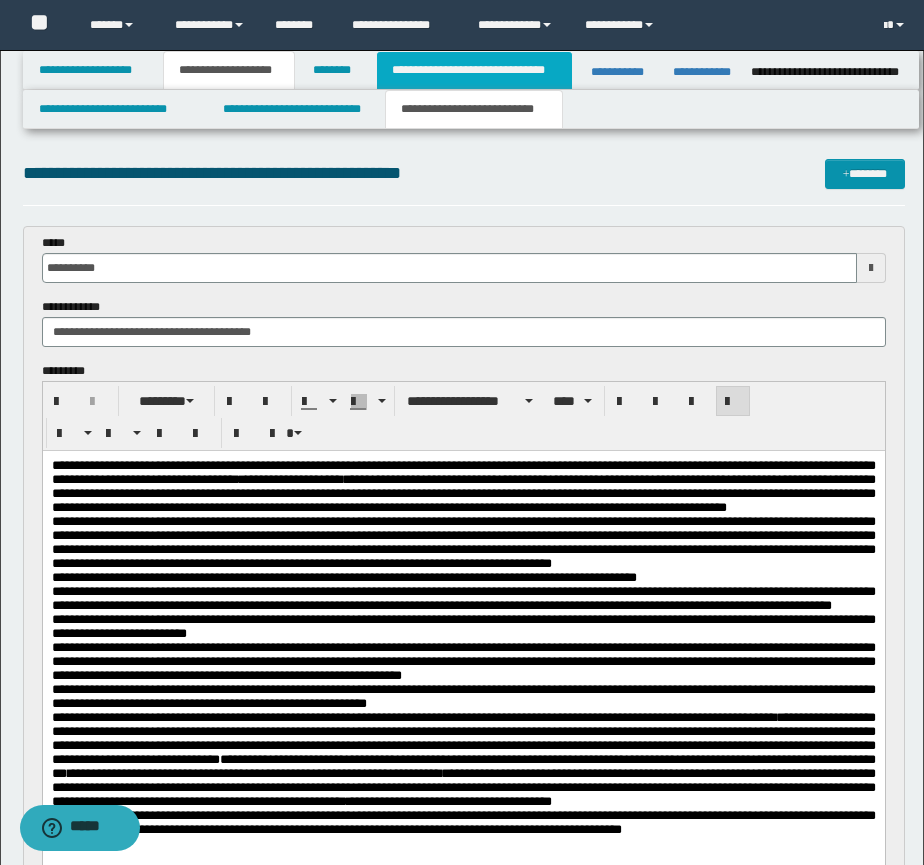 click on "**********" at bounding box center (474, 70) 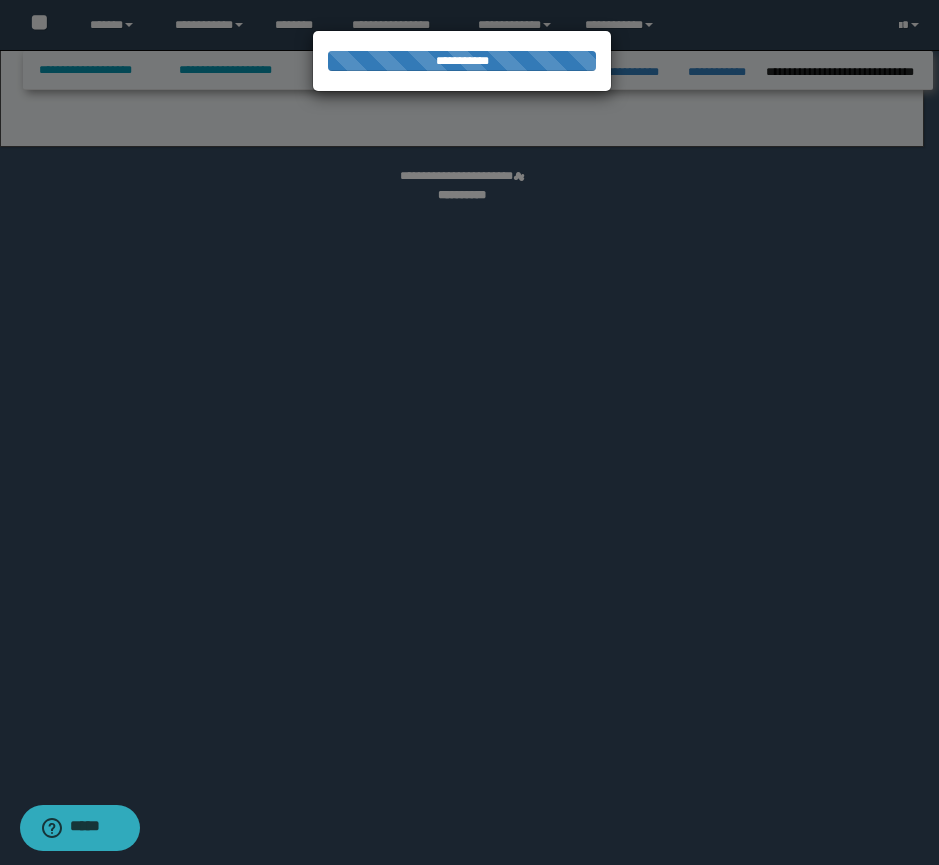 select on "*" 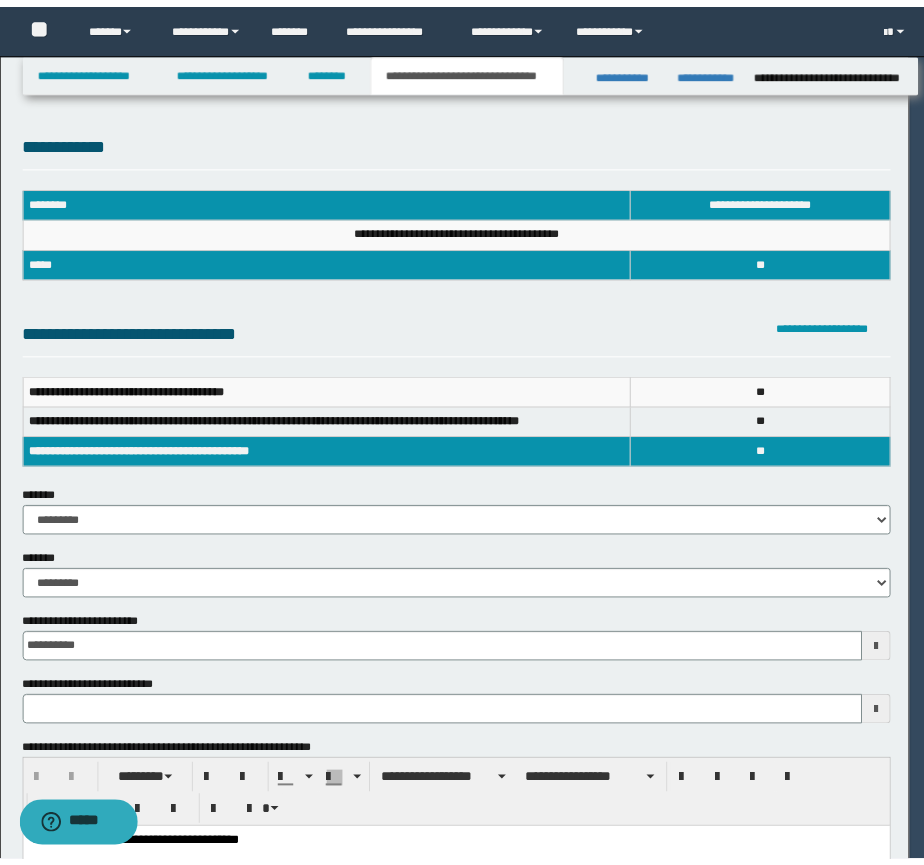 scroll, scrollTop: 0, scrollLeft: 0, axis: both 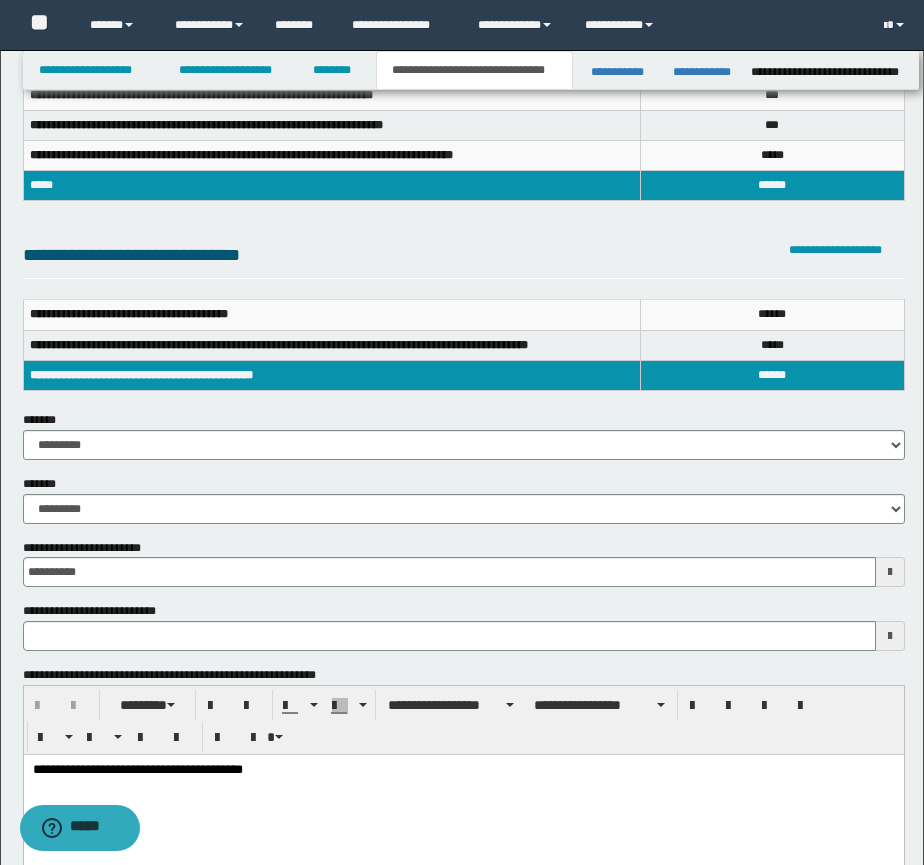type 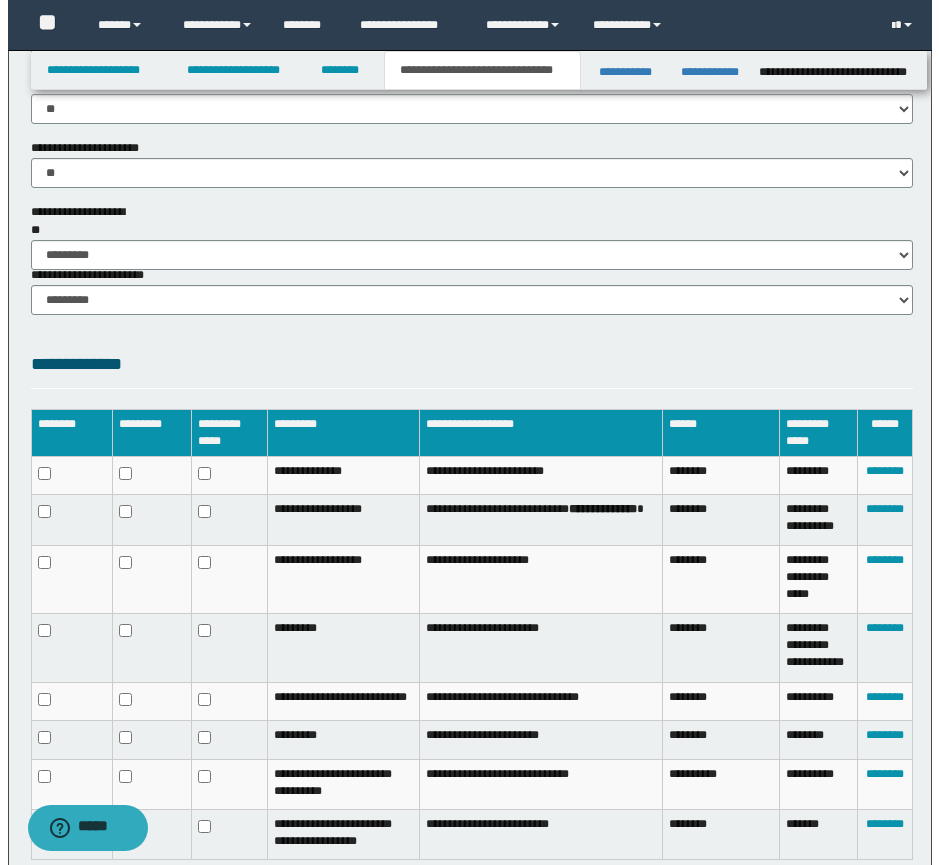 scroll, scrollTop: 1566, scrollLeft: 0, axis: vertical 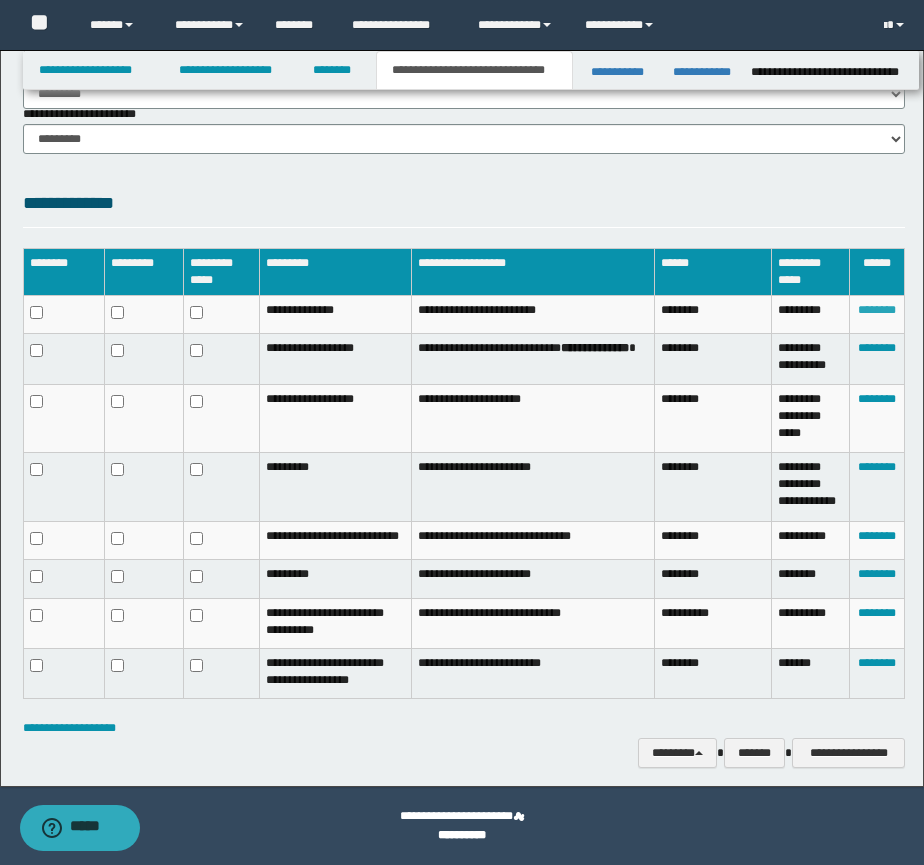 click on "********" at bounding box center [877, 310] 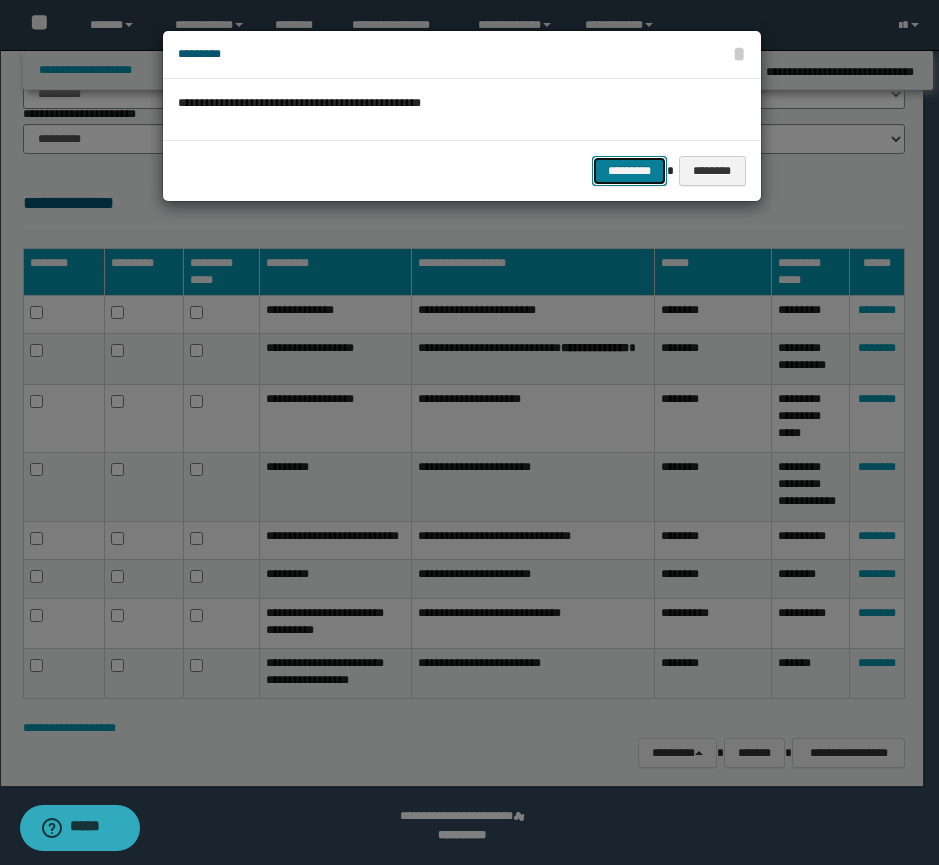 click on "*********" at bounding box center [629, 171] 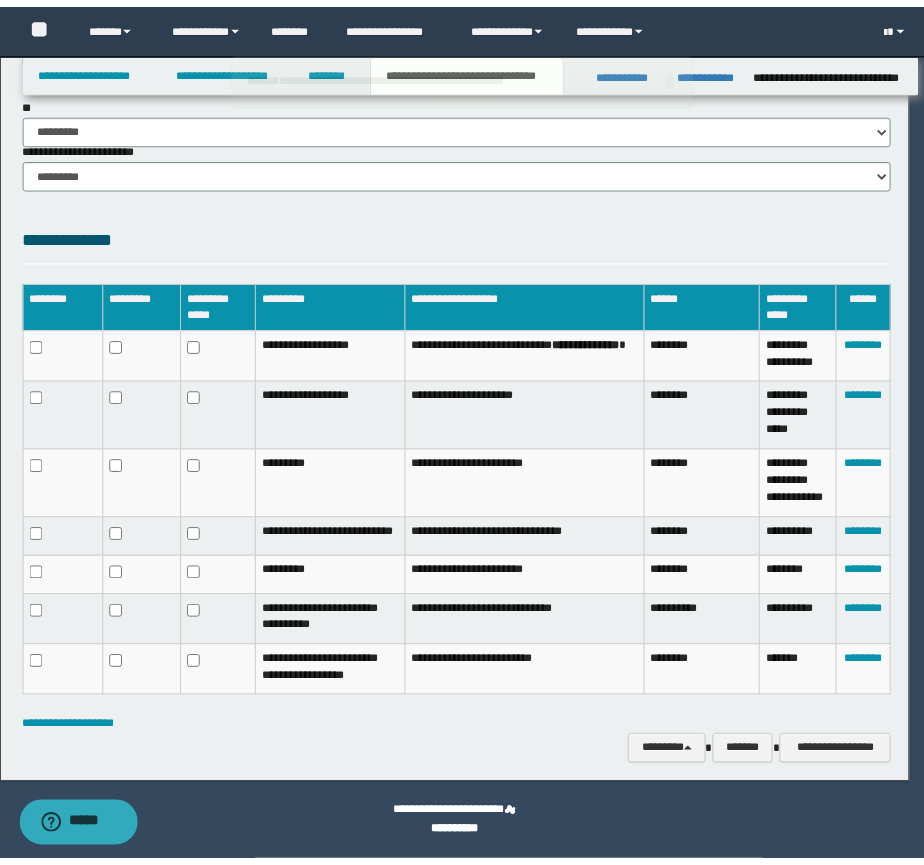 scroll, scrollTop: 1532, scrollLeft: 0, axis: vertical 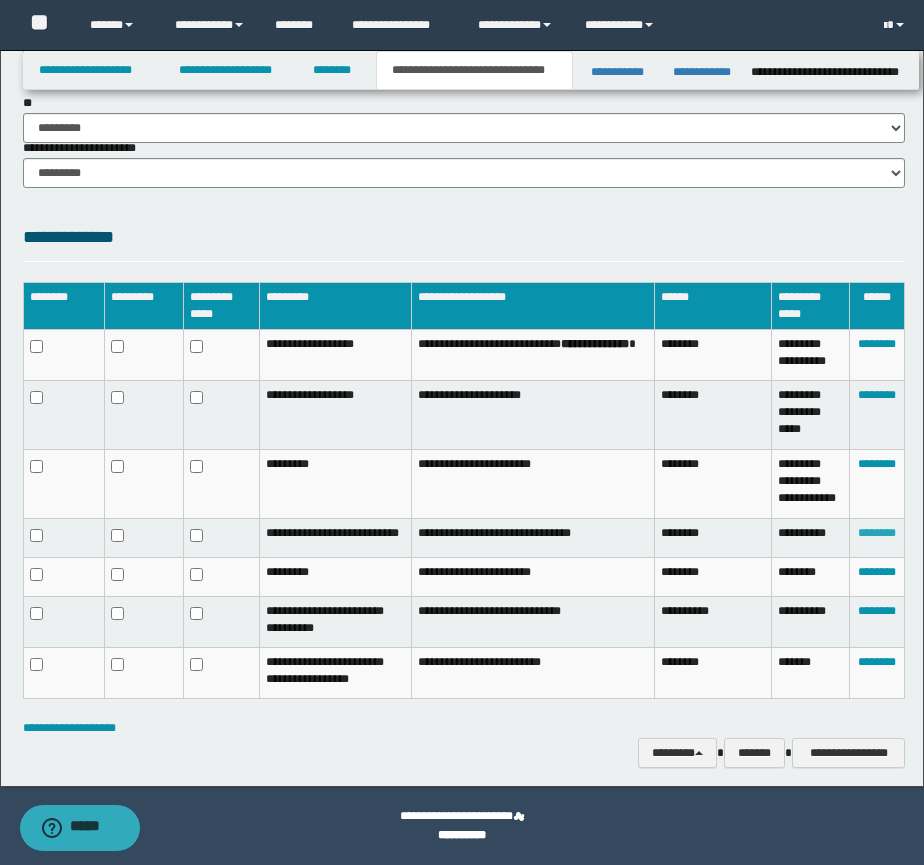 click on "********" at bounding box center (877, 533) 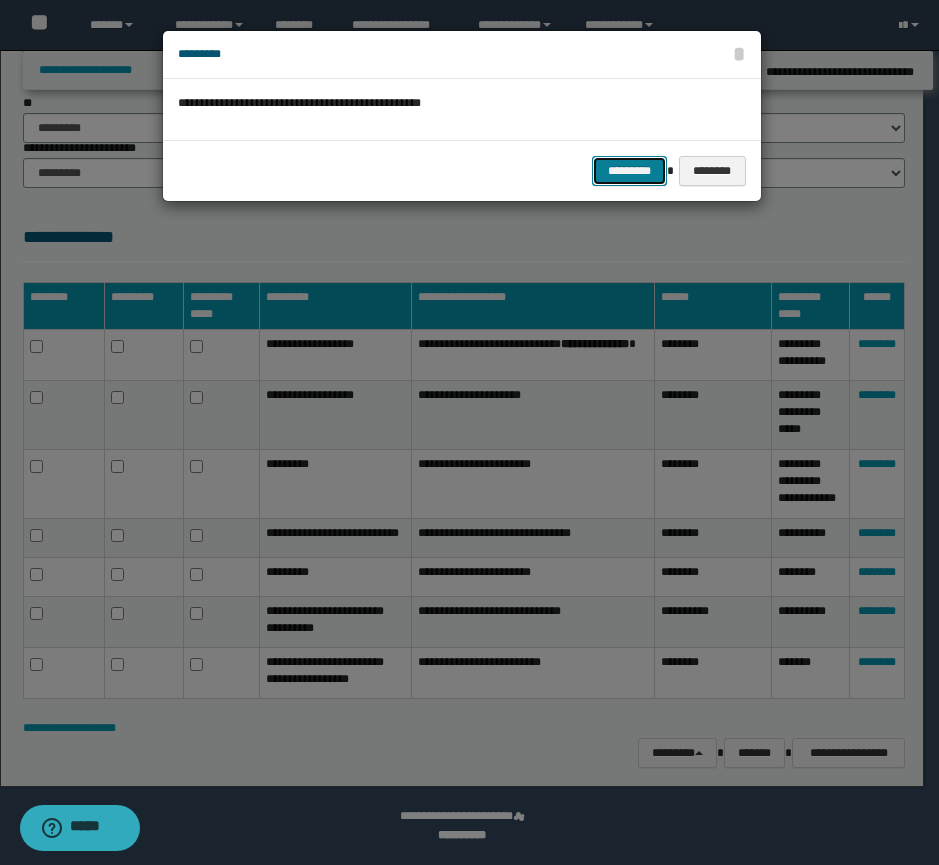 click on "*********" at bounding box center (629, 171) 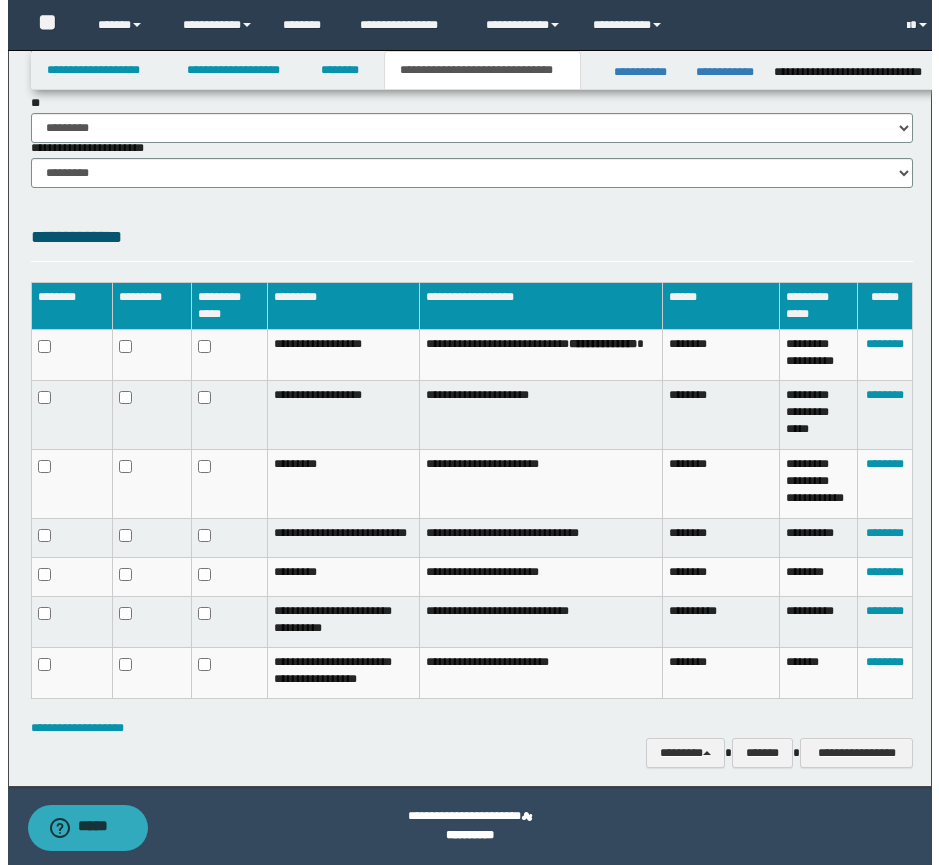 scroll, scrollTop: 1484, scrollLeft: 0, axis: vertical 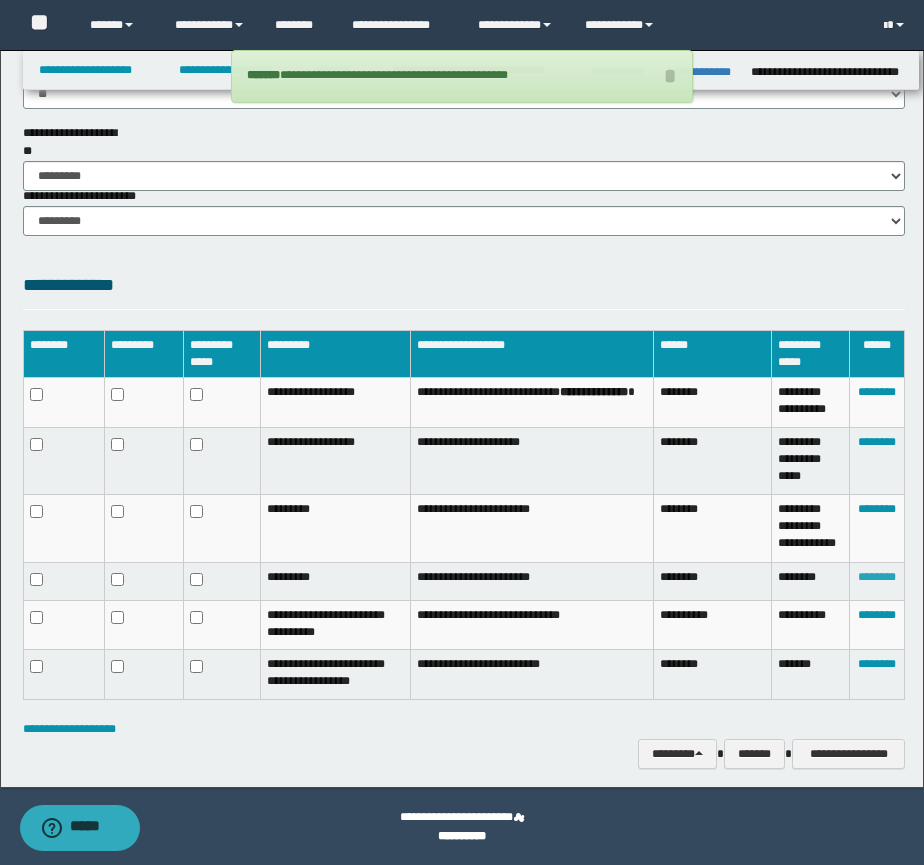 click on "********" at bounding box center (877, 577) 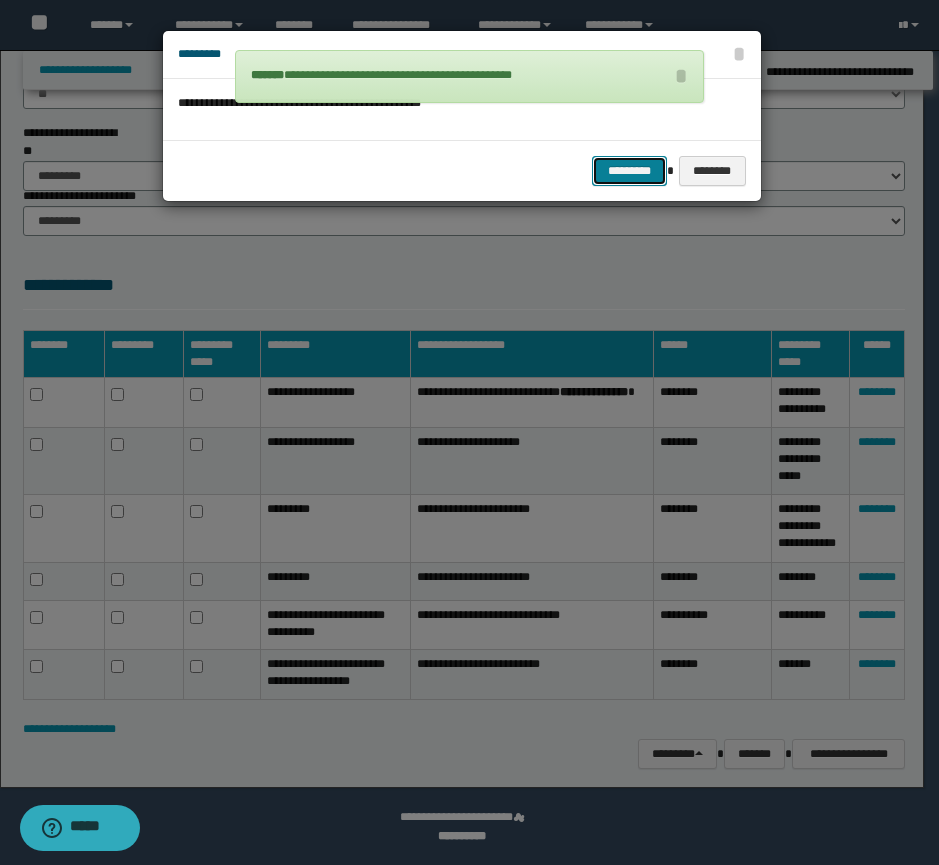 click on "*********" at bounding box center (629, 171) 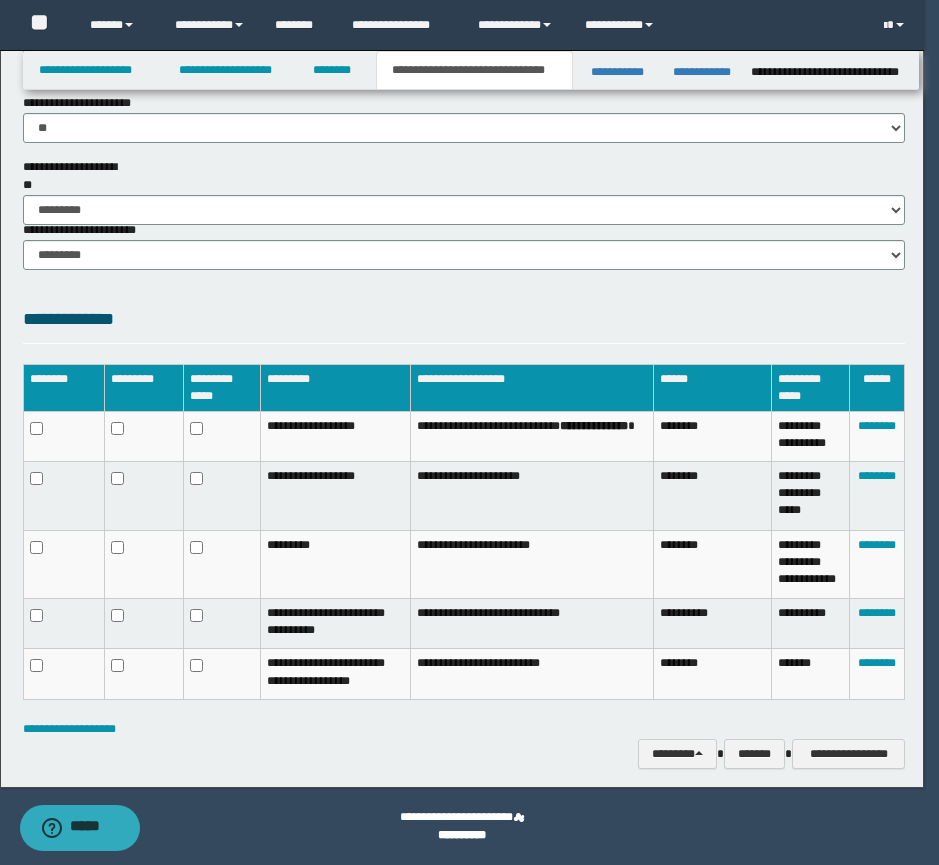 scroll, scrollTop: 1450, scrollLeft: 0, axis: vertical 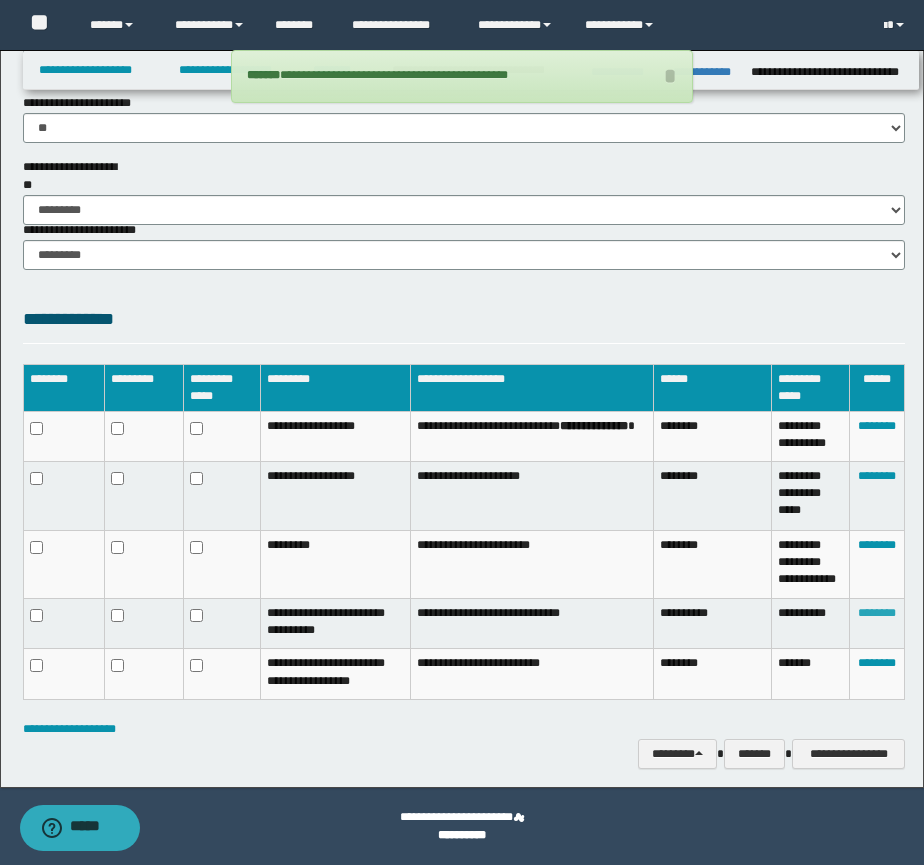 click on "********" at bounding box center (877, 613) 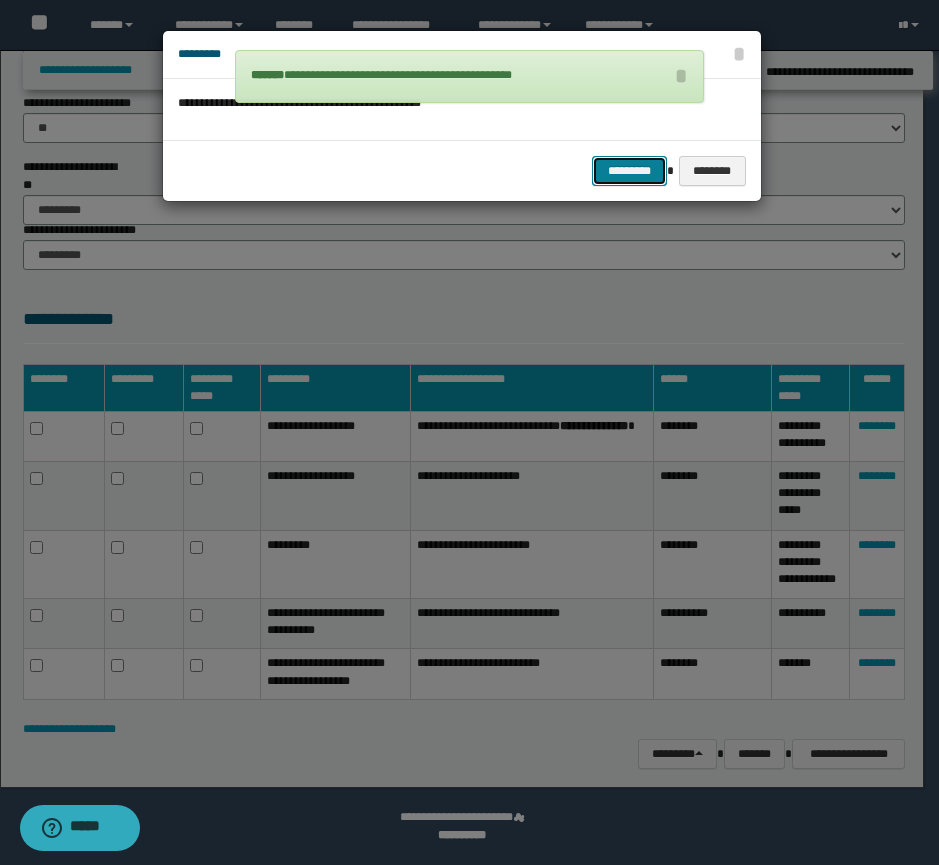 click on "*********" at bounding box center [629, 171] 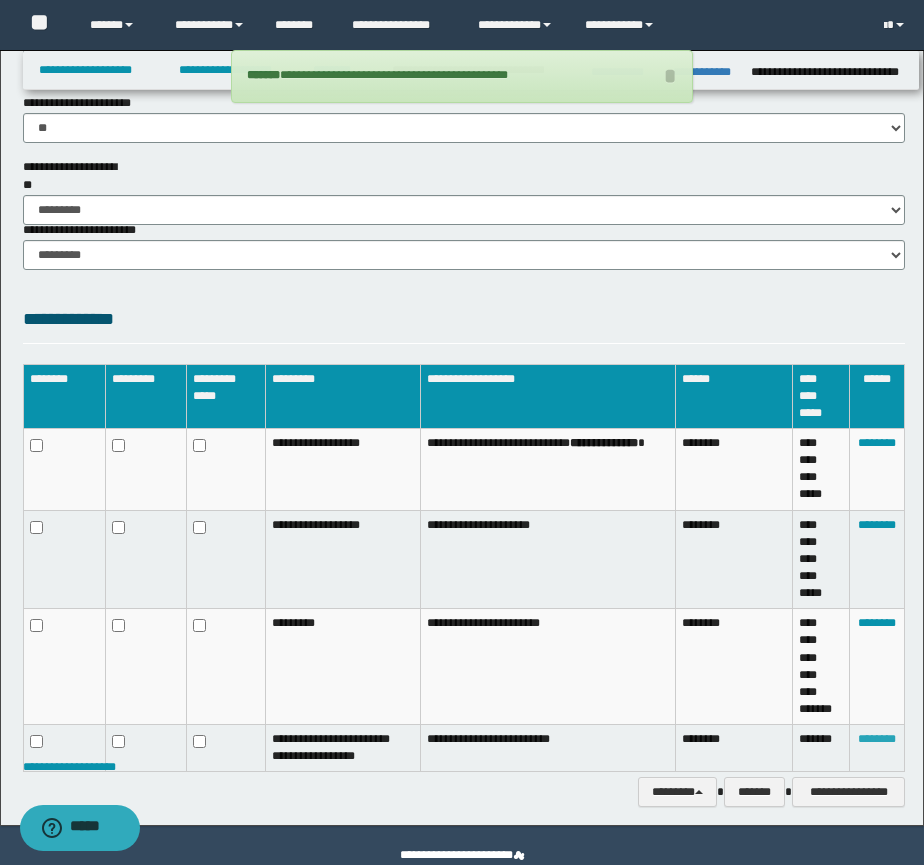 click on "********" at bounding box center (877, 739) 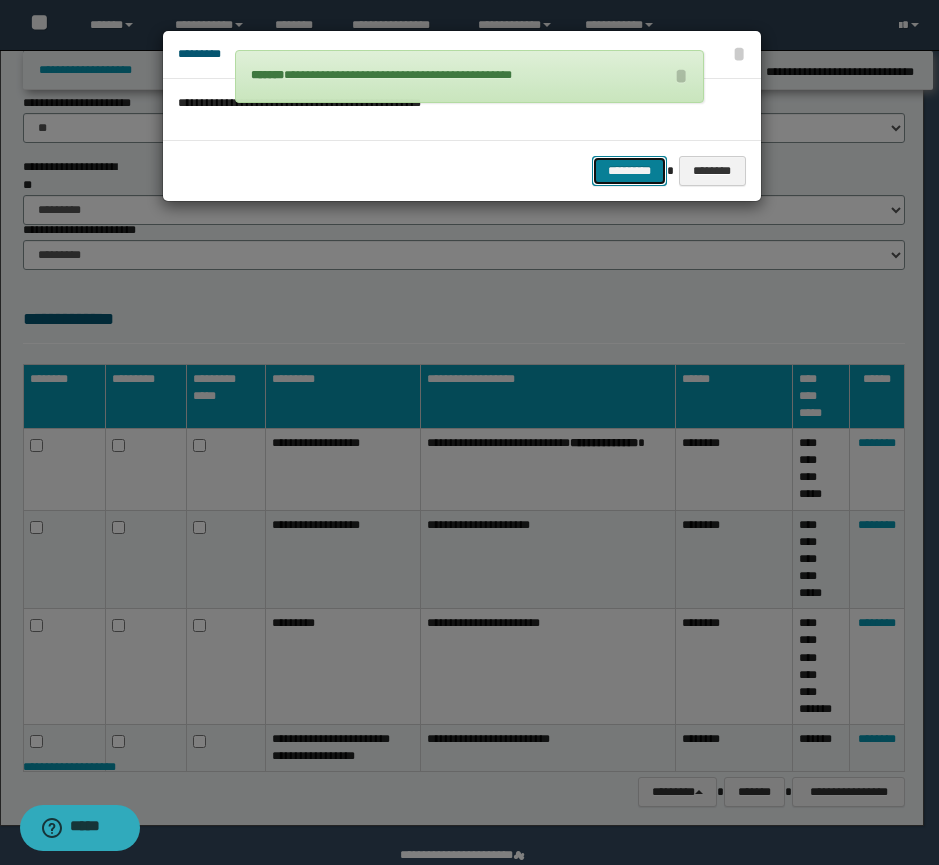 click on "*********" at bounding box center [629, 171] 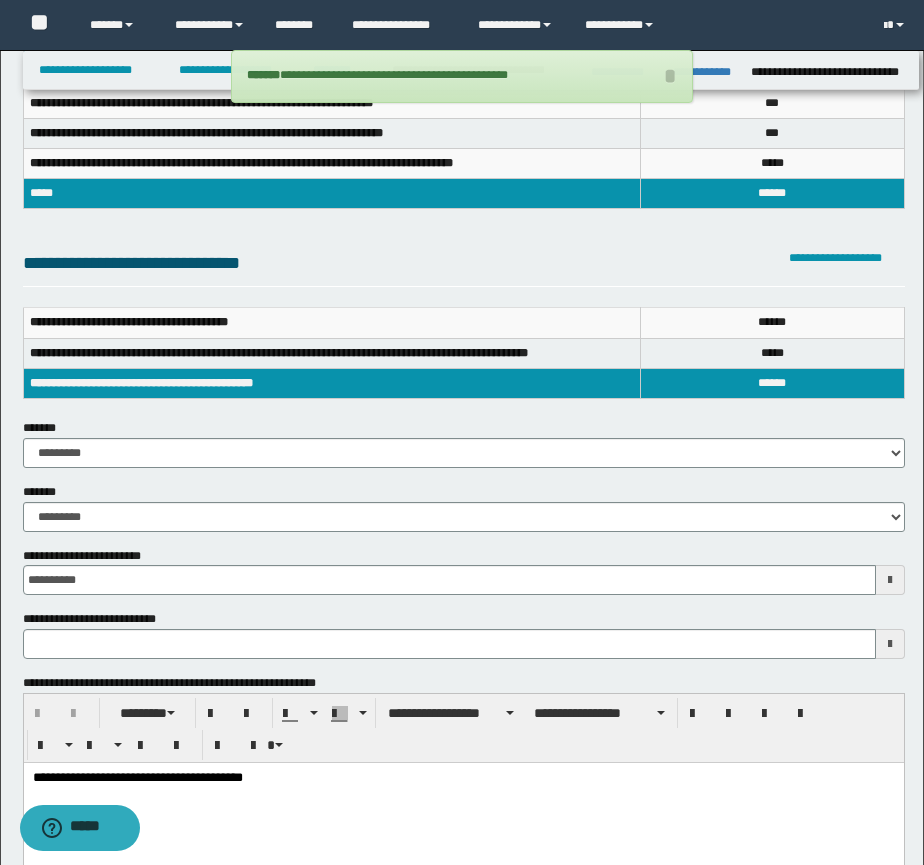 scroll, scrollTop: 0, scrollLeft: 0, axis: both 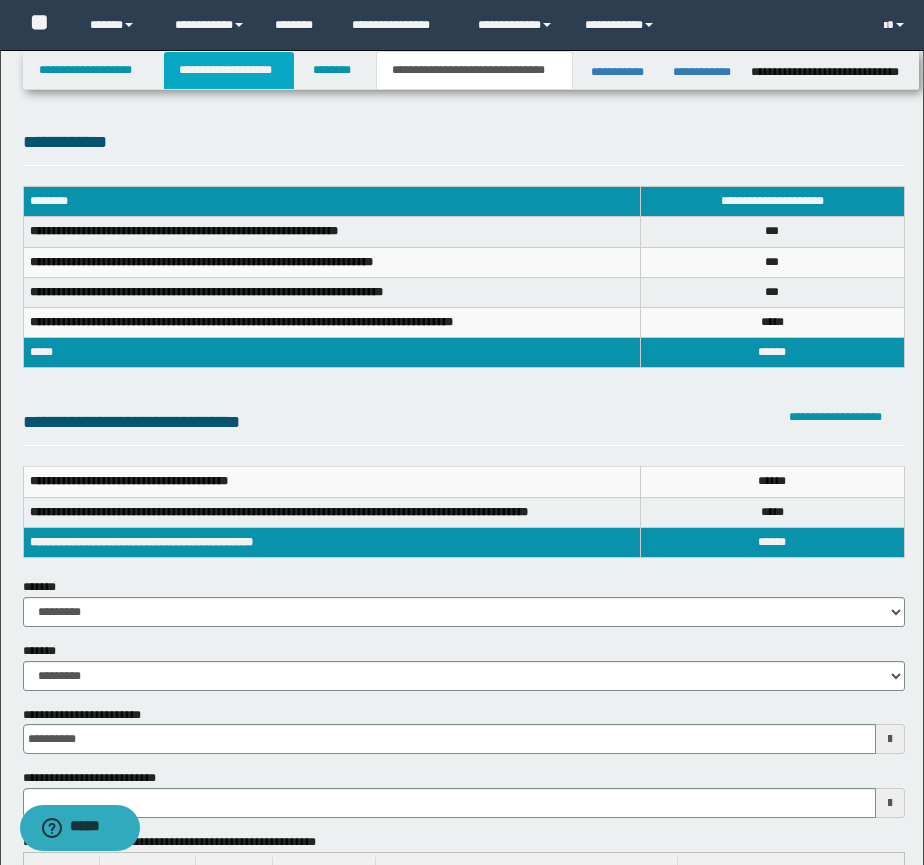 click on "**********" at bounding box center (229, 70) 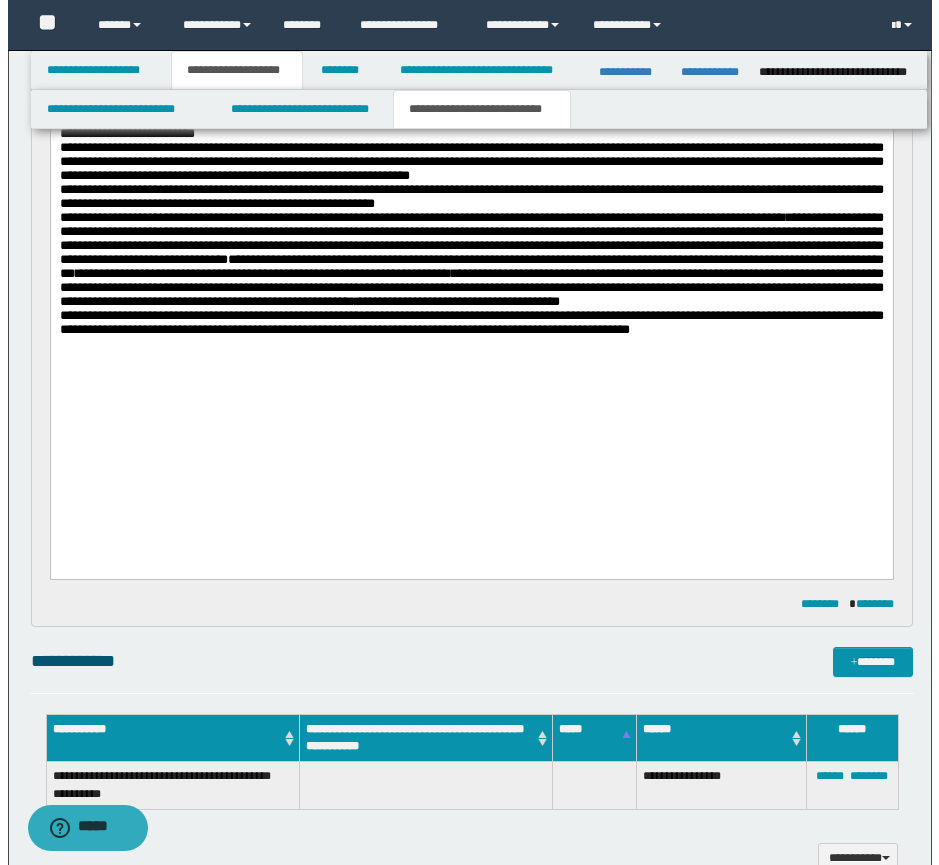 scroll, scrollTop: 667, scrollLeft: 0, axis: vertical 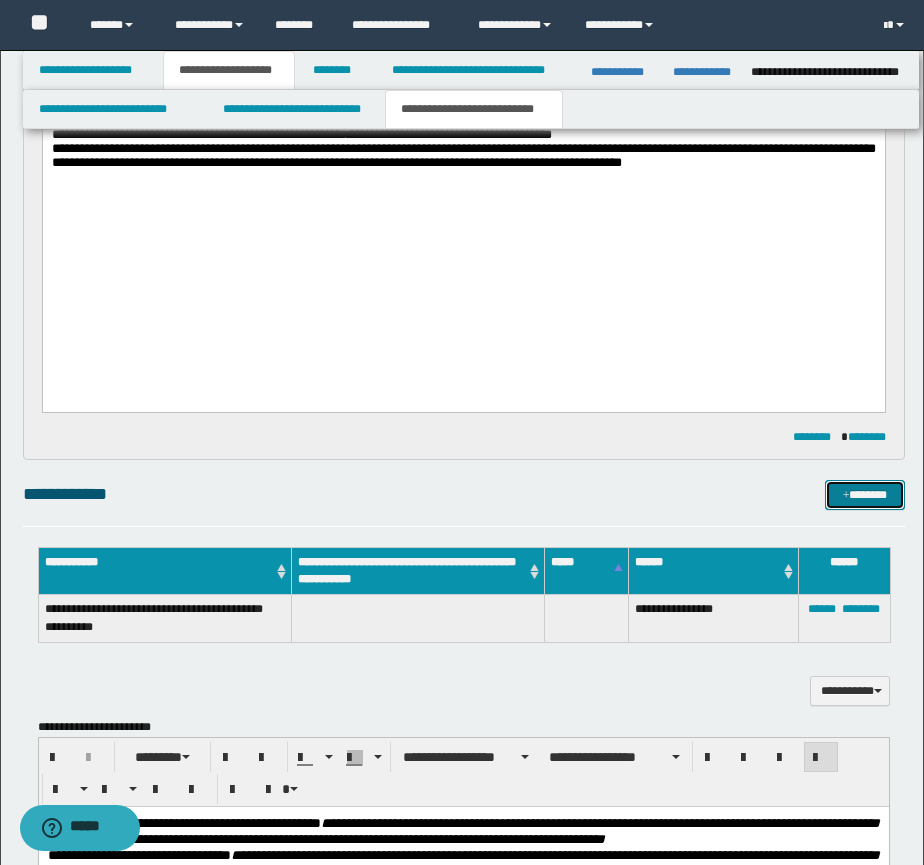 click on "*******" at bounding box center [865, 495] 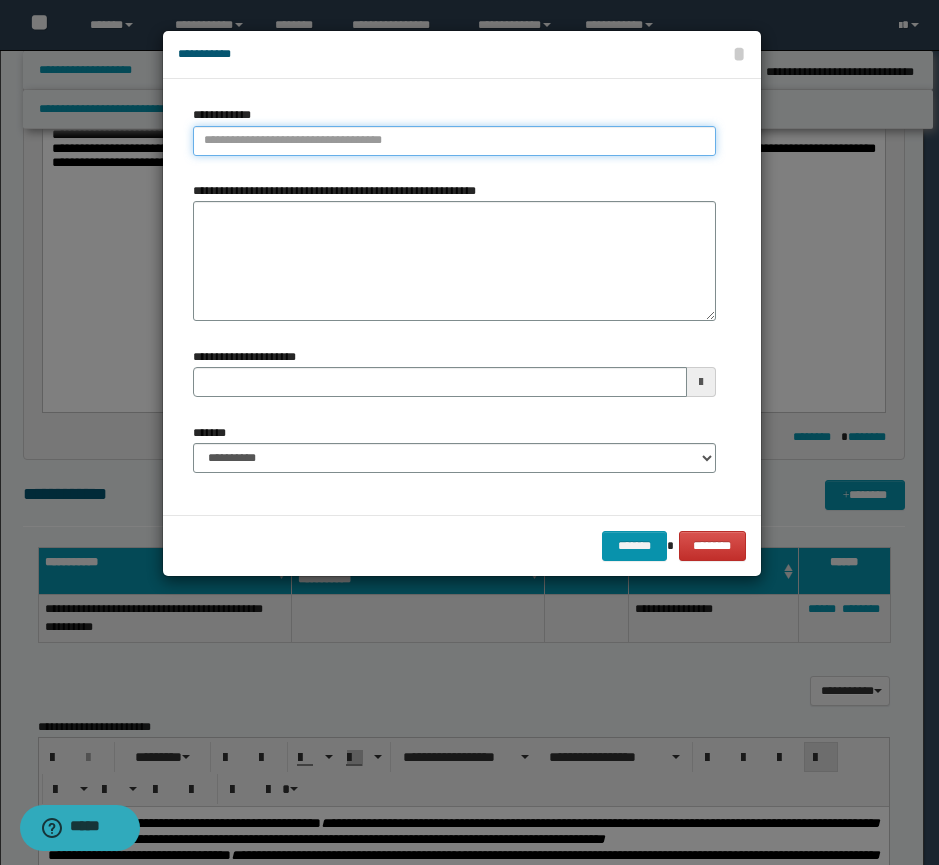 click on "**********" at bounding box center (454, 141) 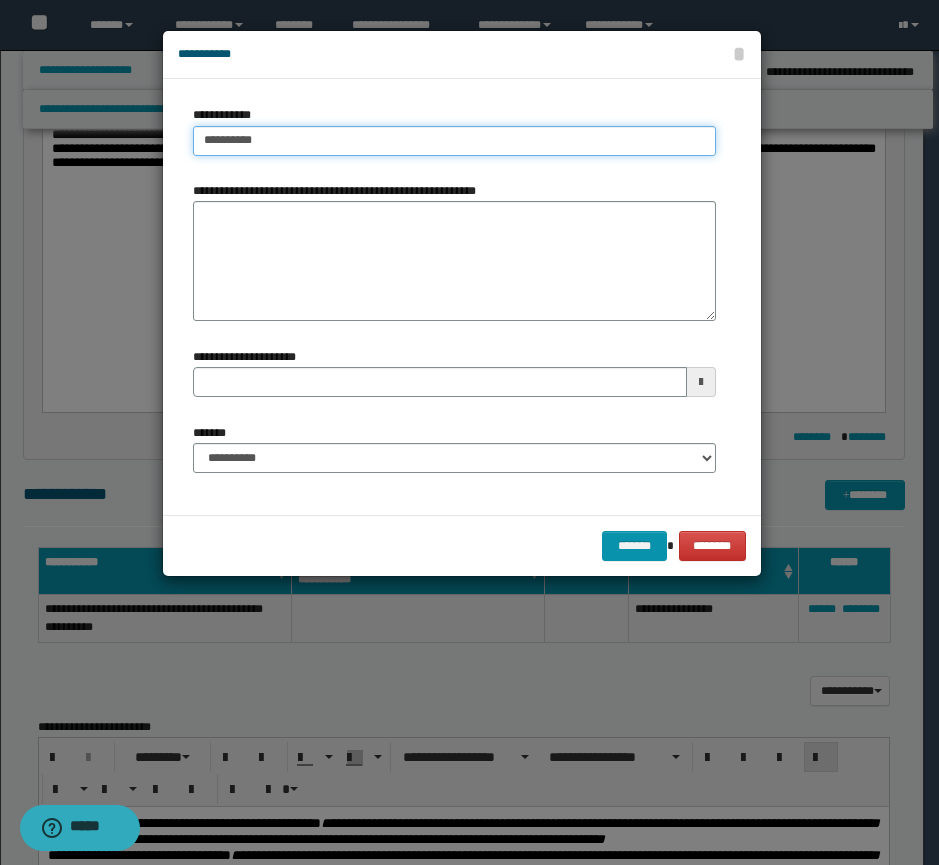 type on "**********" 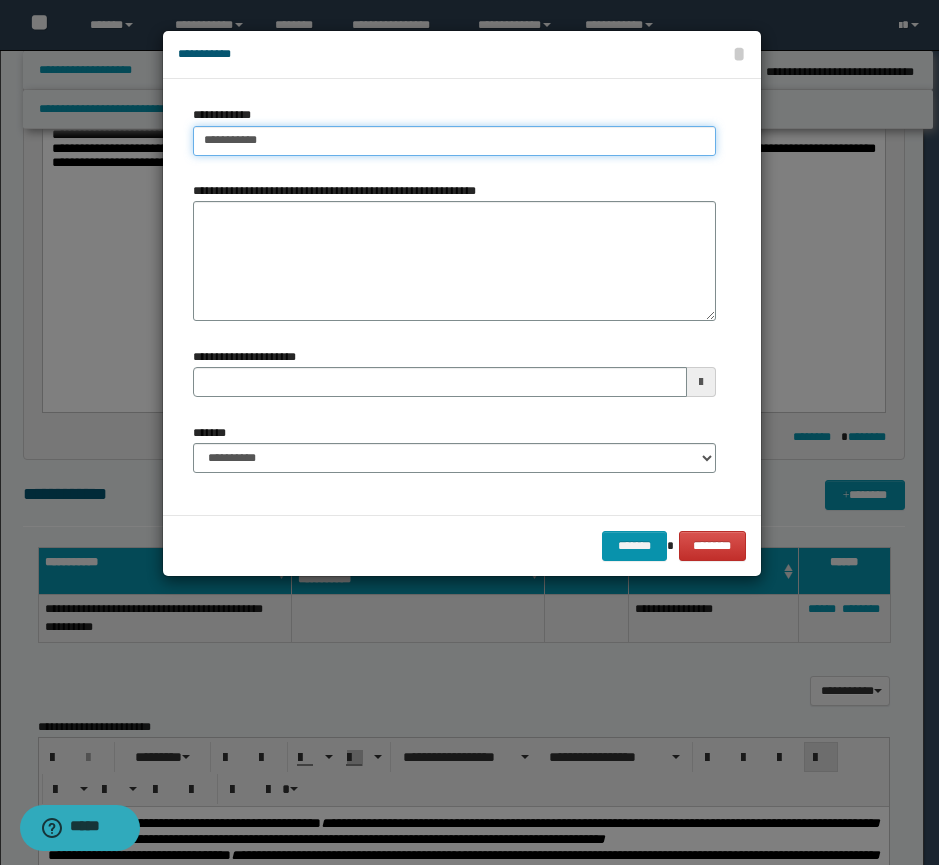 type on "**********" 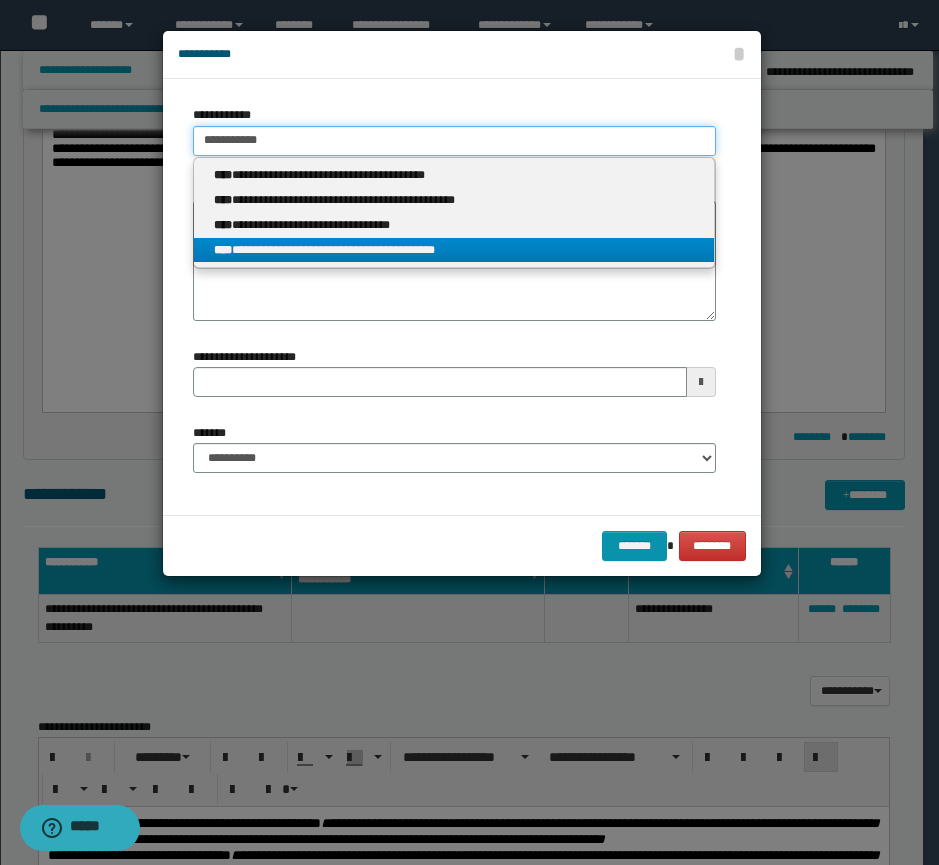 type on "**********" 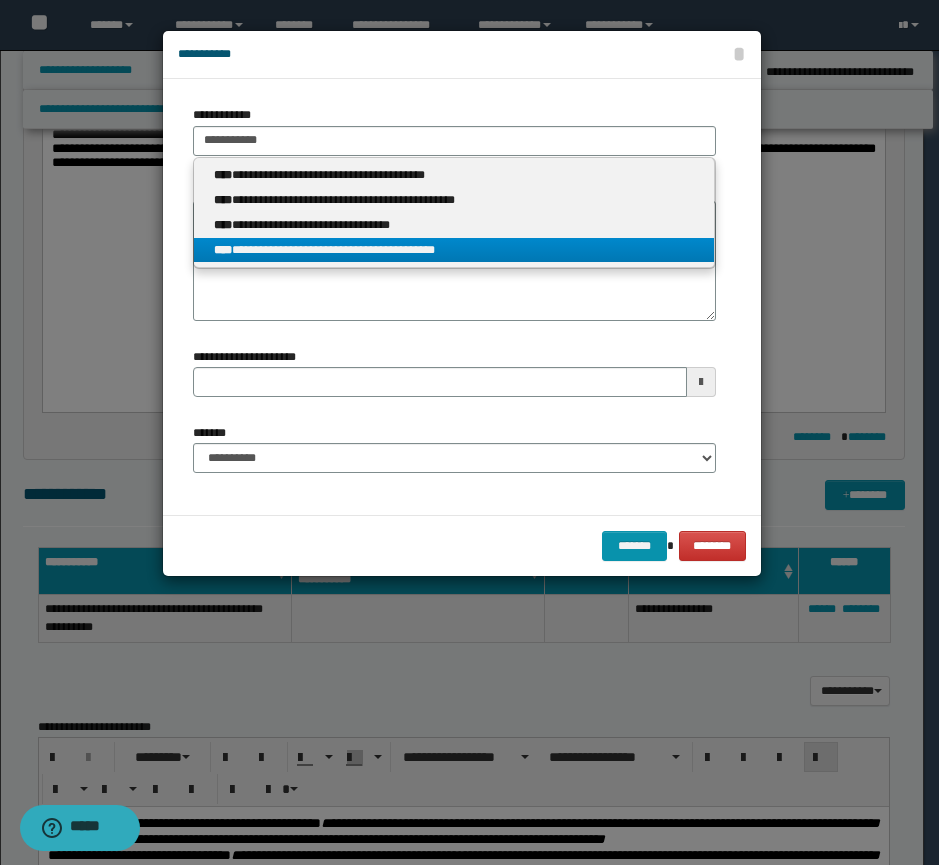 click on "**********" at bounding box center [454, 250] 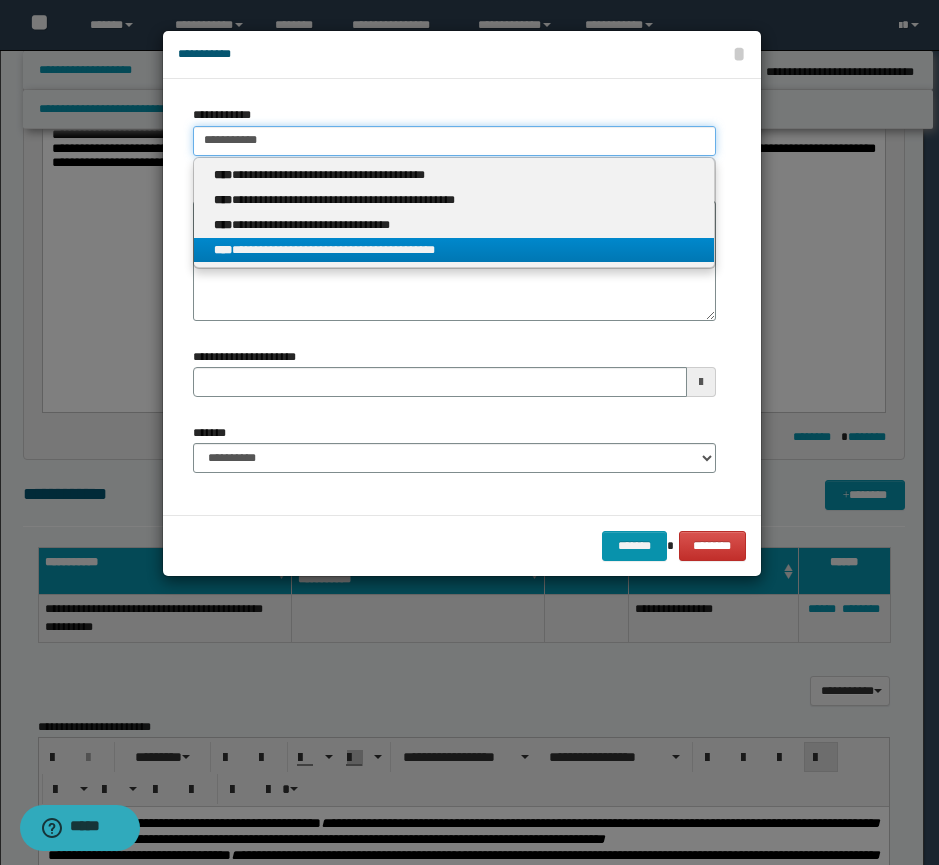 type 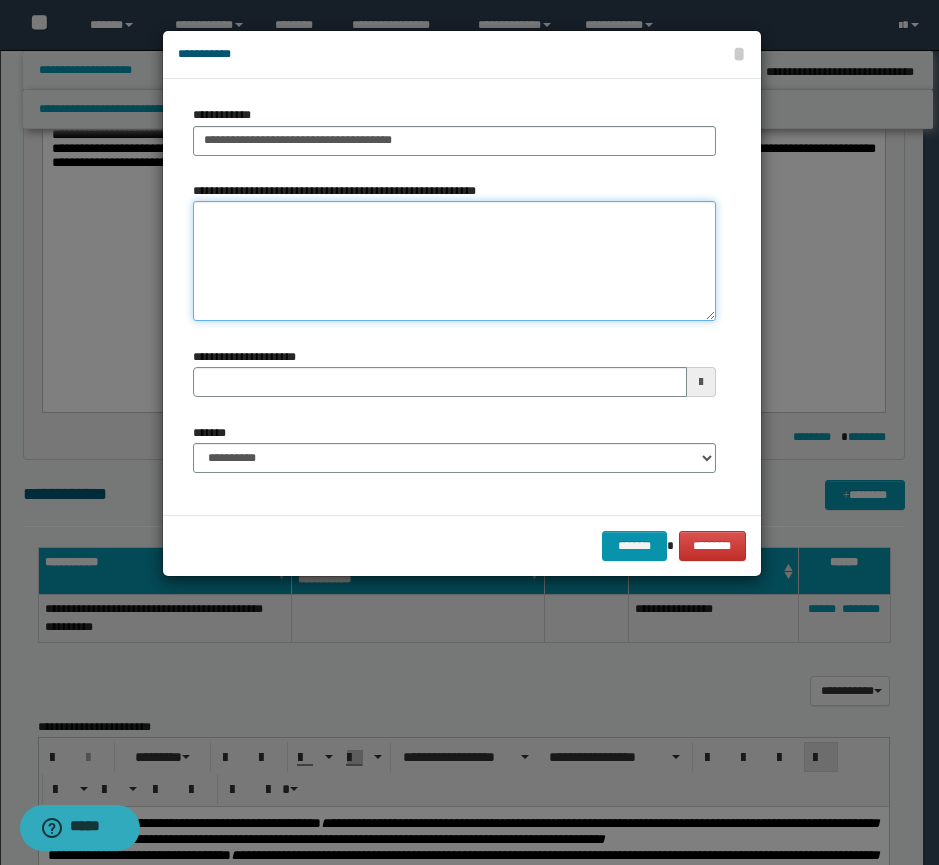 click on "**********" at bounding box center (454, 261) 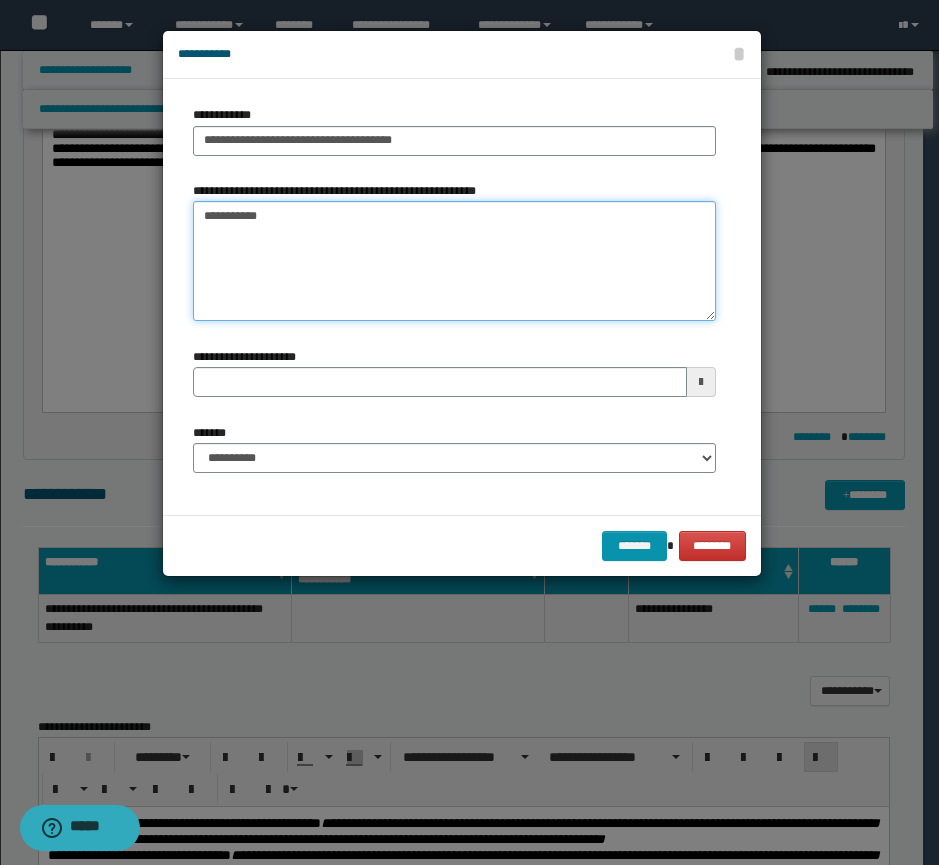 type on "**********" 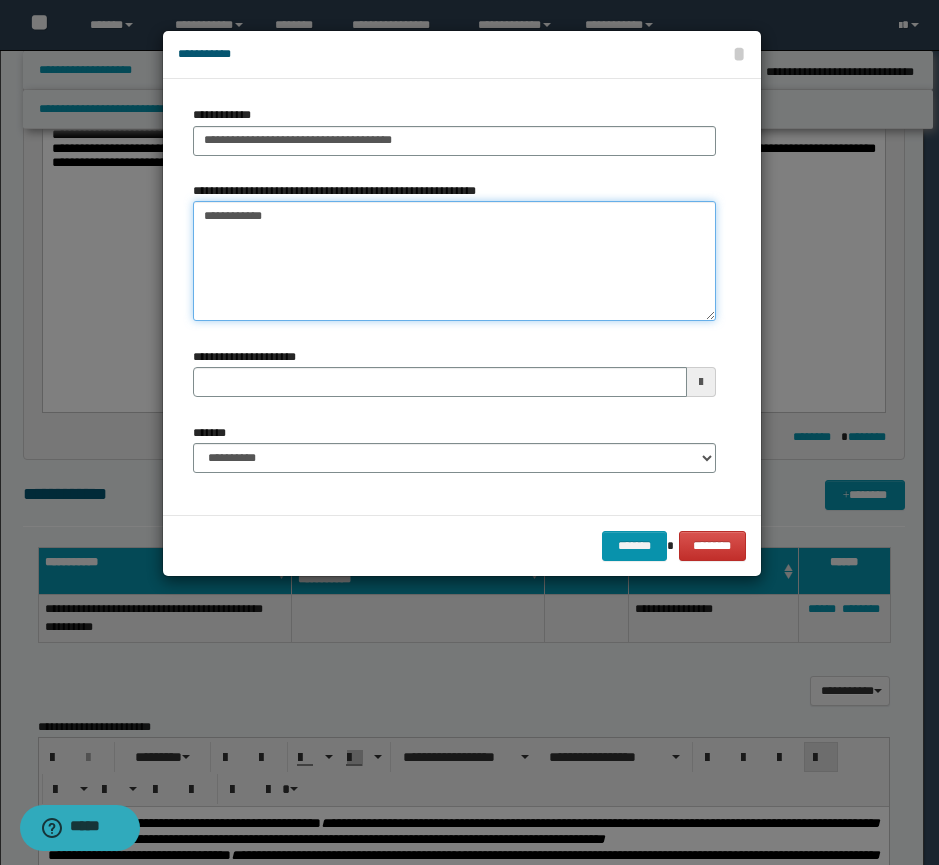 type 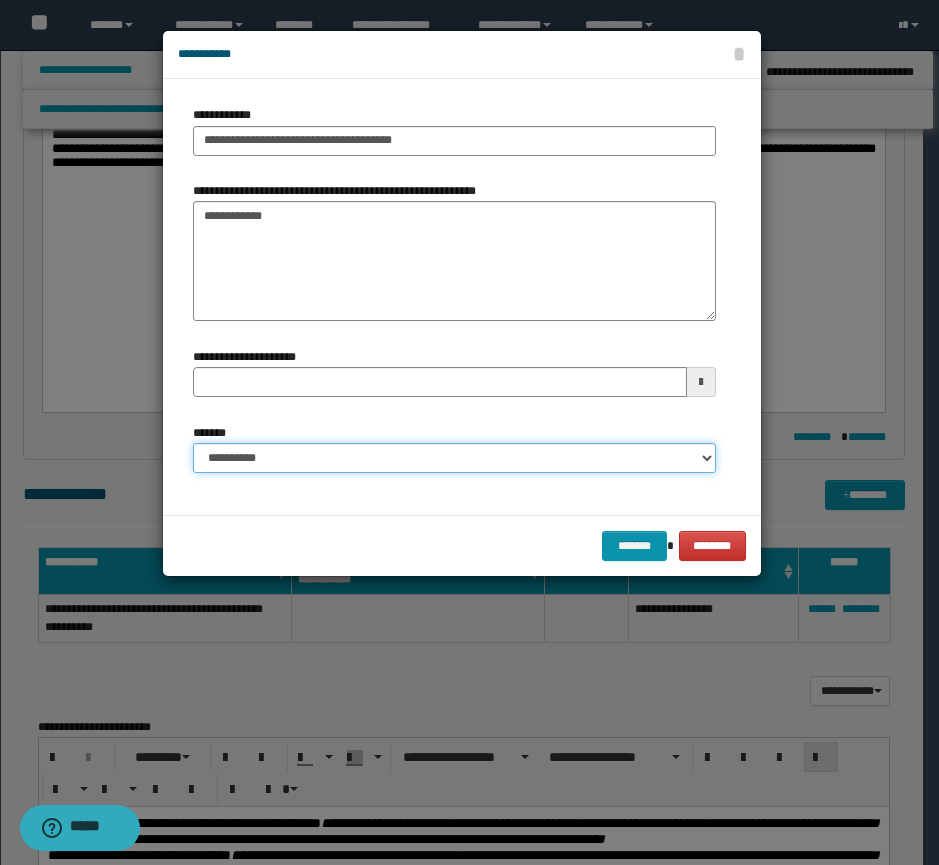 click on "**********" at bounding box center (454, 458) 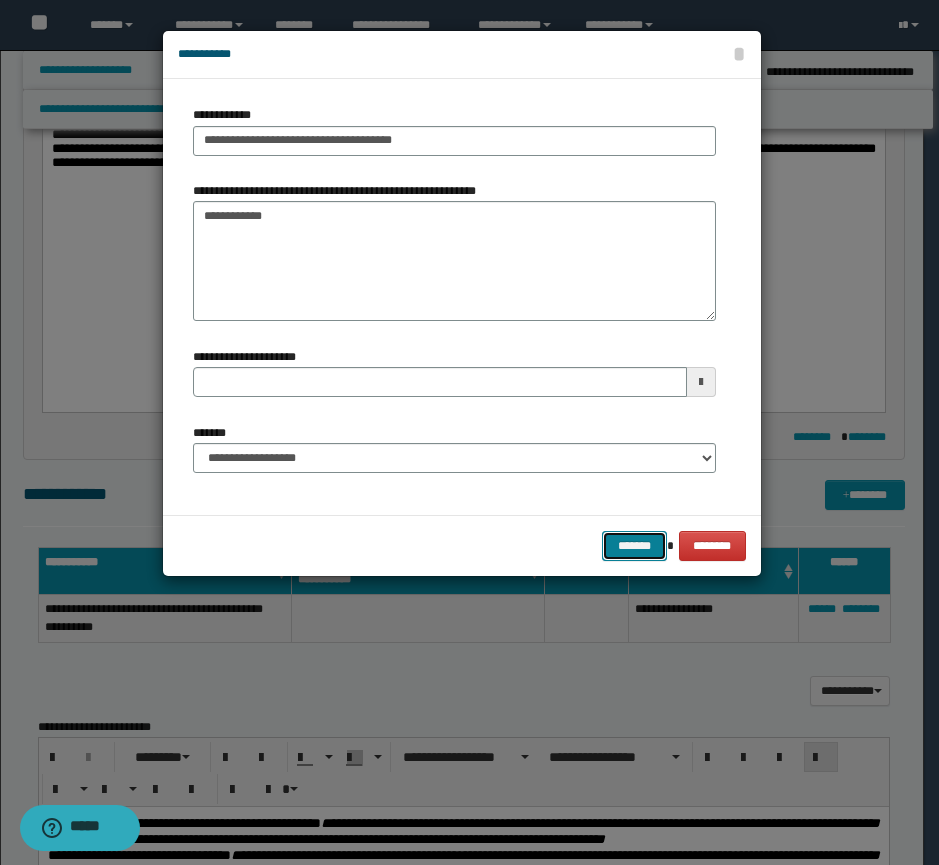 click on "*******" at bounding box center [634, 546] 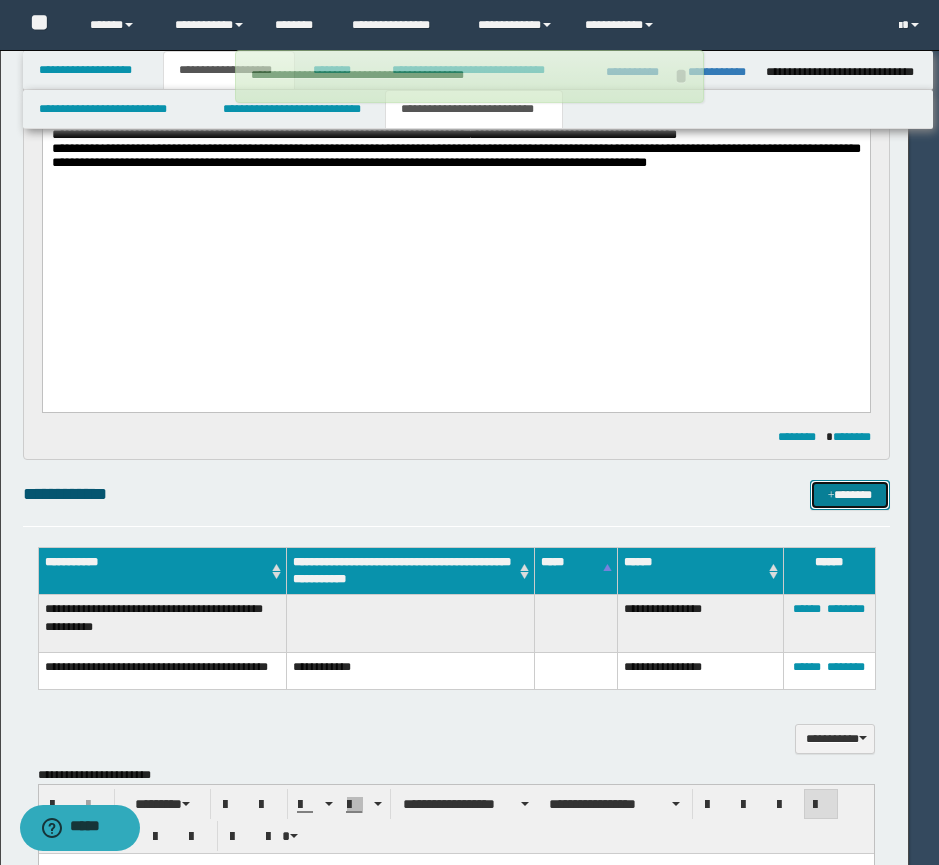 type 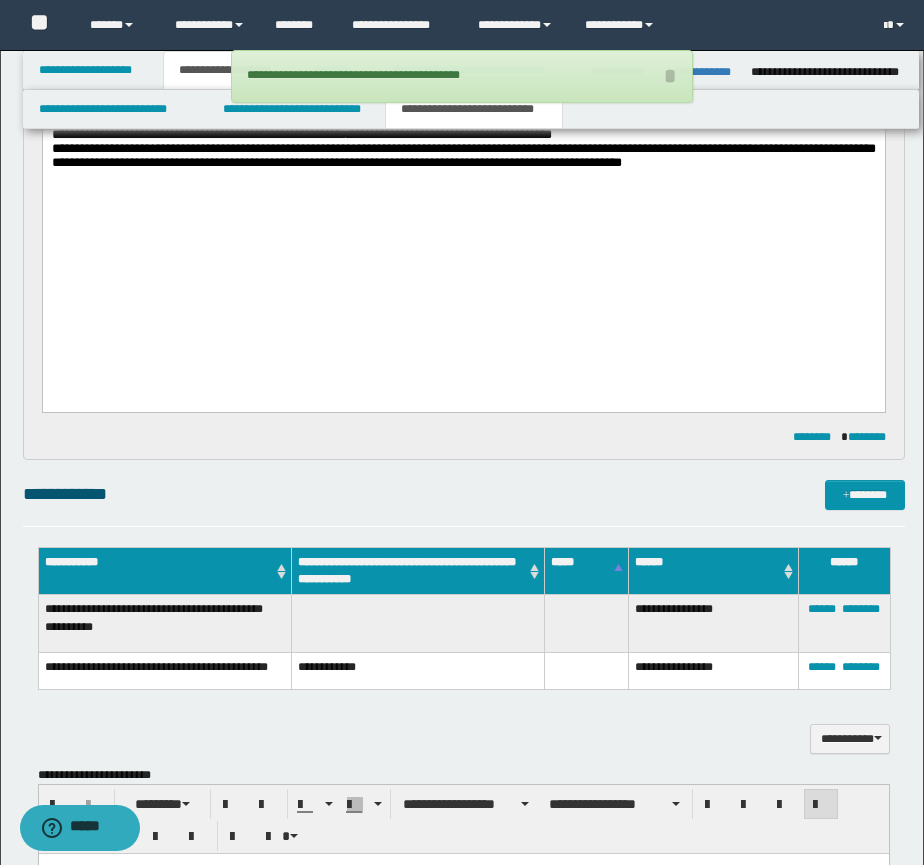 click on "**********" at bounding box center (464, 503) 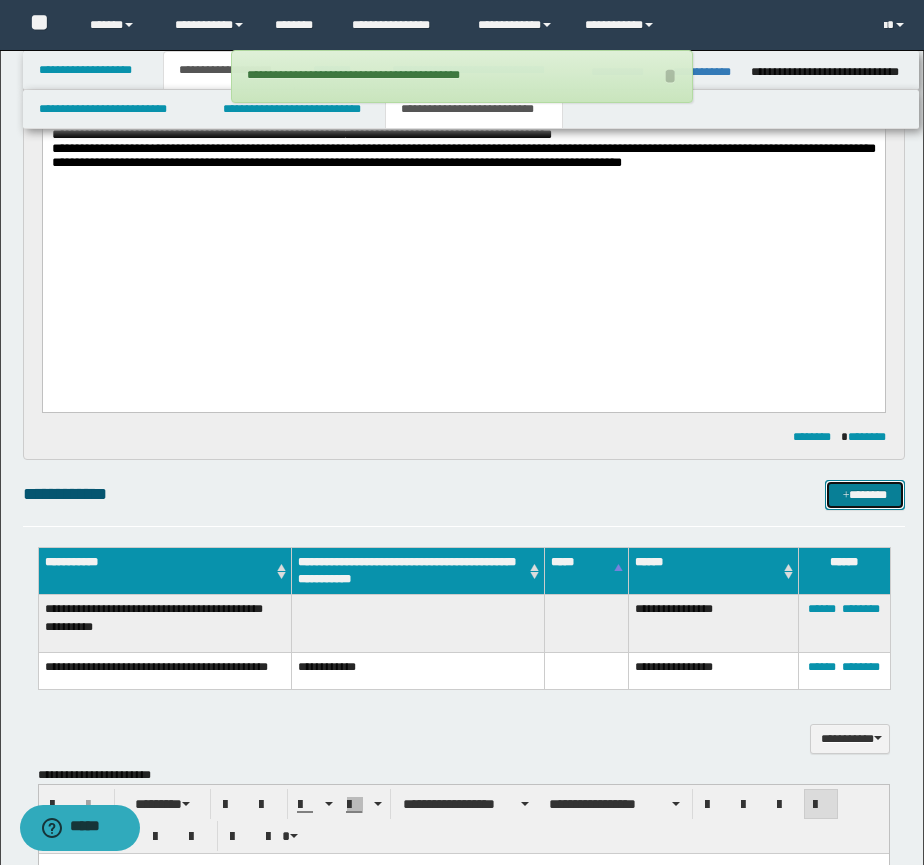 click on "*******" at bounding box center (865, 495) 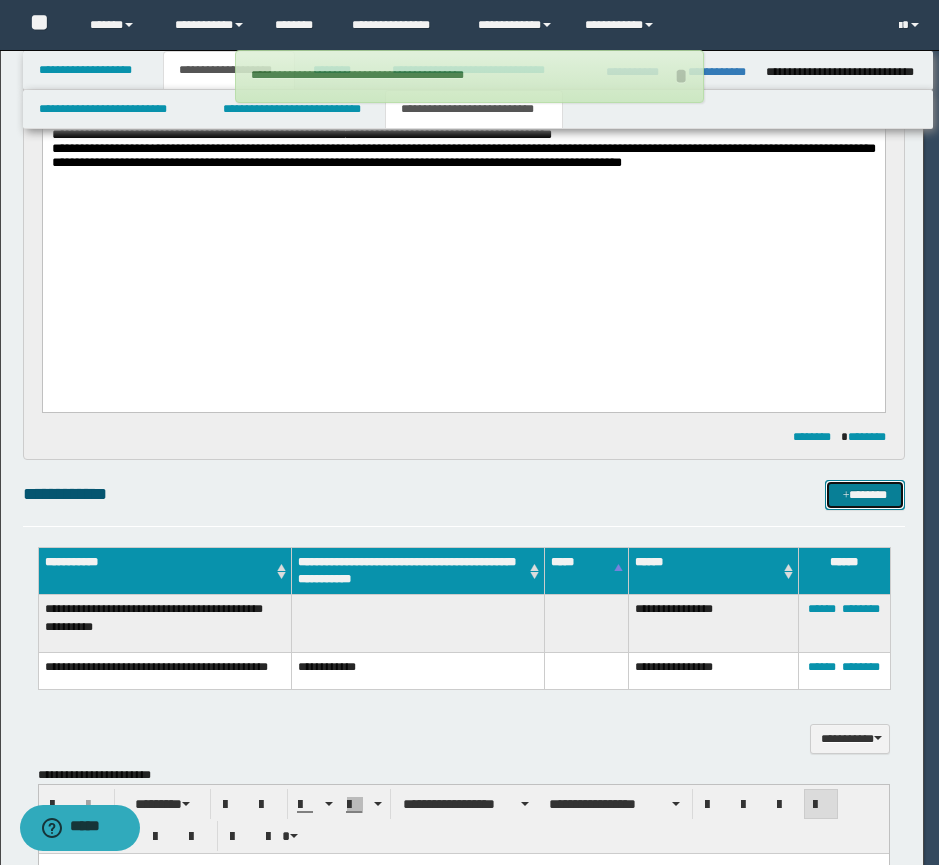 type 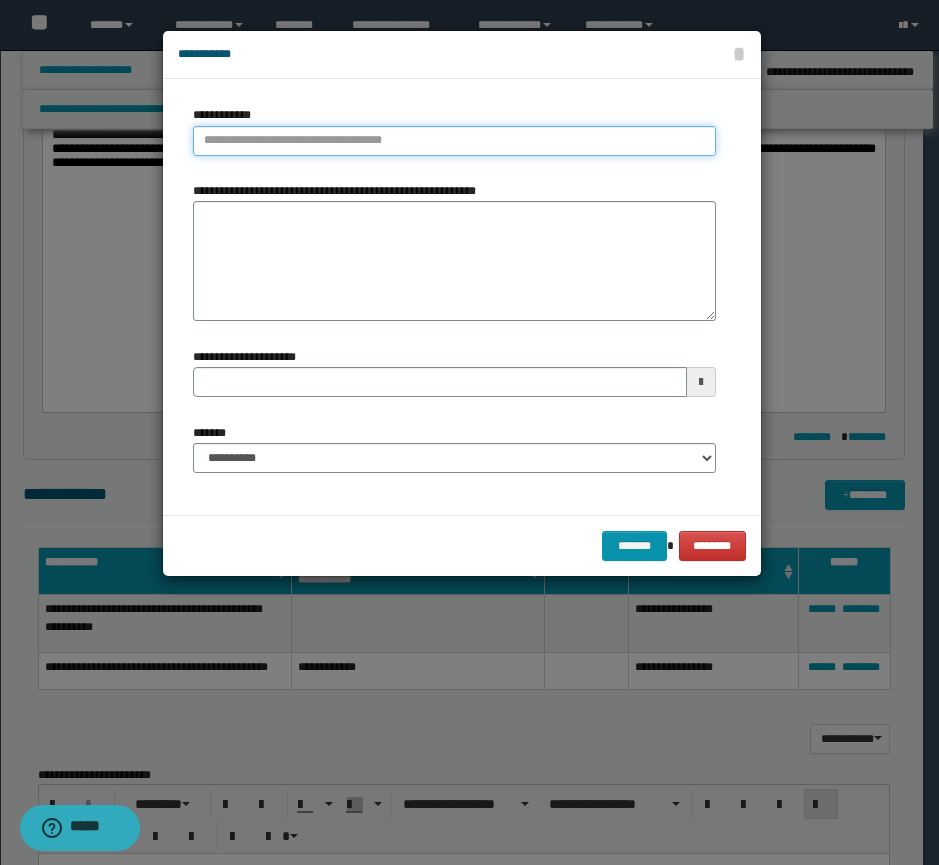type on "**********" 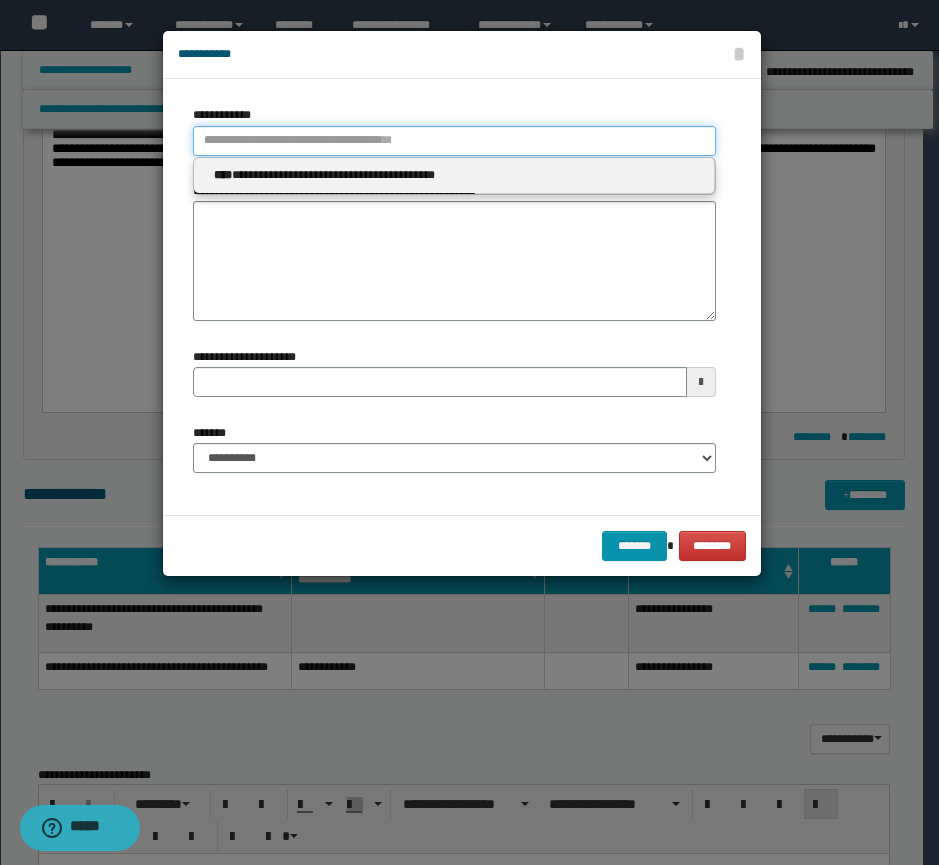 click on "**********" at bounding box center [454, 141] 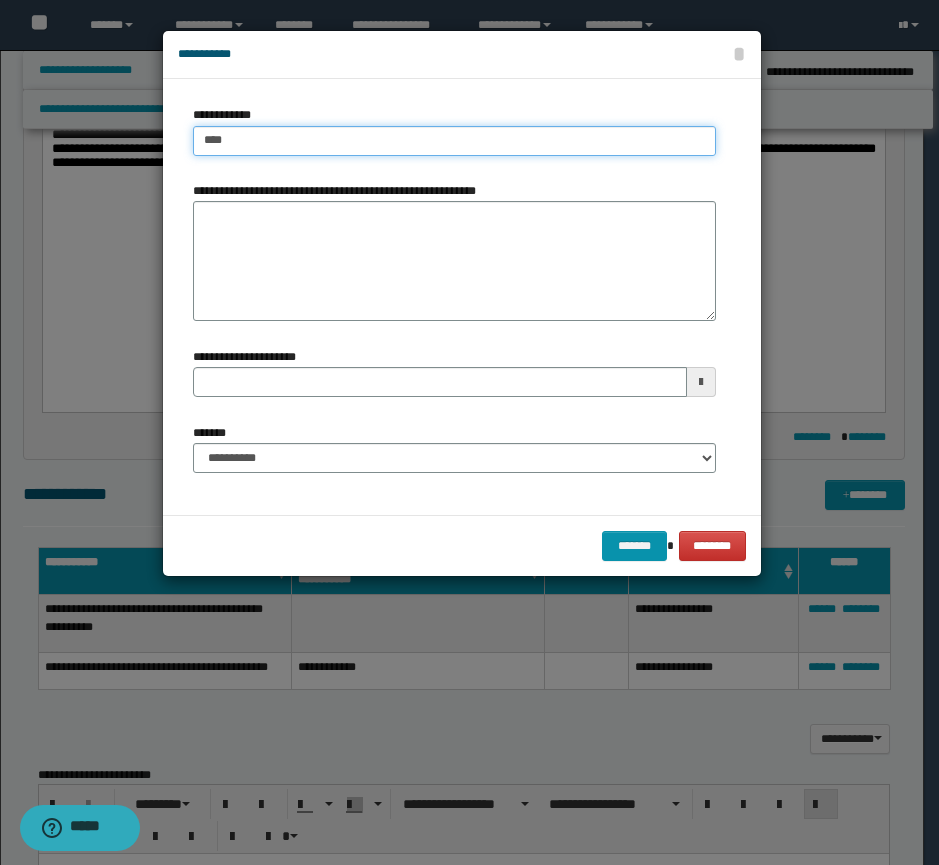 type on "*****" 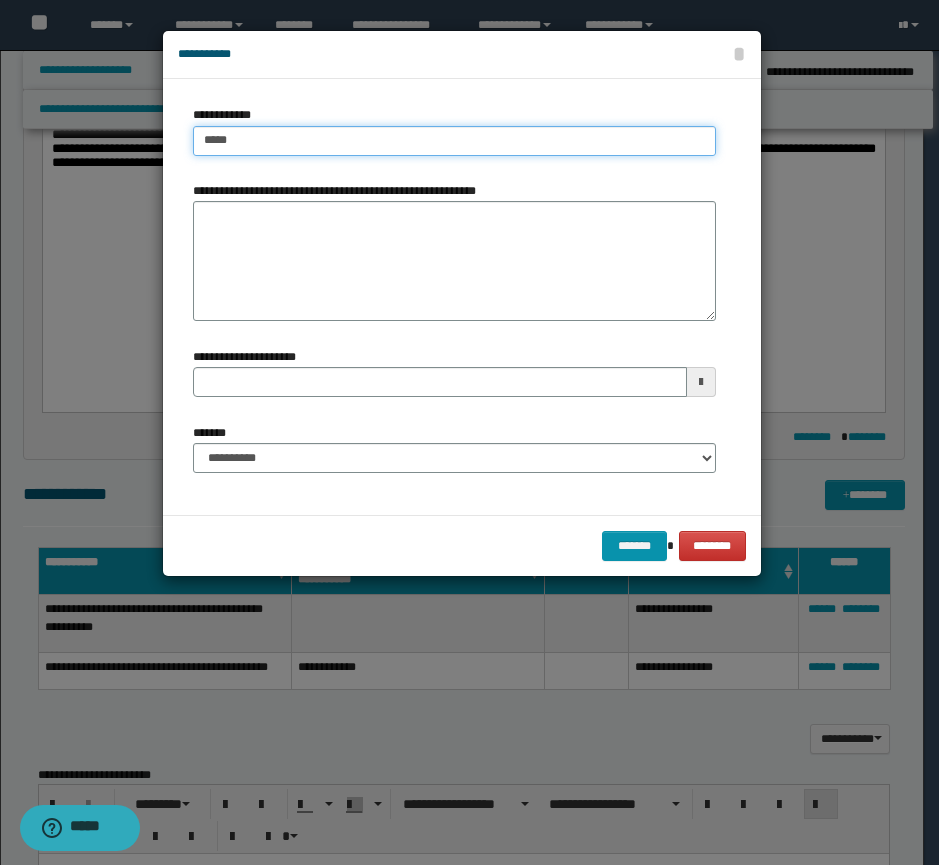 type on "**********" 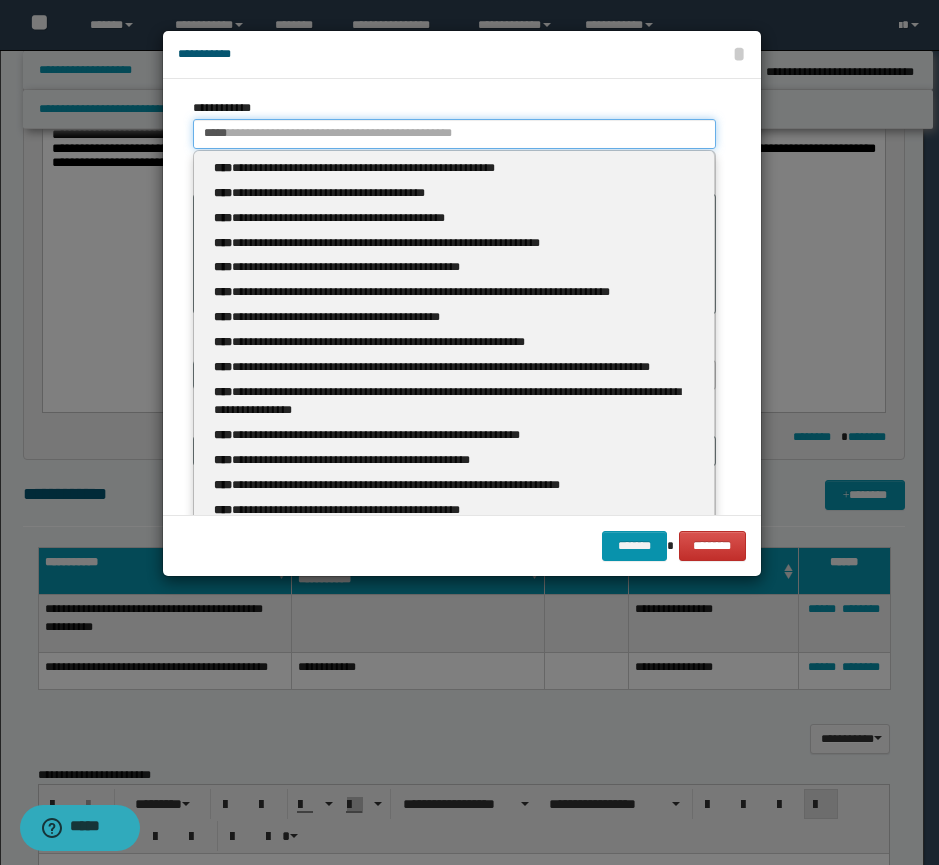 scroll, scrollTop: 0, scrollLeft: 0, axis: both 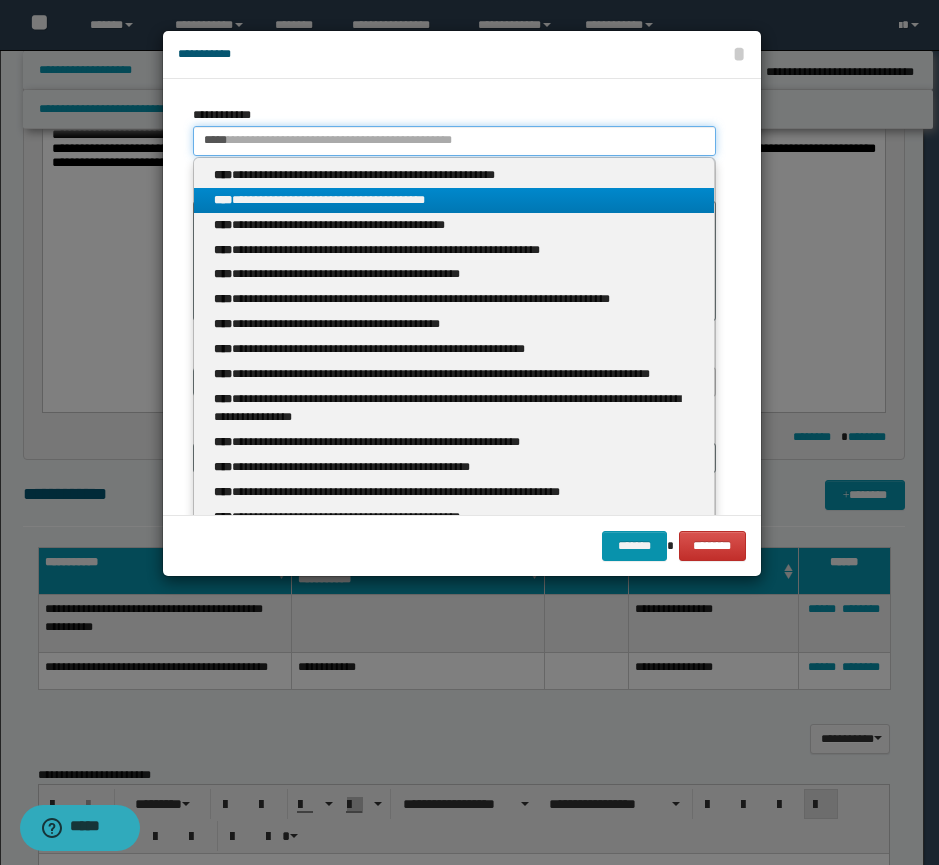 click on "*****" at bounding box center [454, 141] 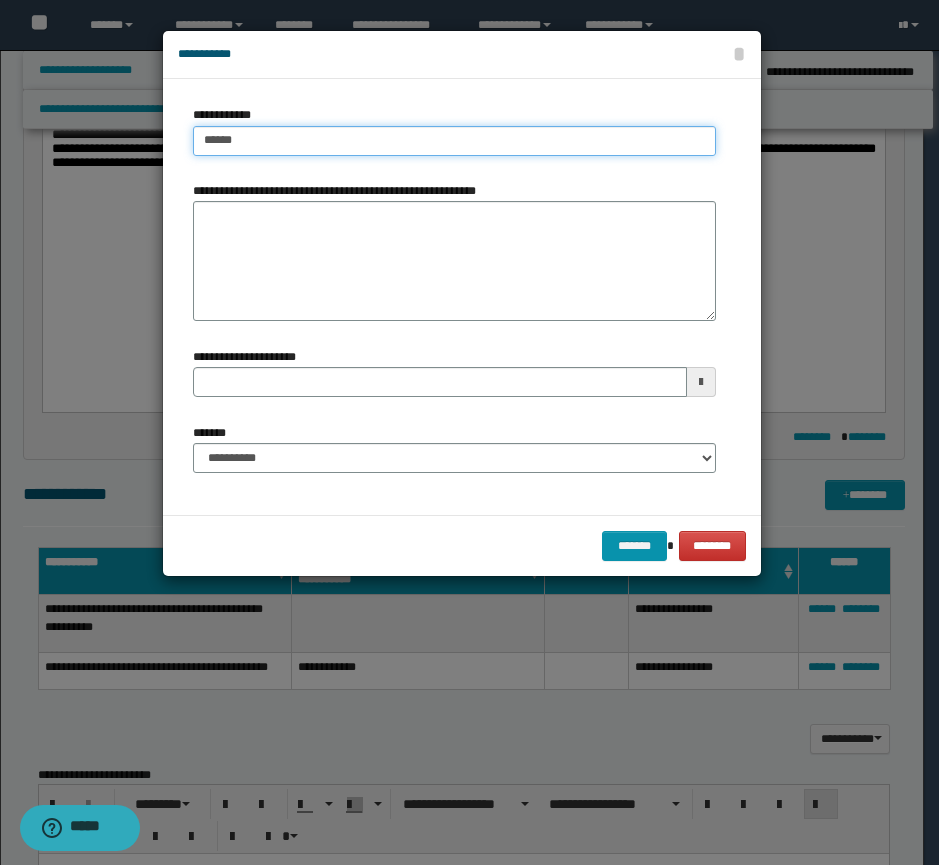 type on "**********" 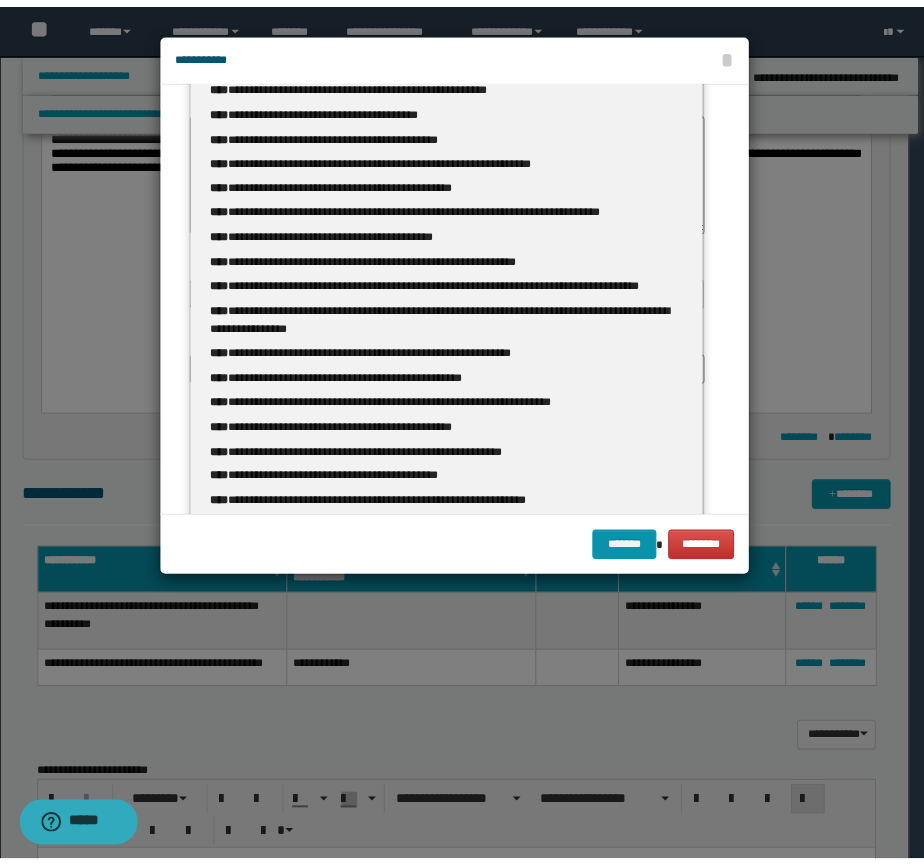 scroll, scrollTop: 0, scrollLeft: 0, axis: both 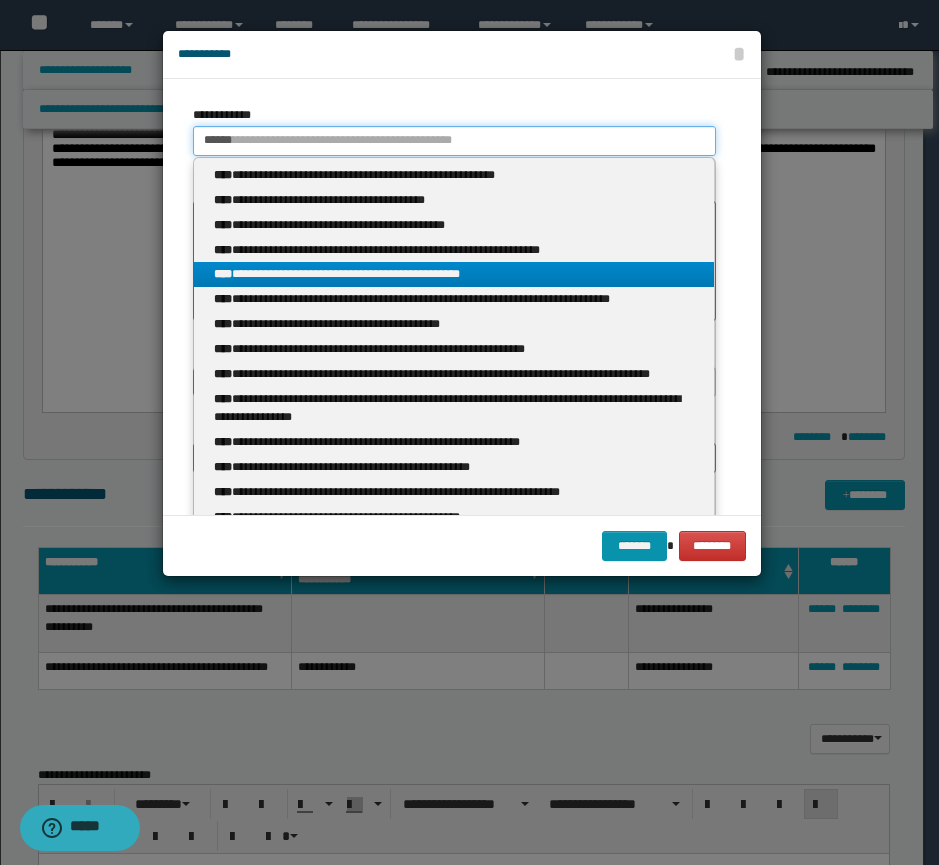 type on "******" 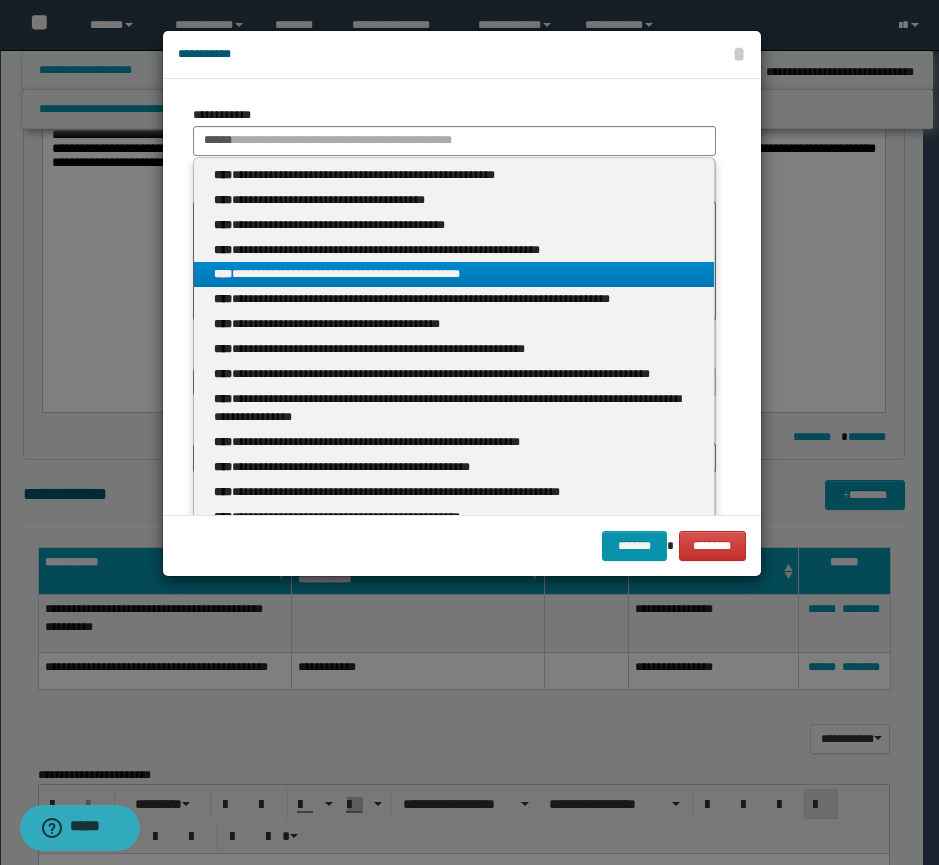 type 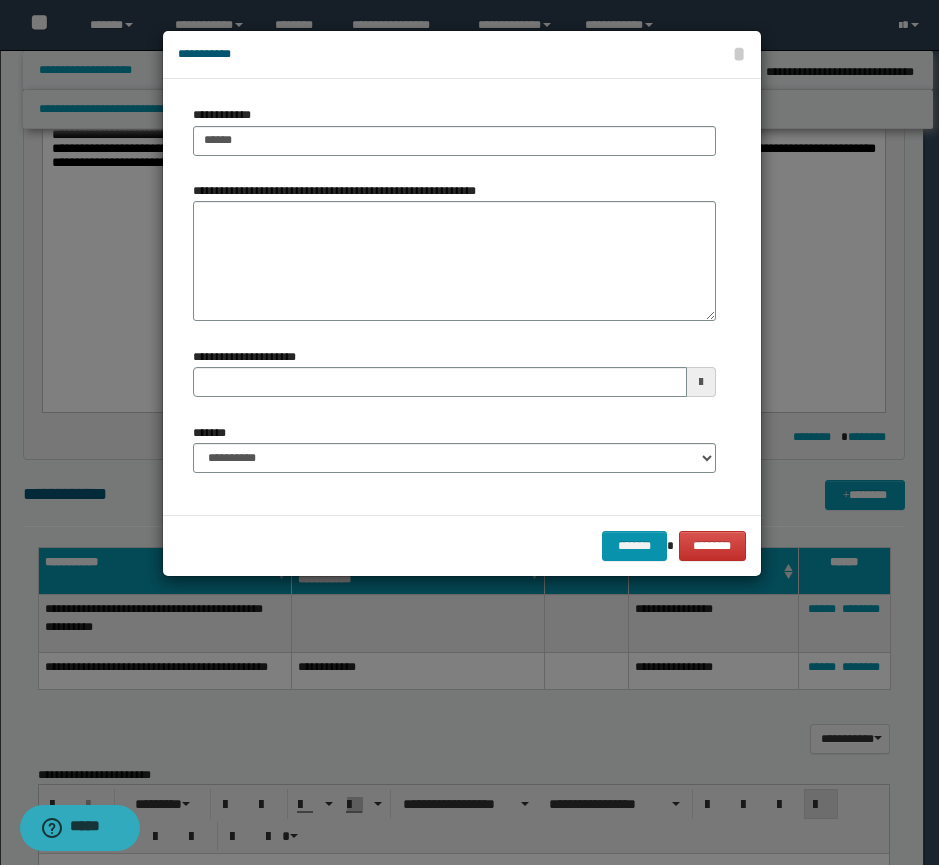 type 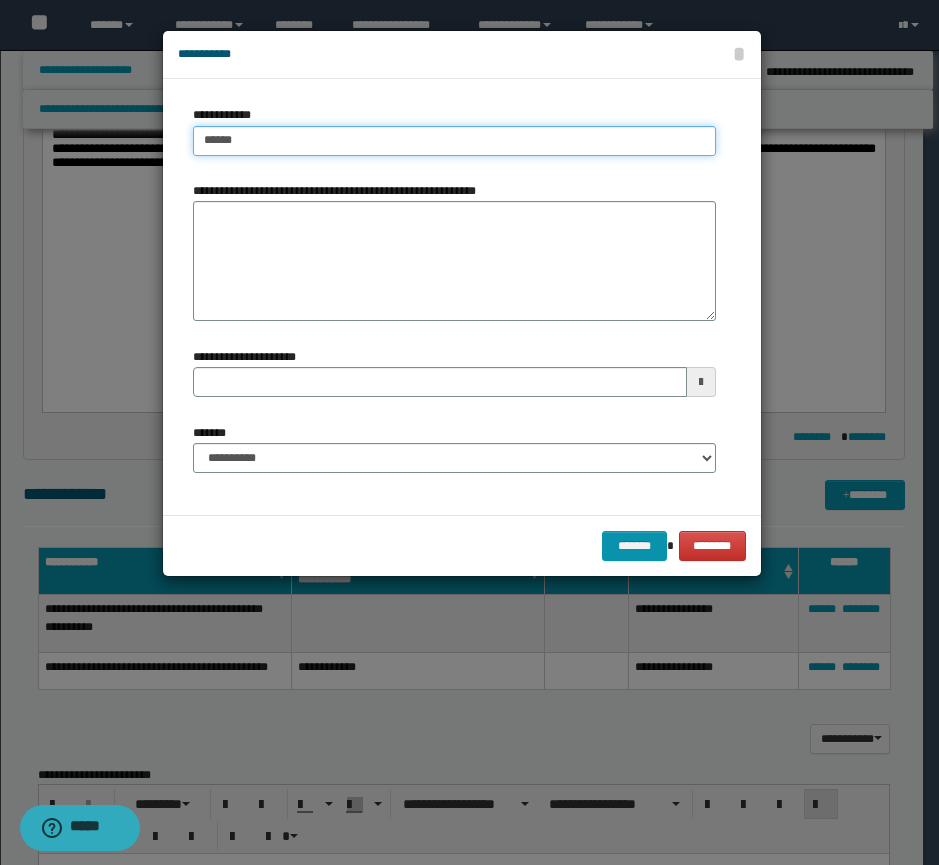 type on "**********" 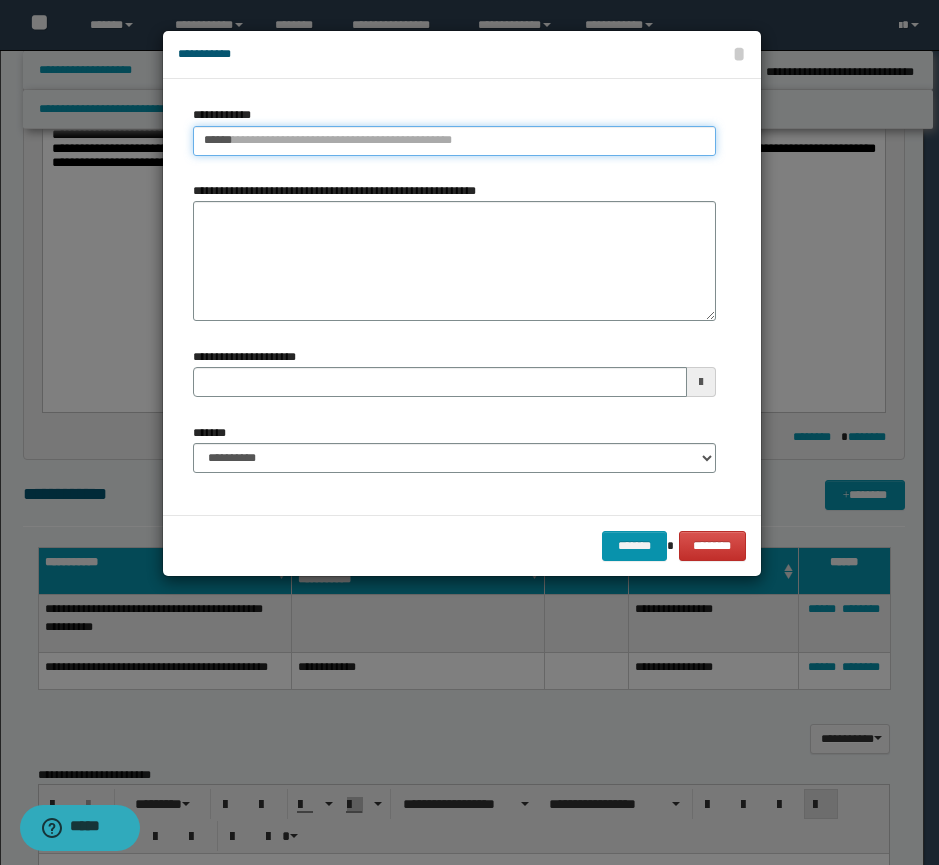 click on "******" at bounding box center [454, 141] 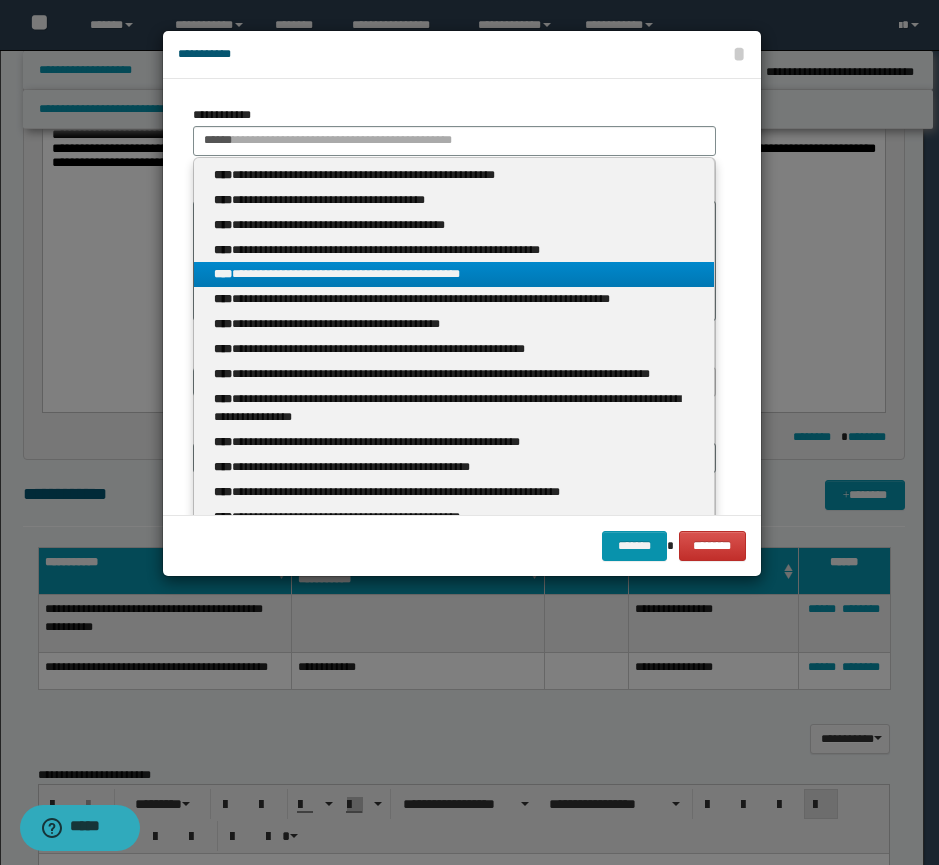 click on "**********" at bounding box center (454, 274) 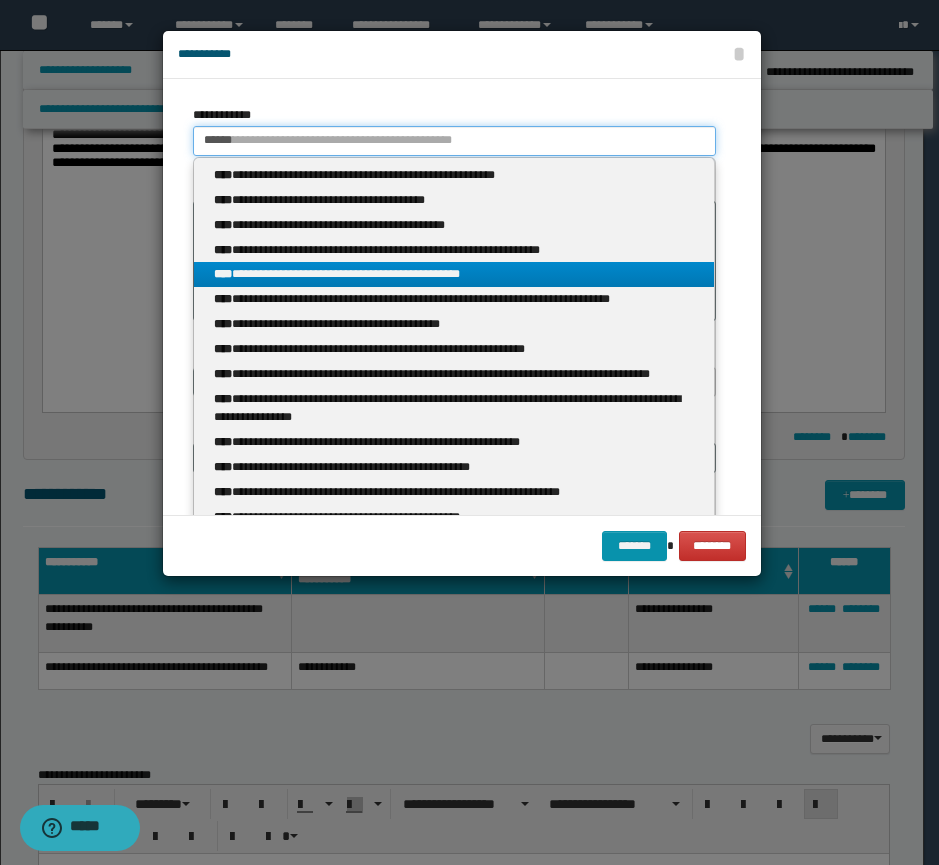 type 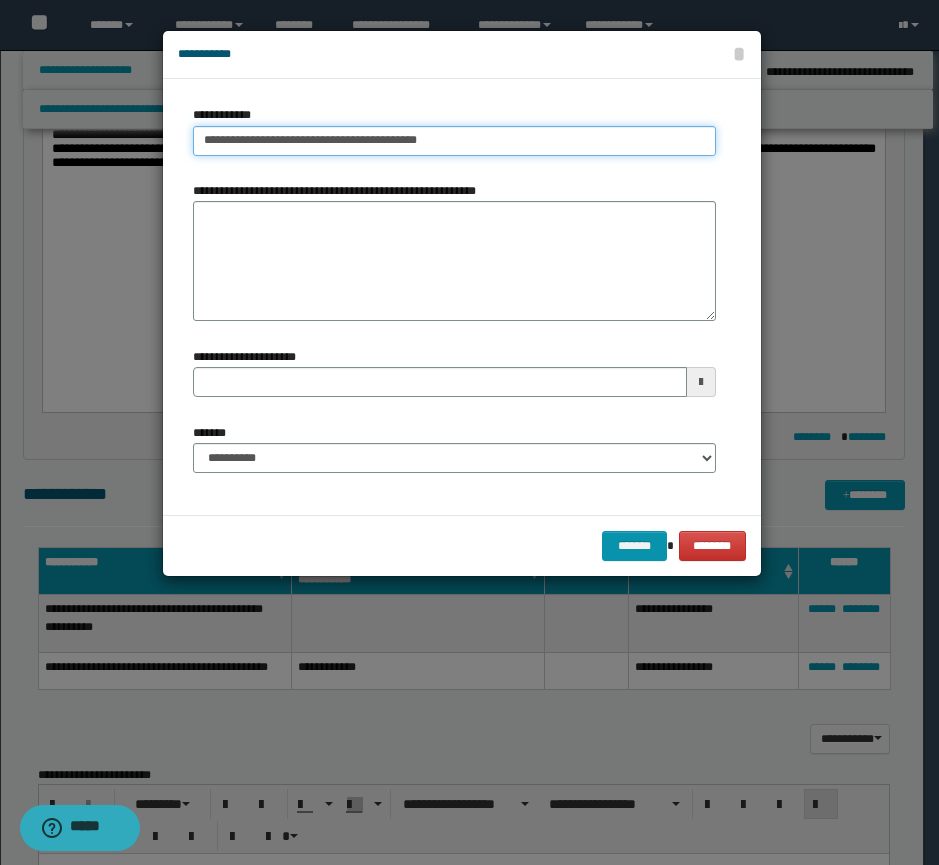 type 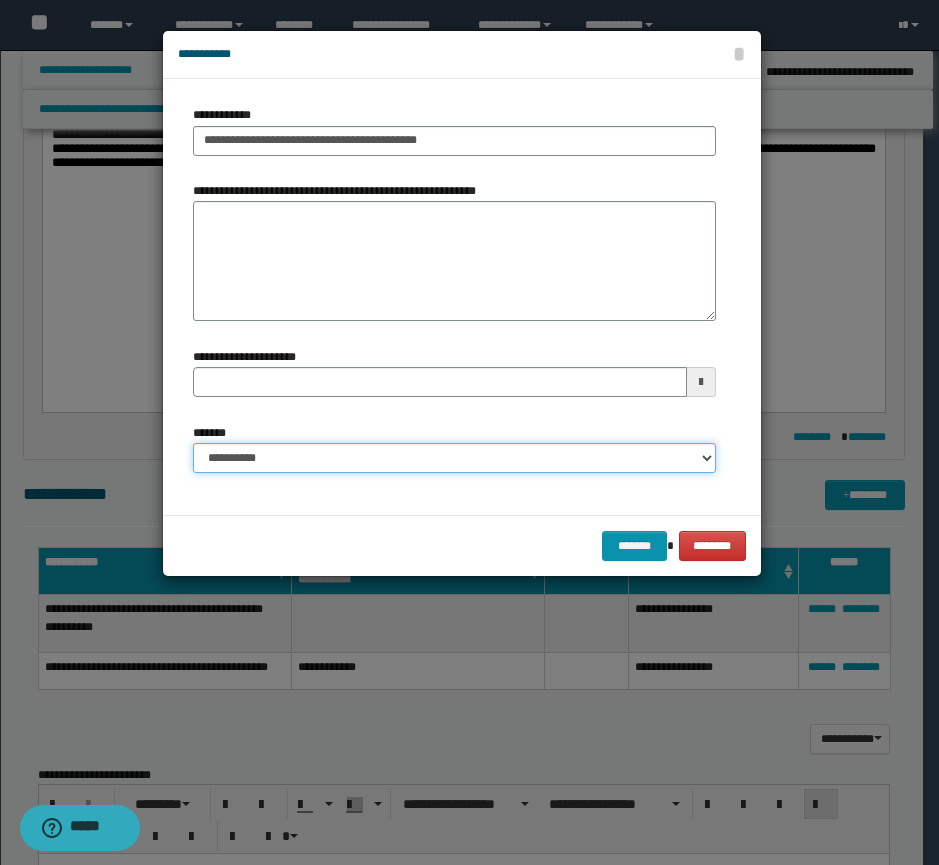 click on "**********" at bounding box center [454, 458] 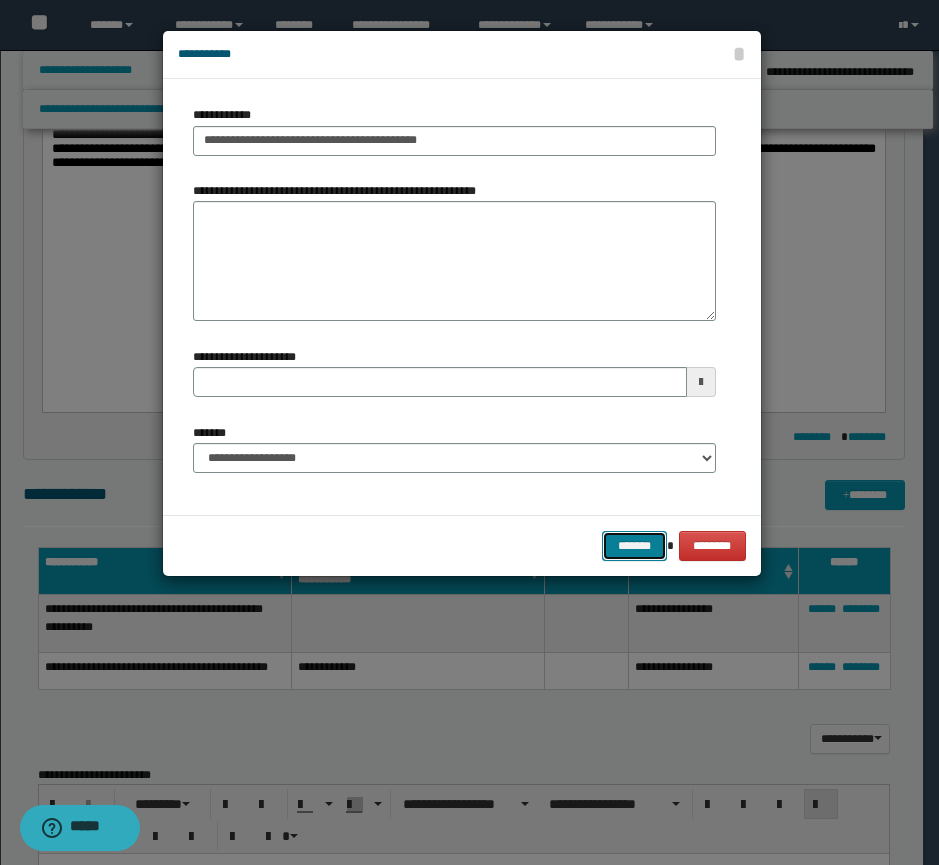 click on "*******" at bounding box center (634, 546) 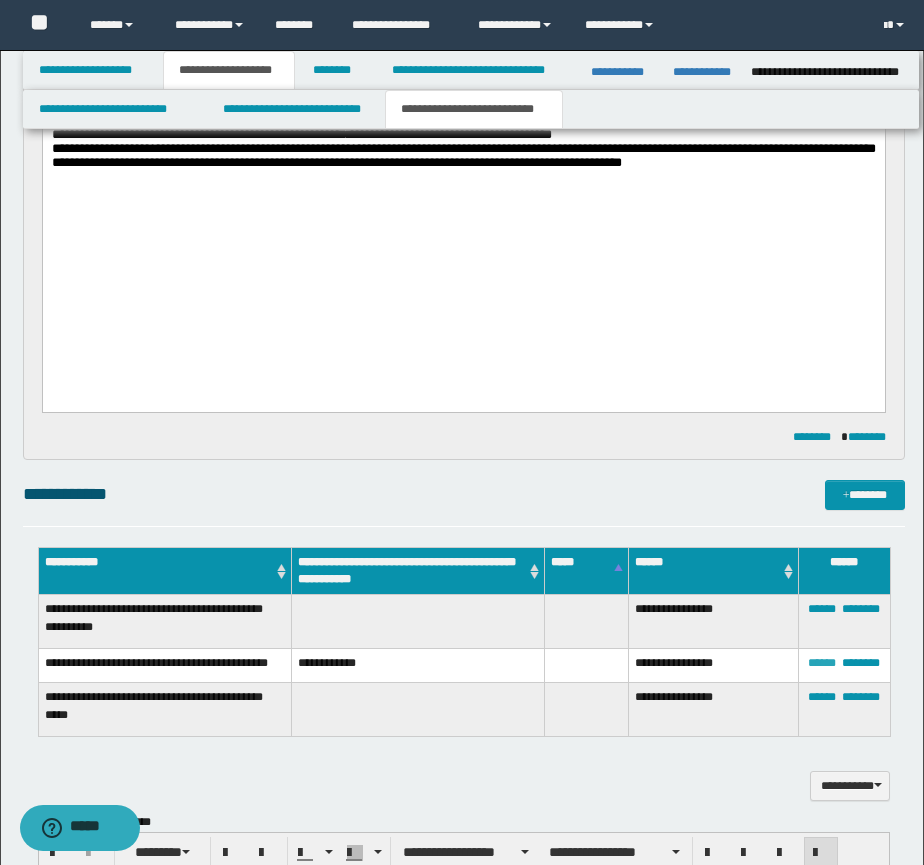 click on "******" at bounding box center [822, 663] 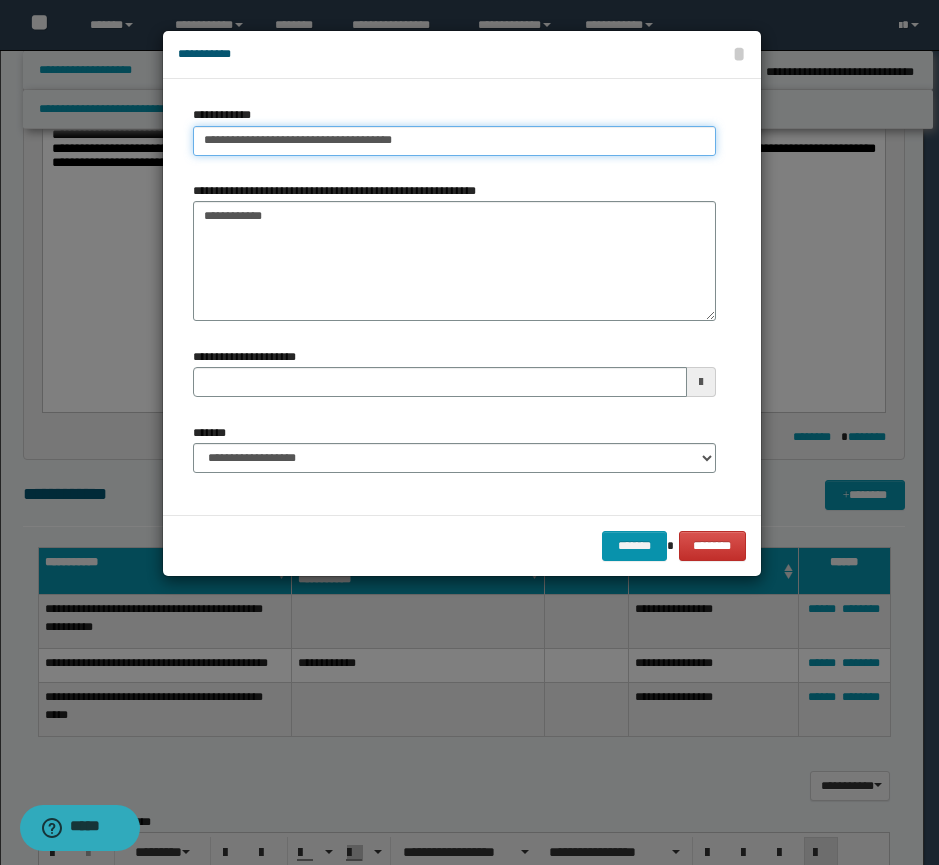 type on "**********" 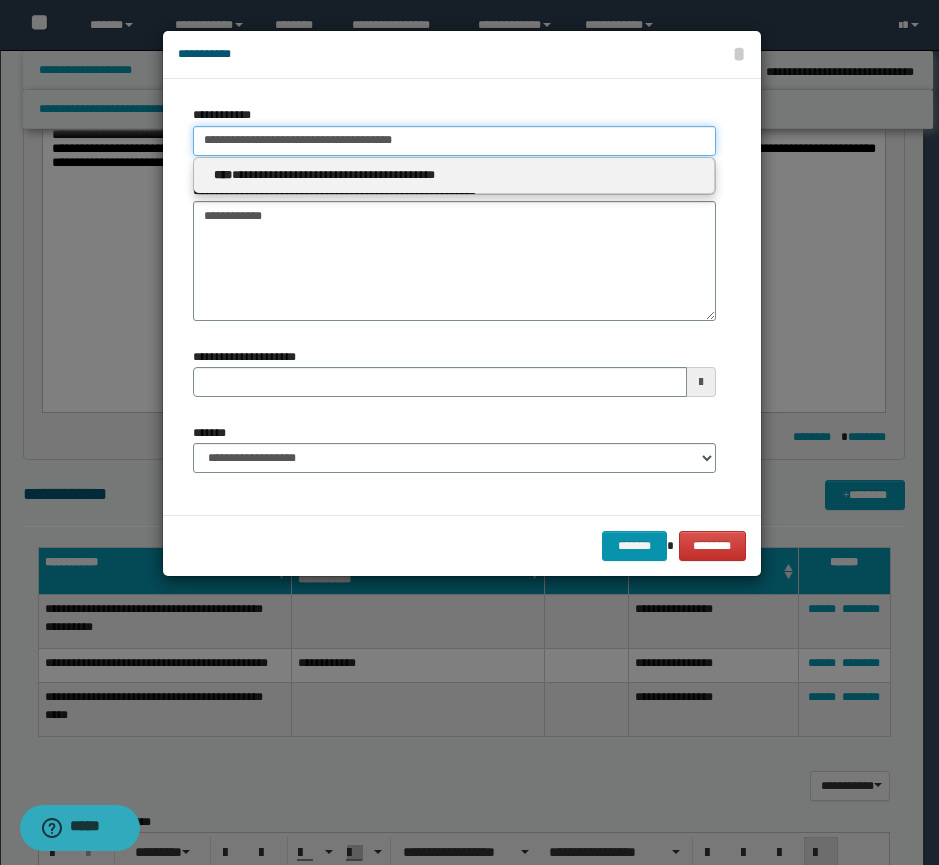 drag, startPoint x: 397, startPoint y: 135, endPoint x: 178, endPoint y: 138, distance: 219.02055 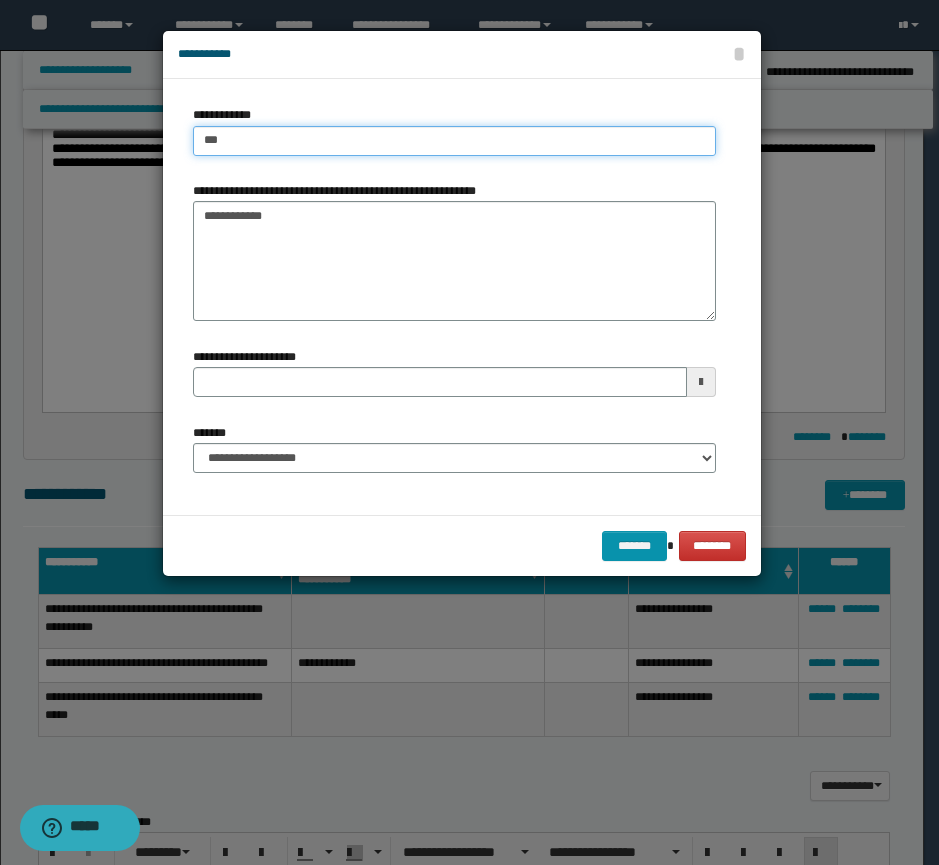 type on "****" 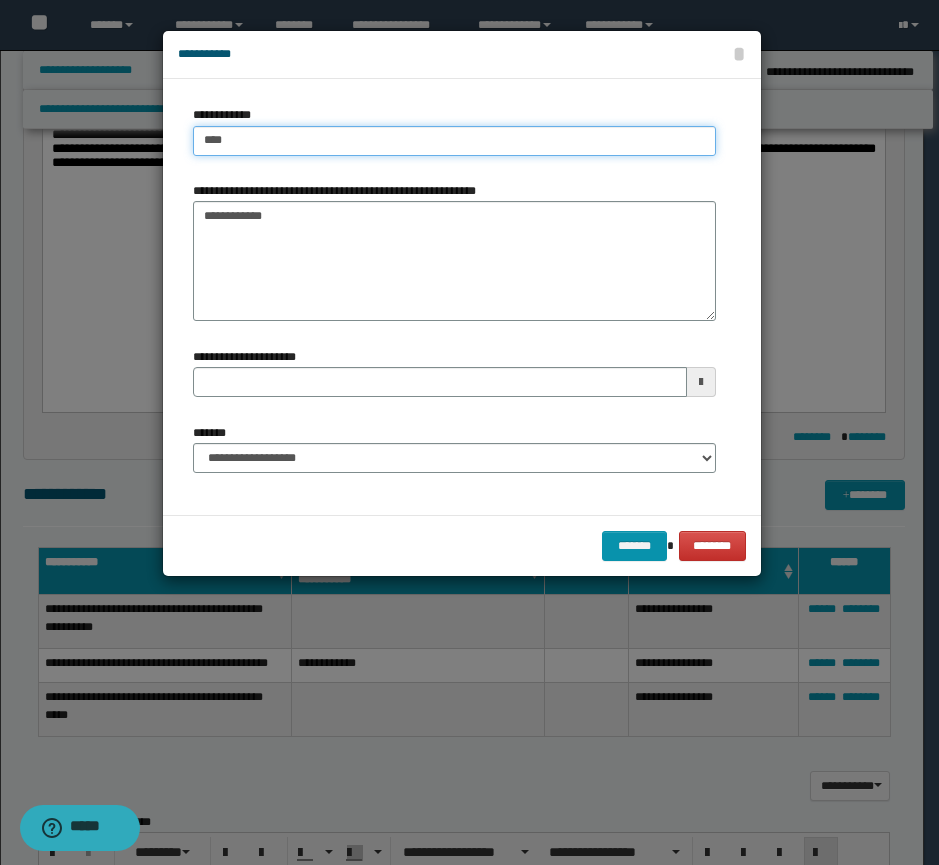 type on "****" 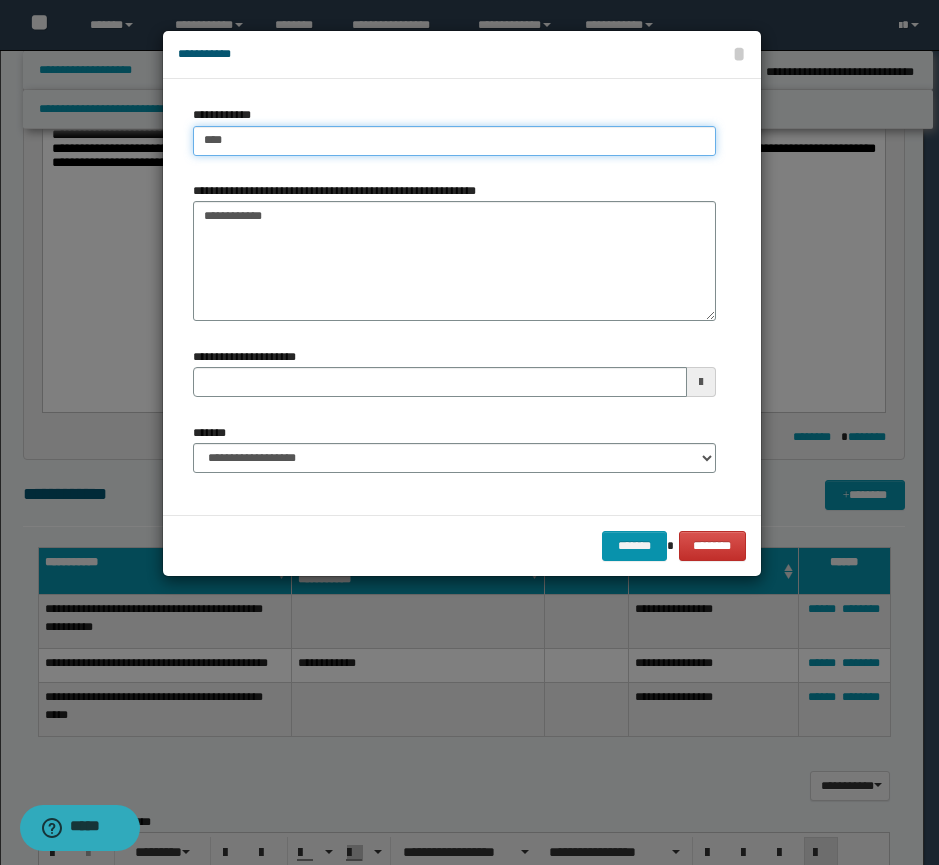 type 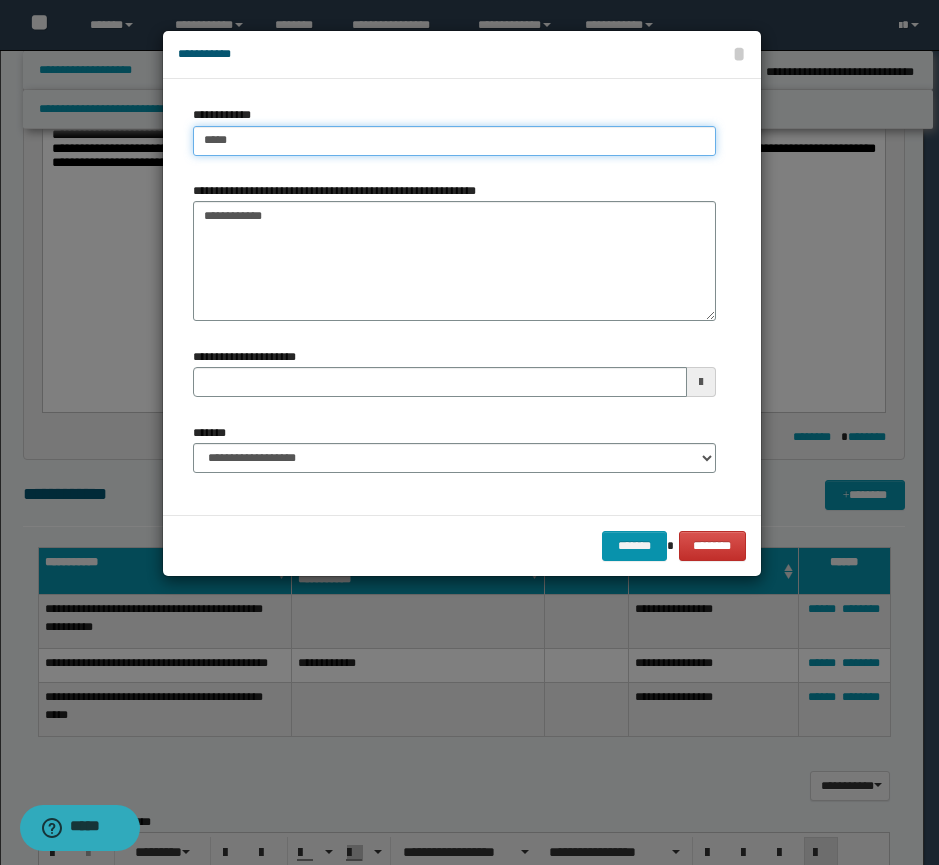 type on "*****" 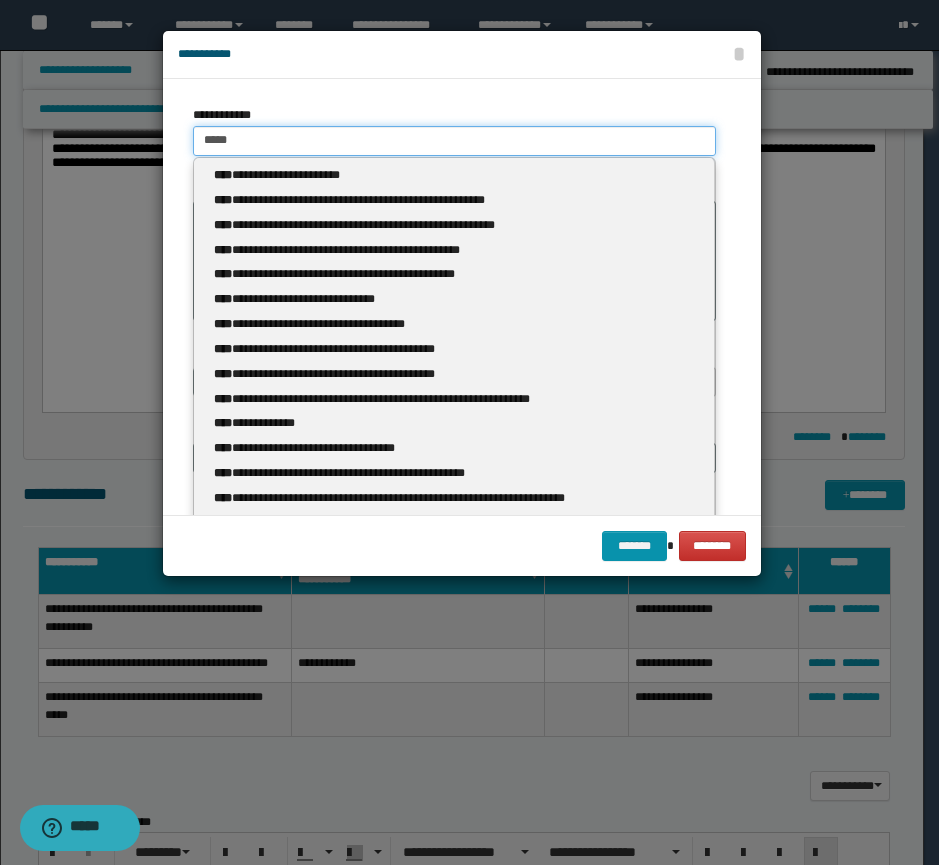 type 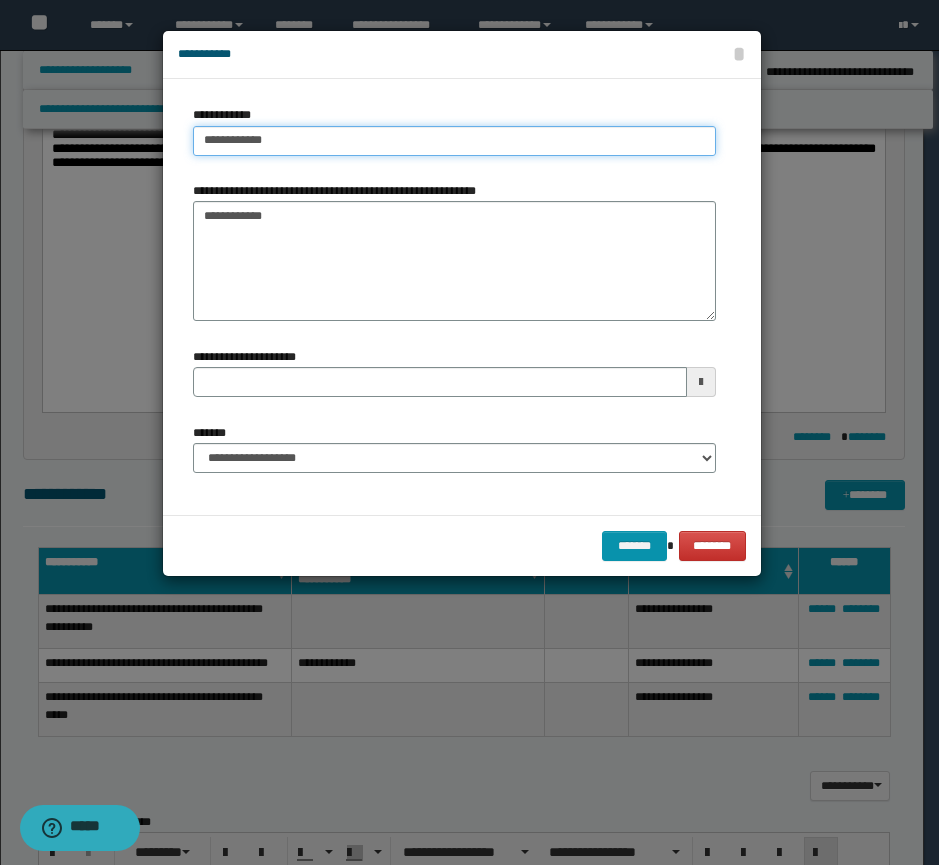 type on "**********" 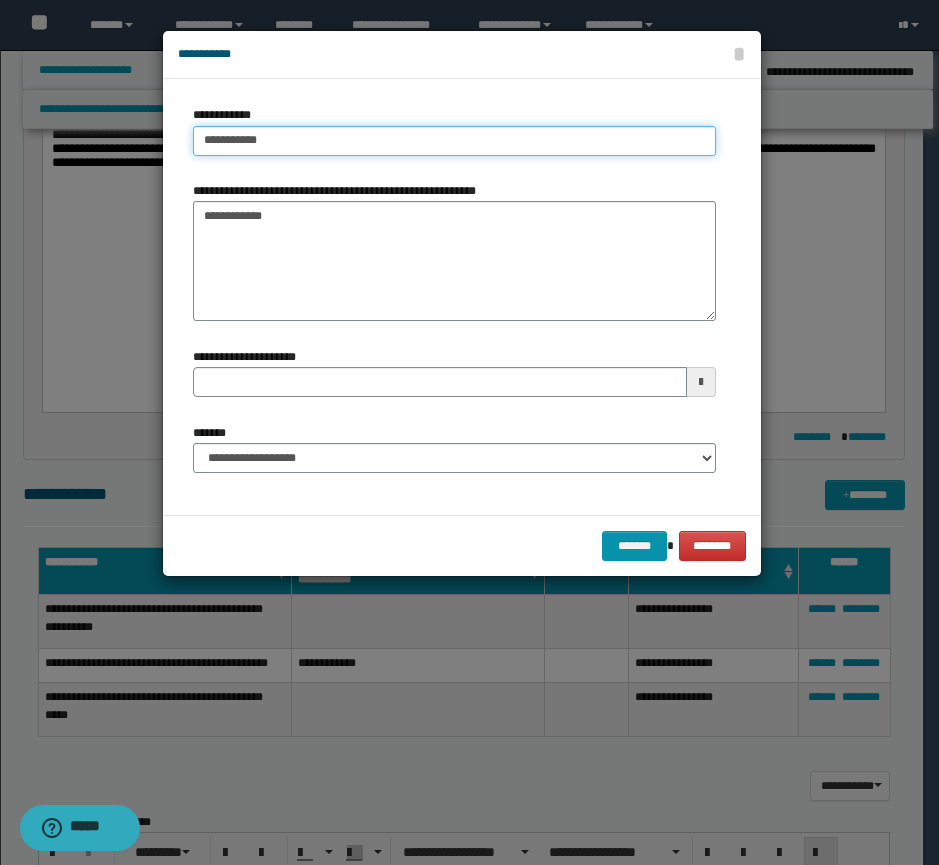 type on "**********" 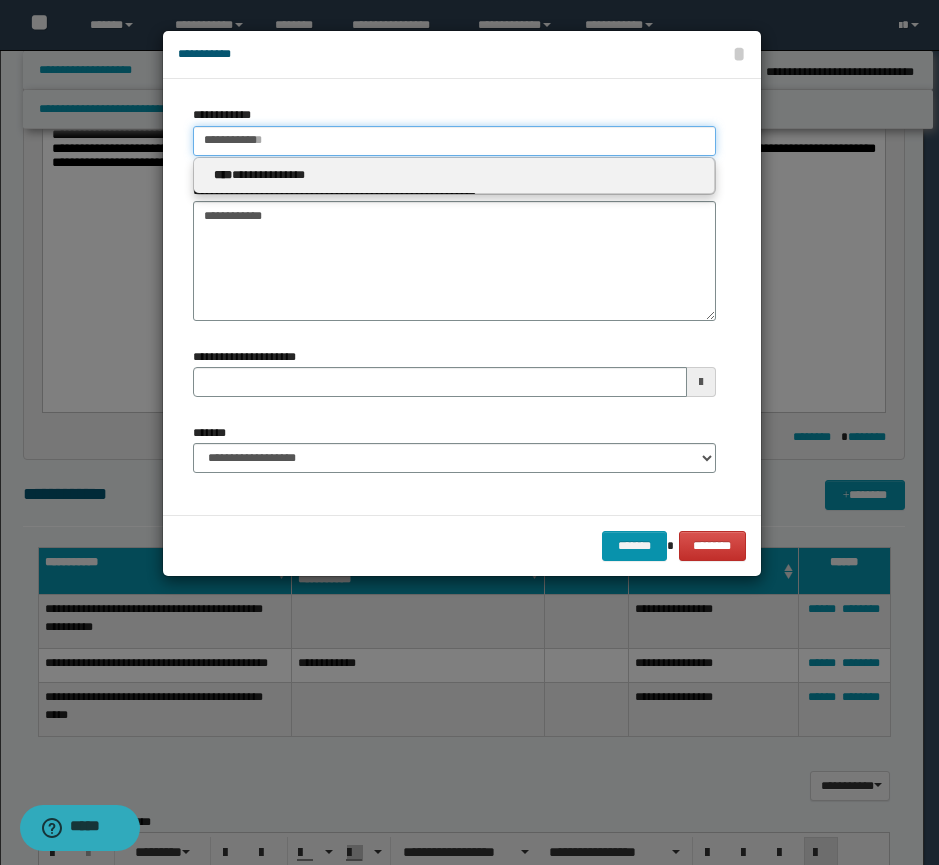 type 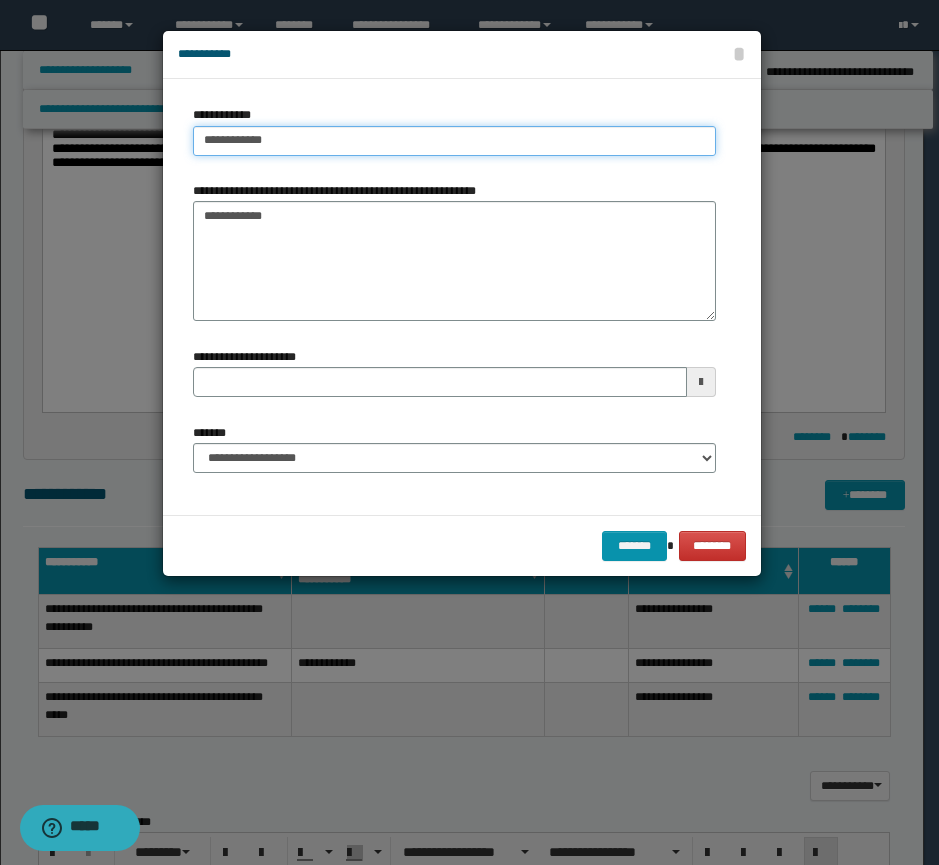 type on "**********" 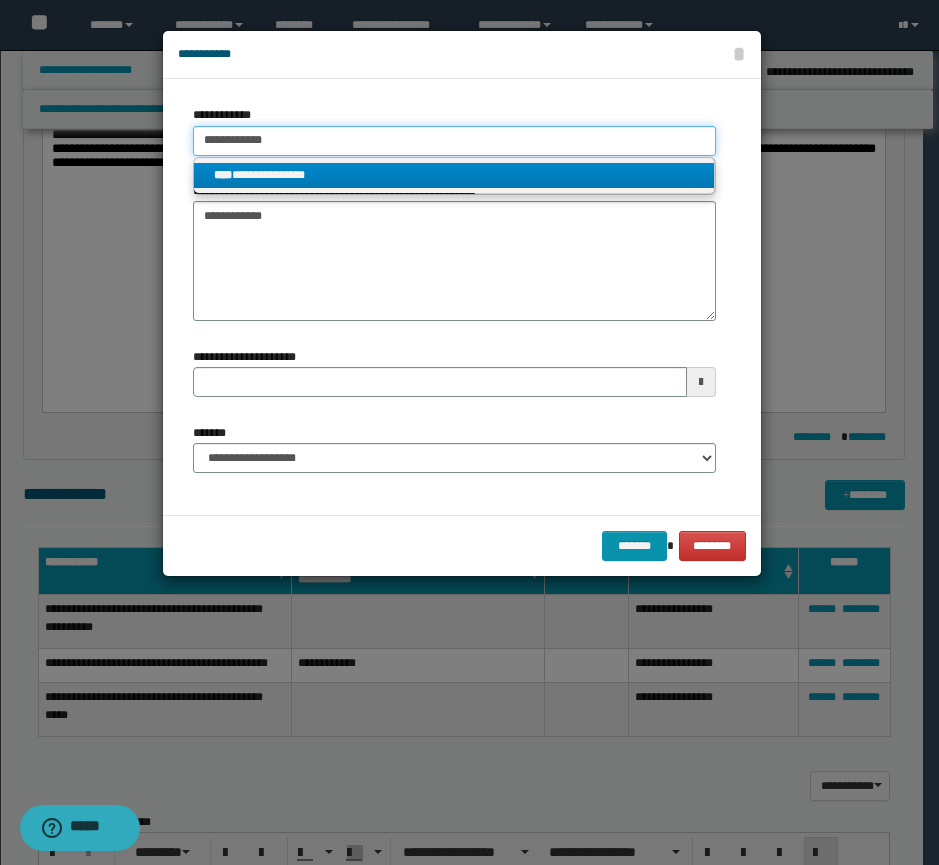 type on "**********" 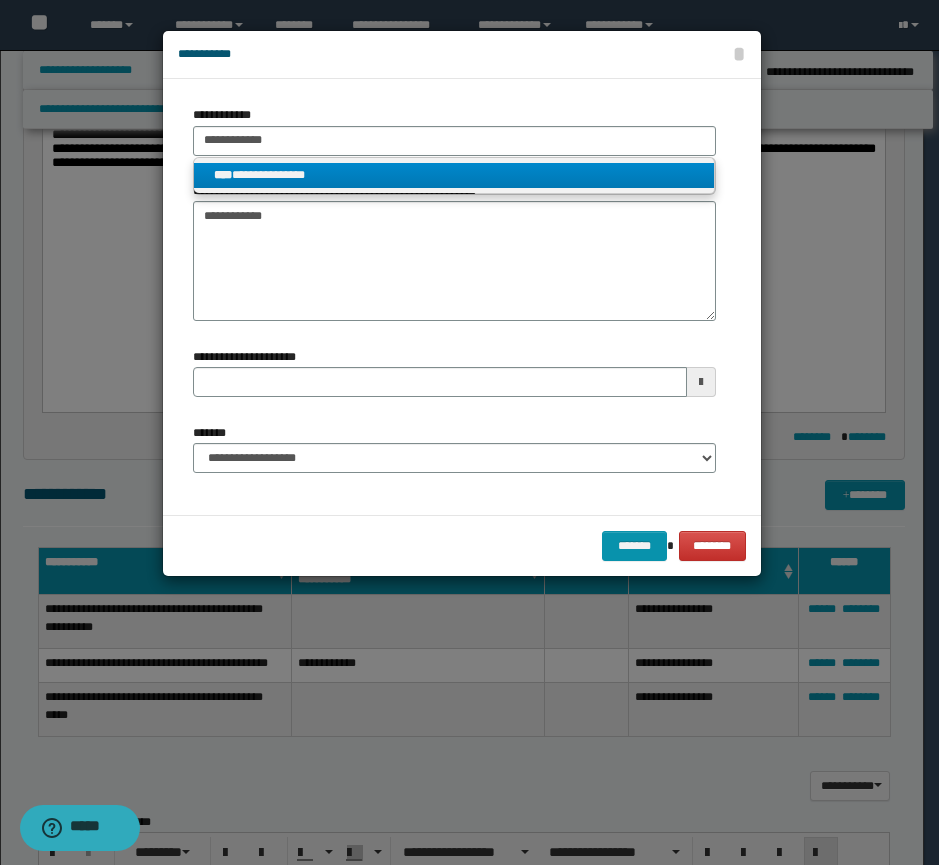 click on "**********" at bounding box center (454, 175) 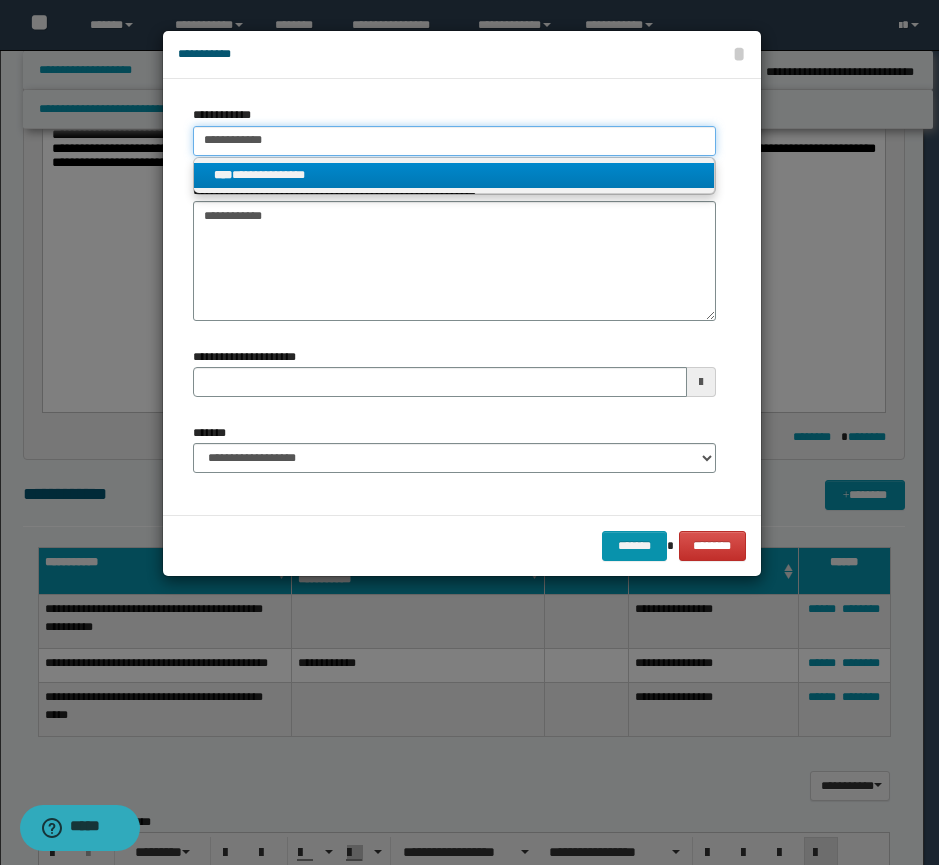 type 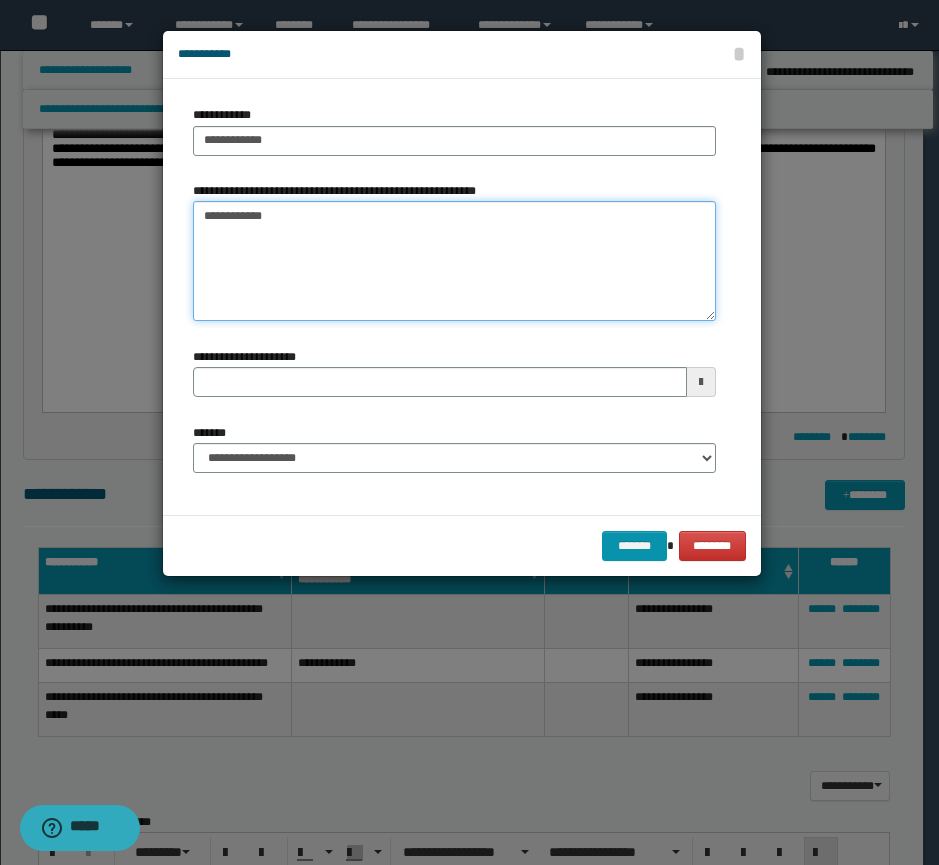 drag, startPoint x: 288, startPoint y: 218, endPoint x: 179, endPoint y: 208, distance: 109.457756 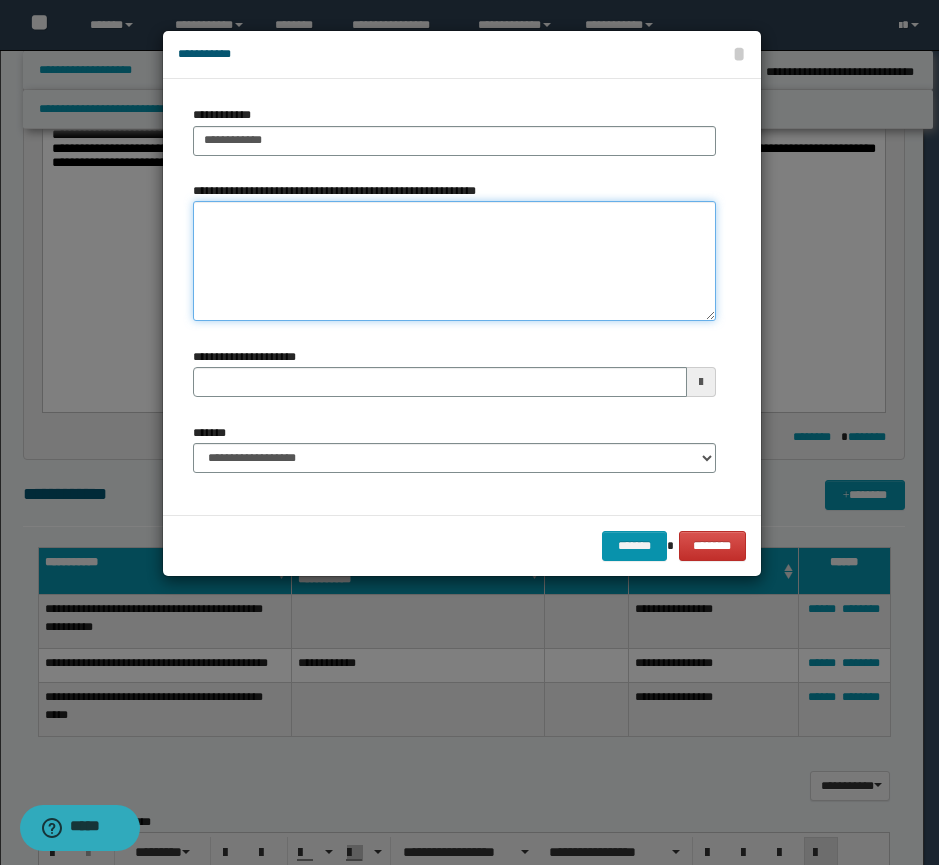 type 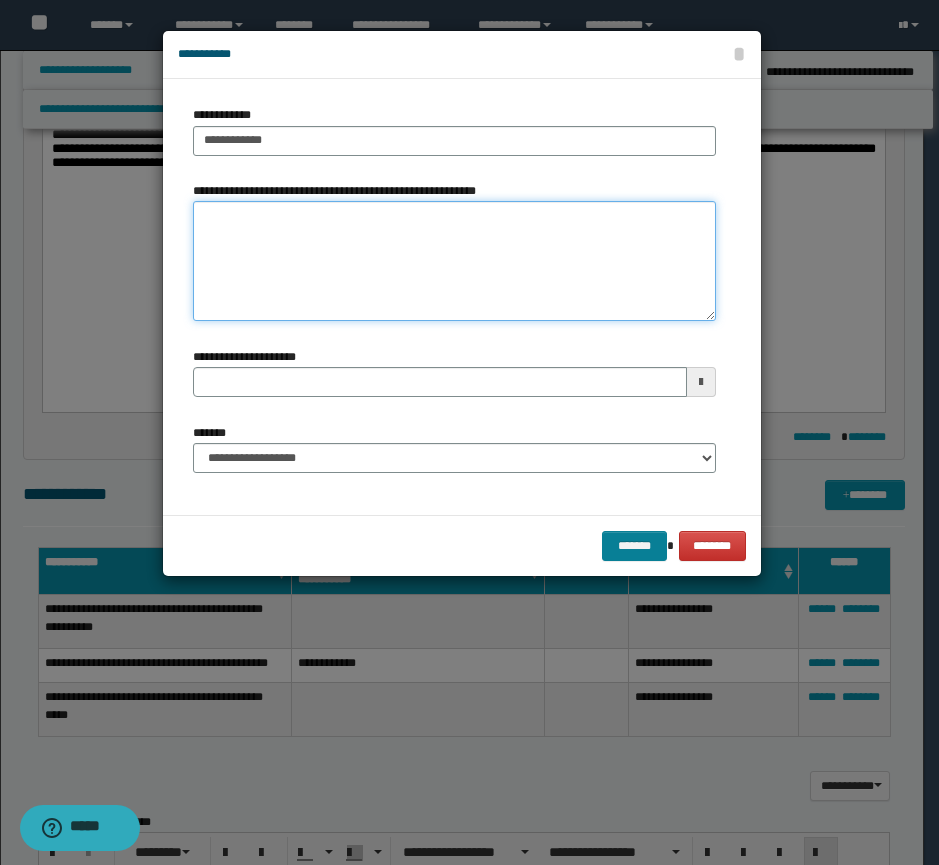 type 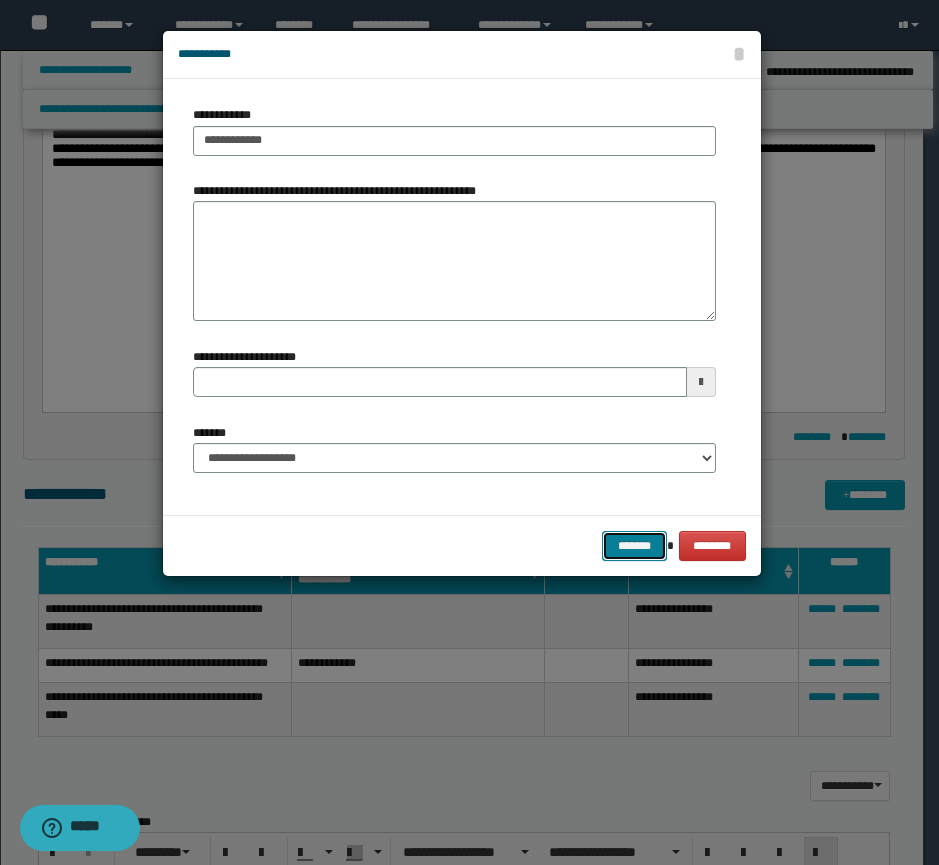 click on "*******" at bounding box center (634, 546) 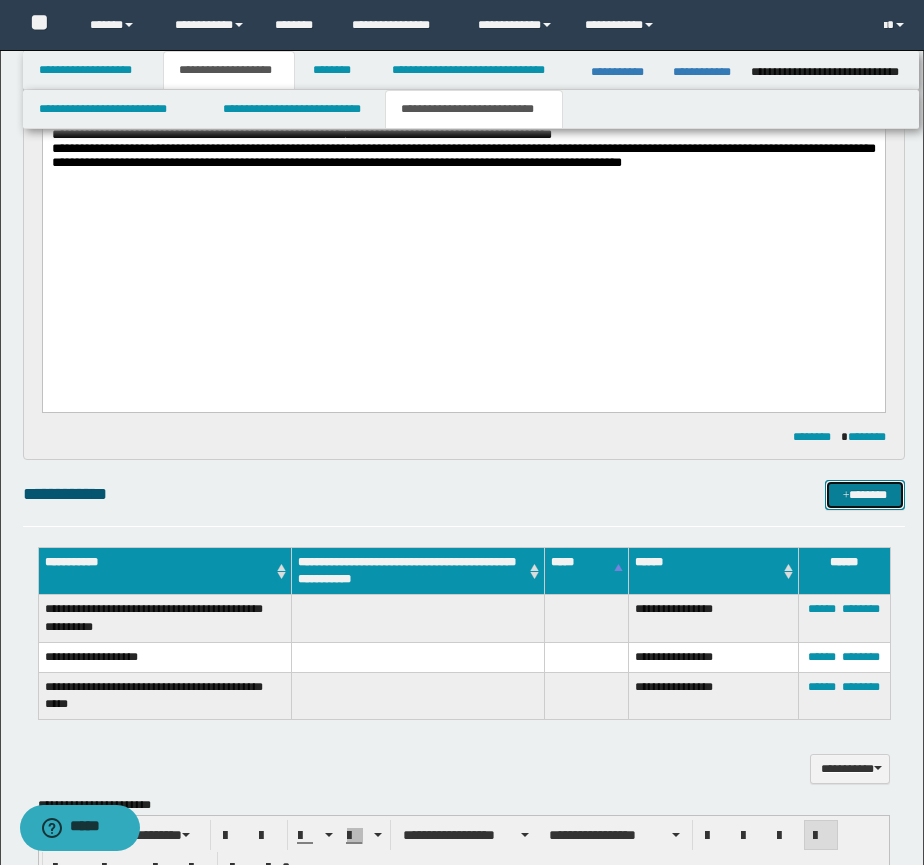 click on "*******" at bounding box center [865, 495] 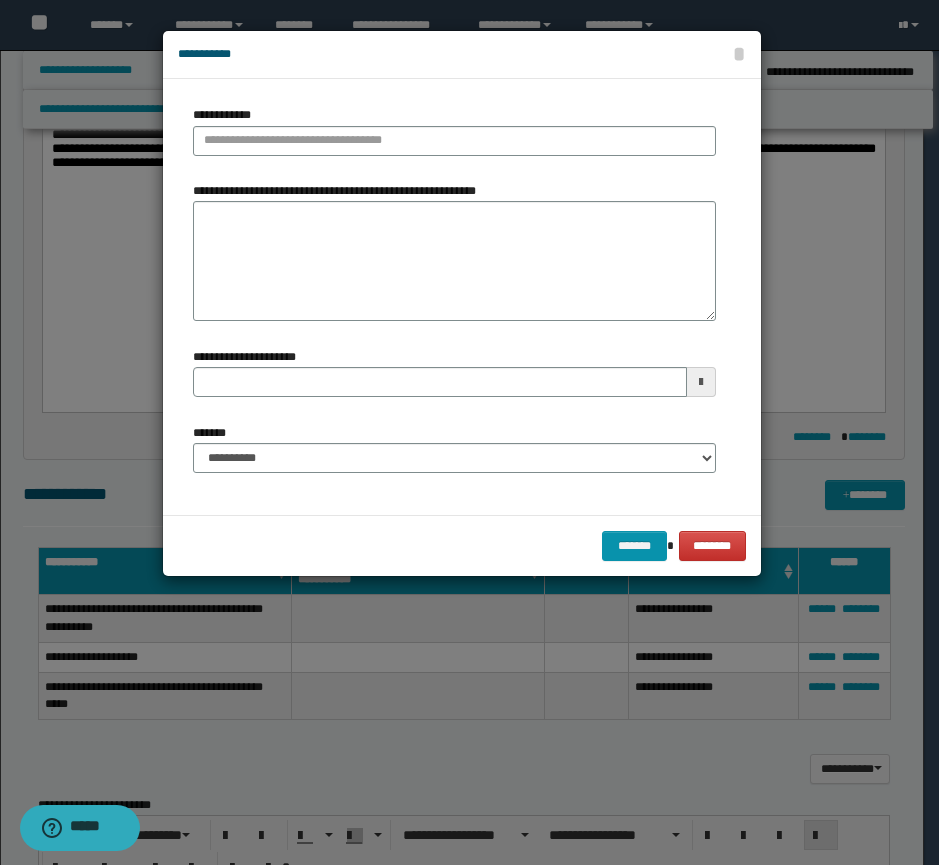 type 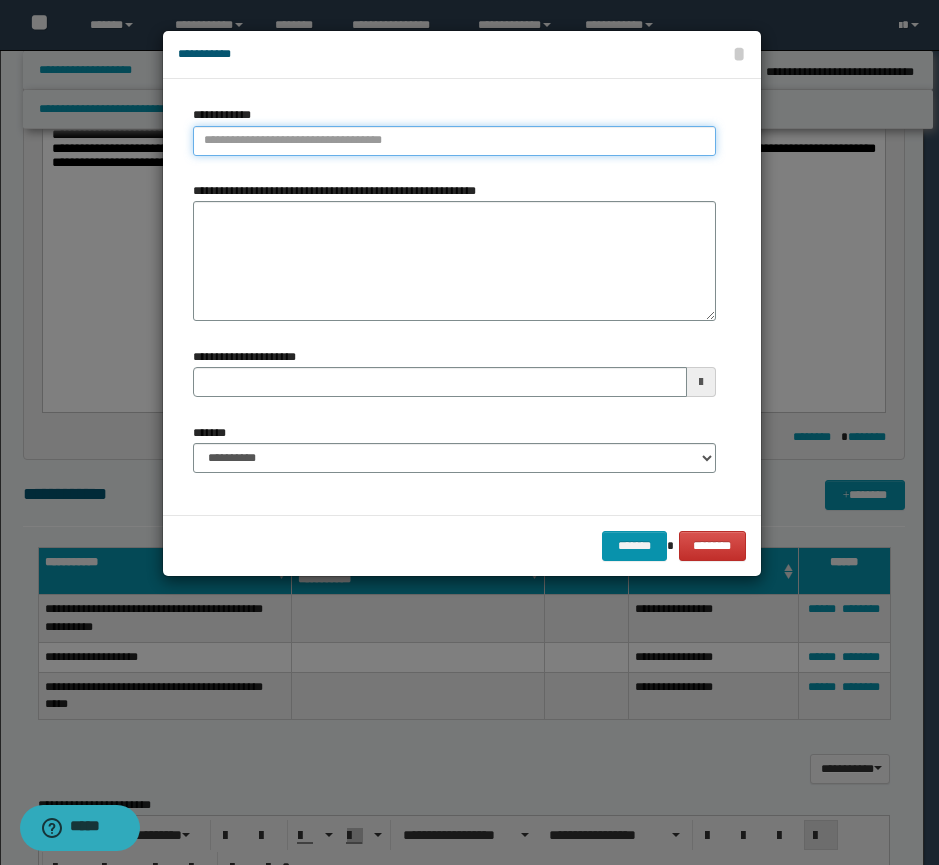 type on "**********" 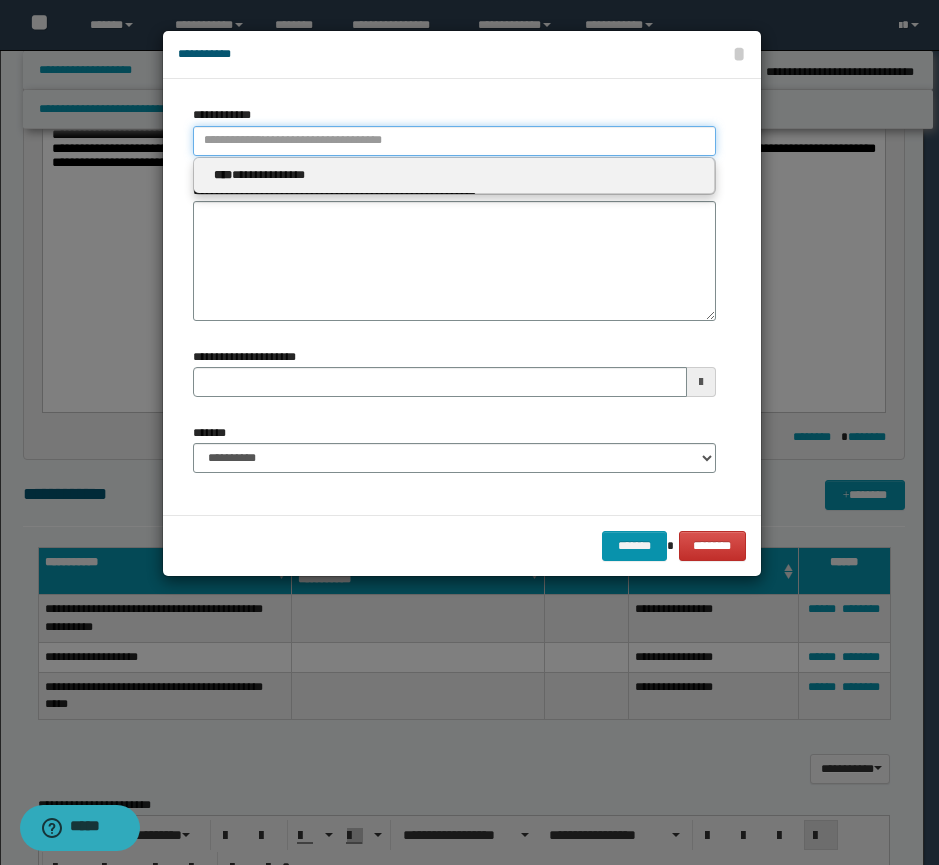 click on "**********" at bounding box center (454, 141) 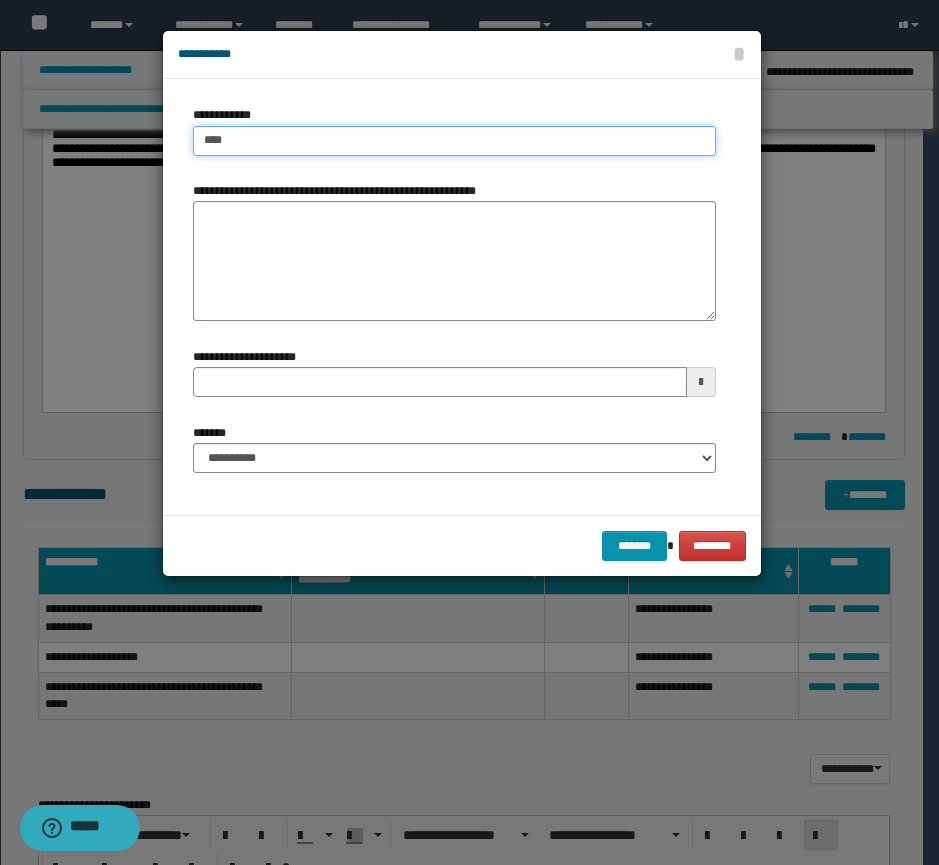 type on "*****" 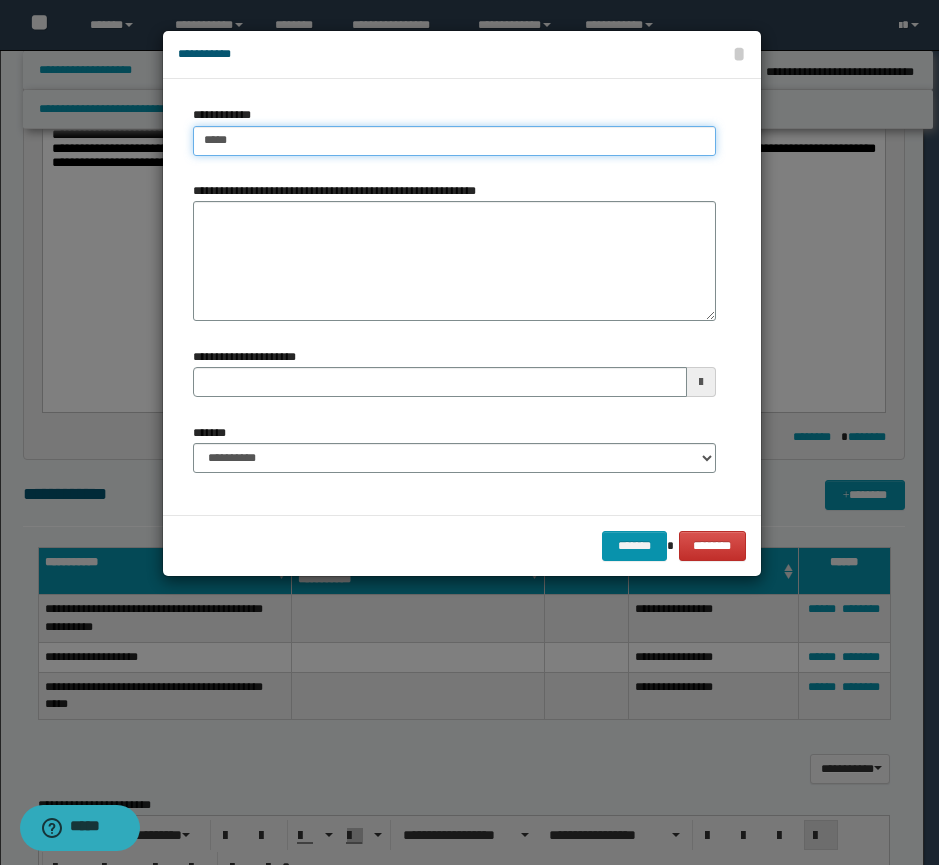 type on "**********" 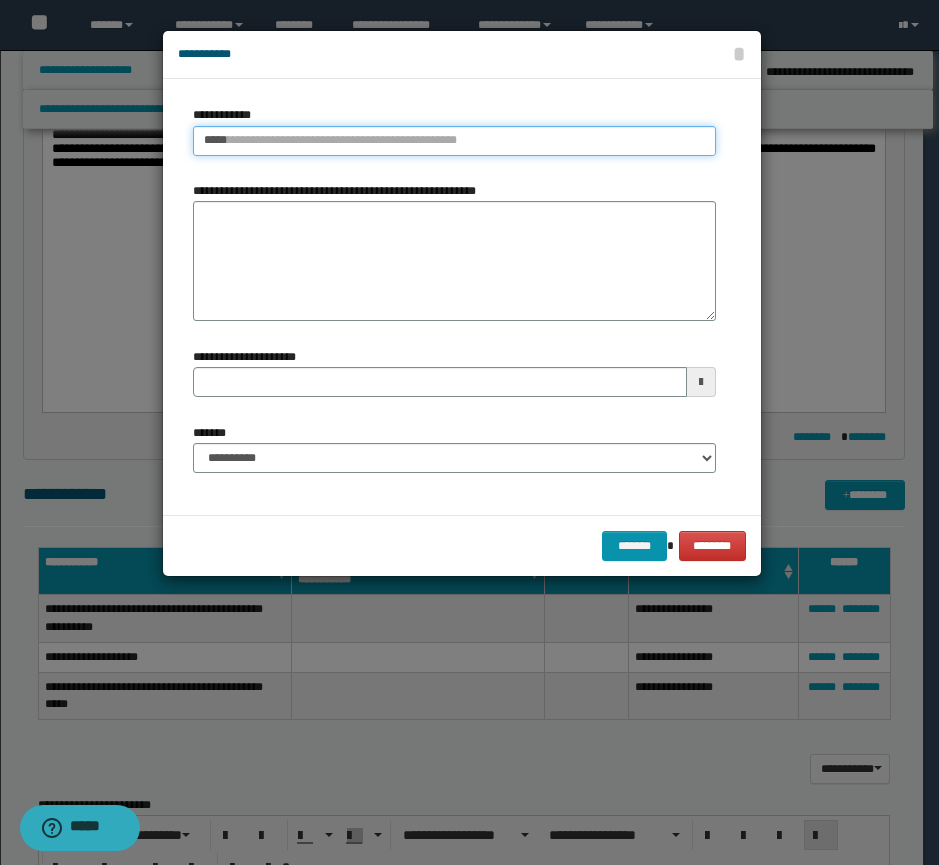 type 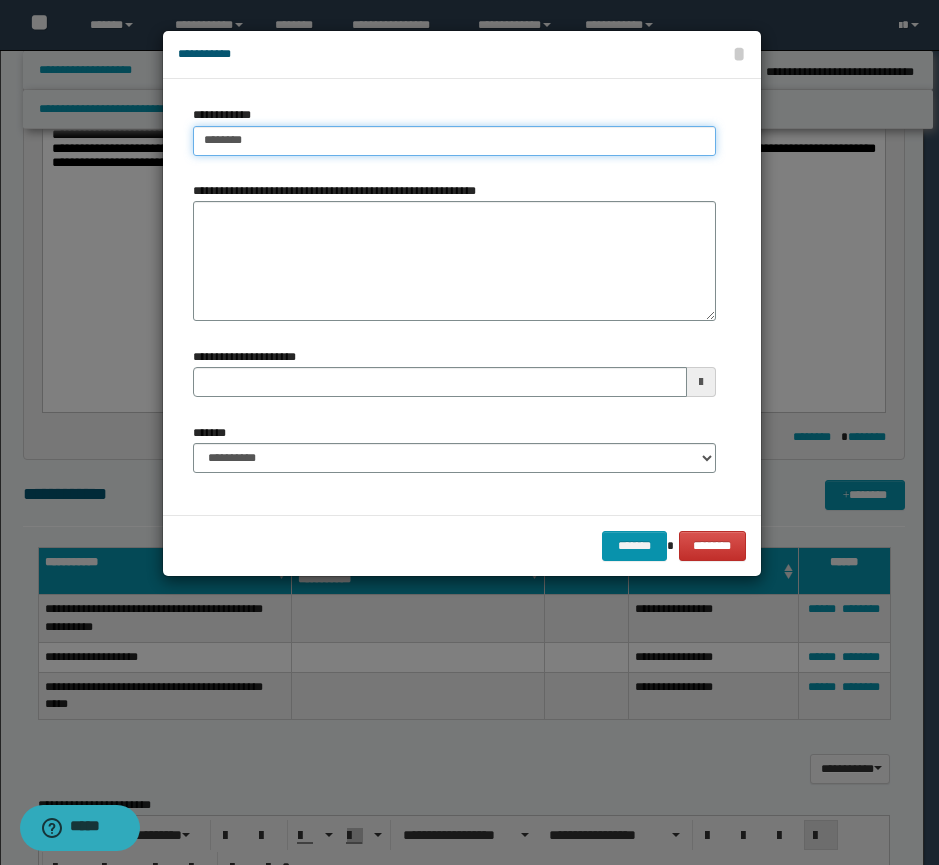 type on "*********" 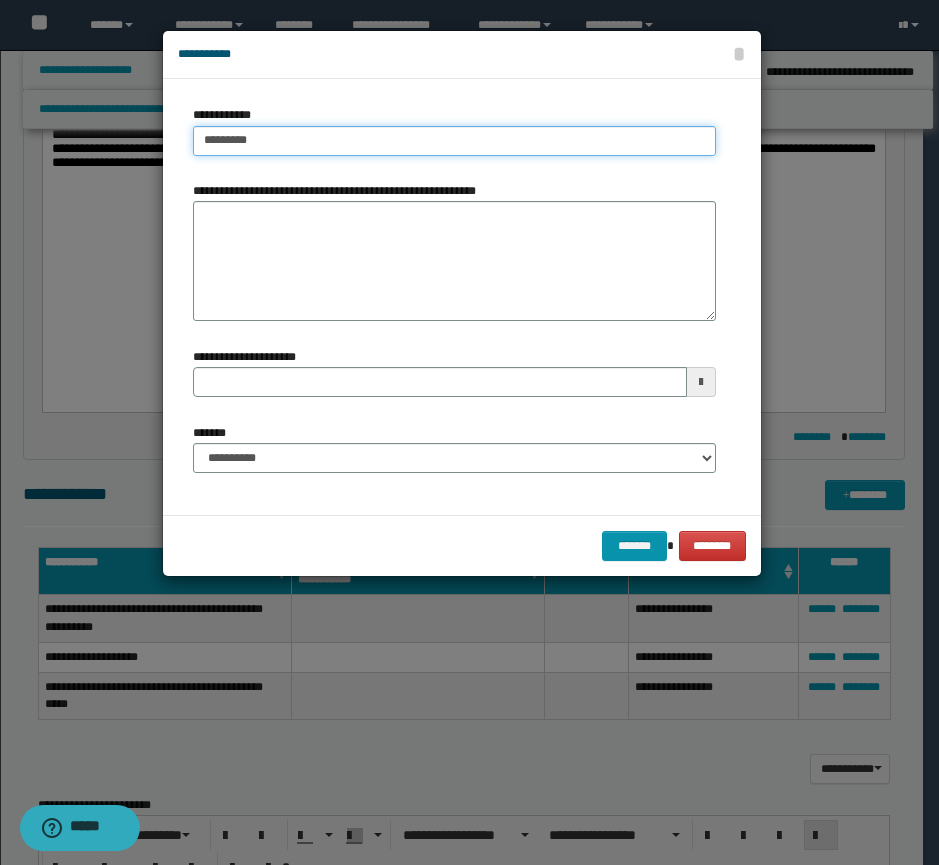 type on "**********" 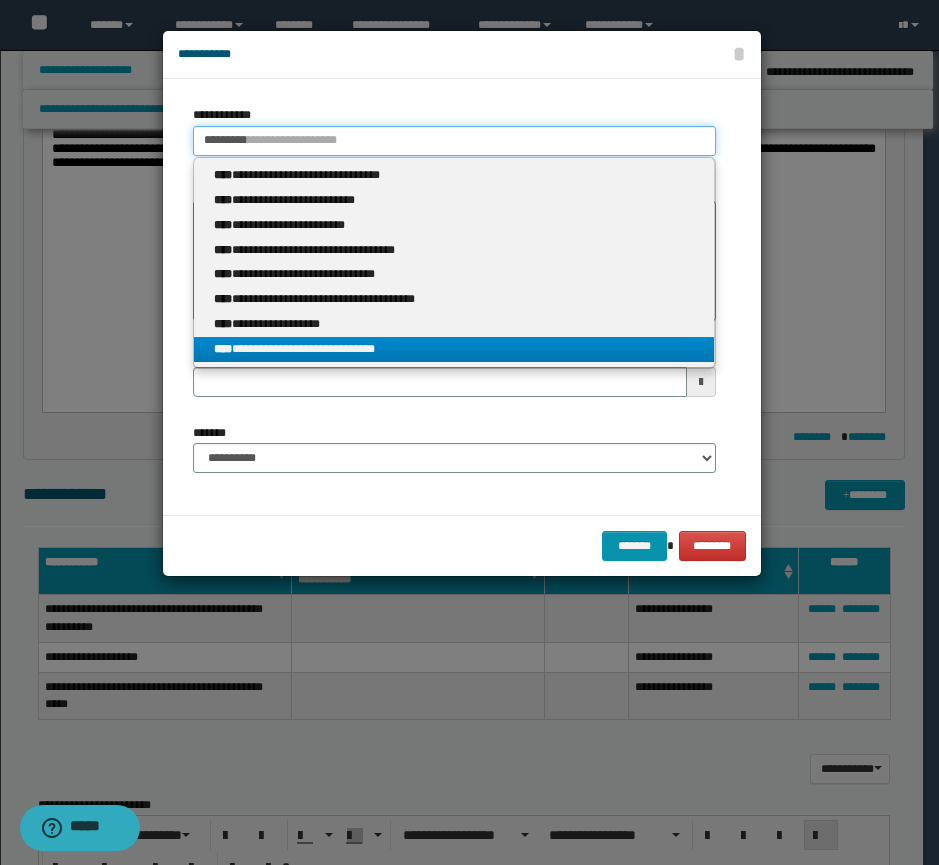 type on "*********" 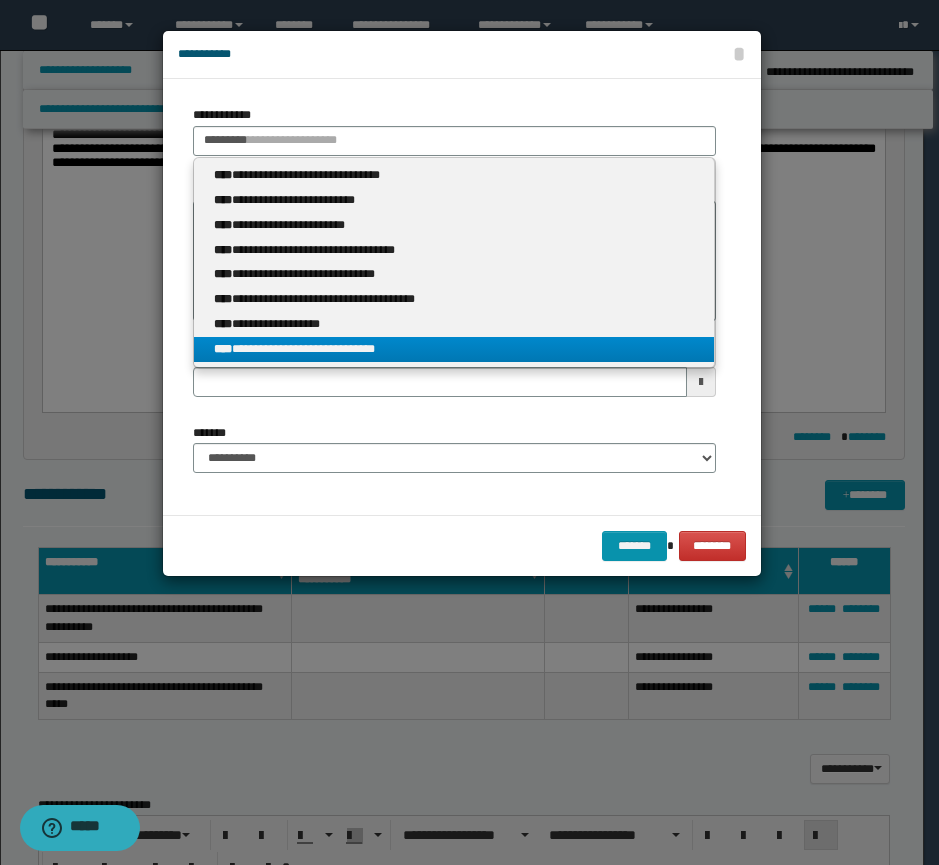click on "**********" at bounding box center [454, 349] 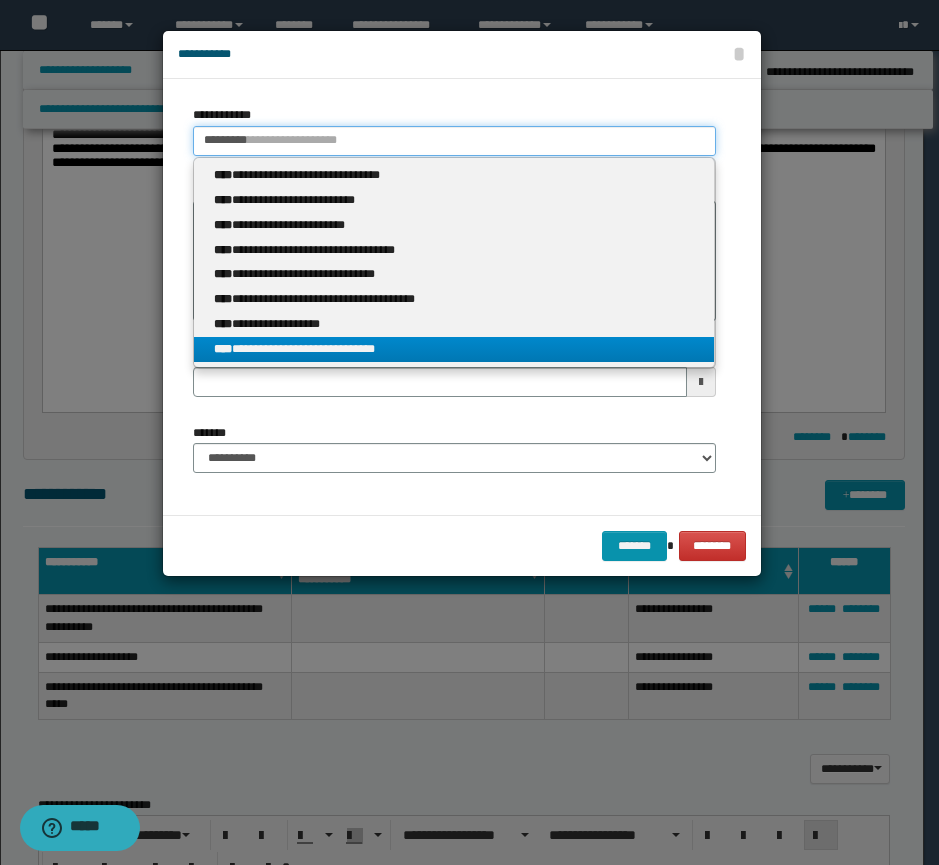type 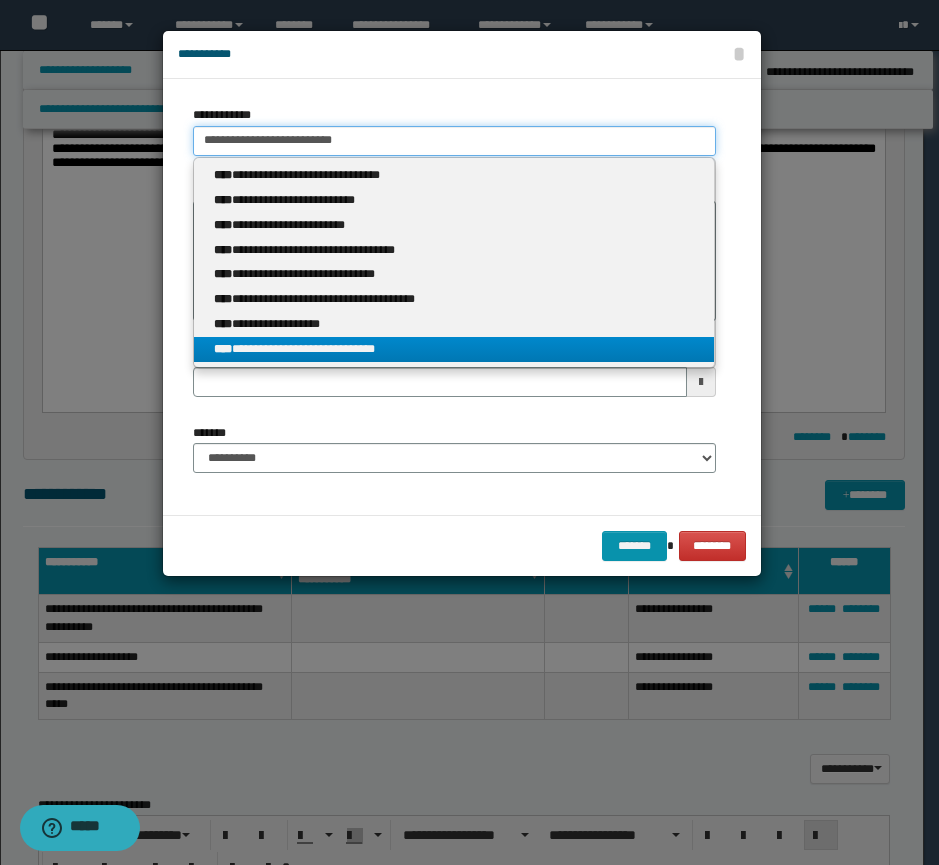 type 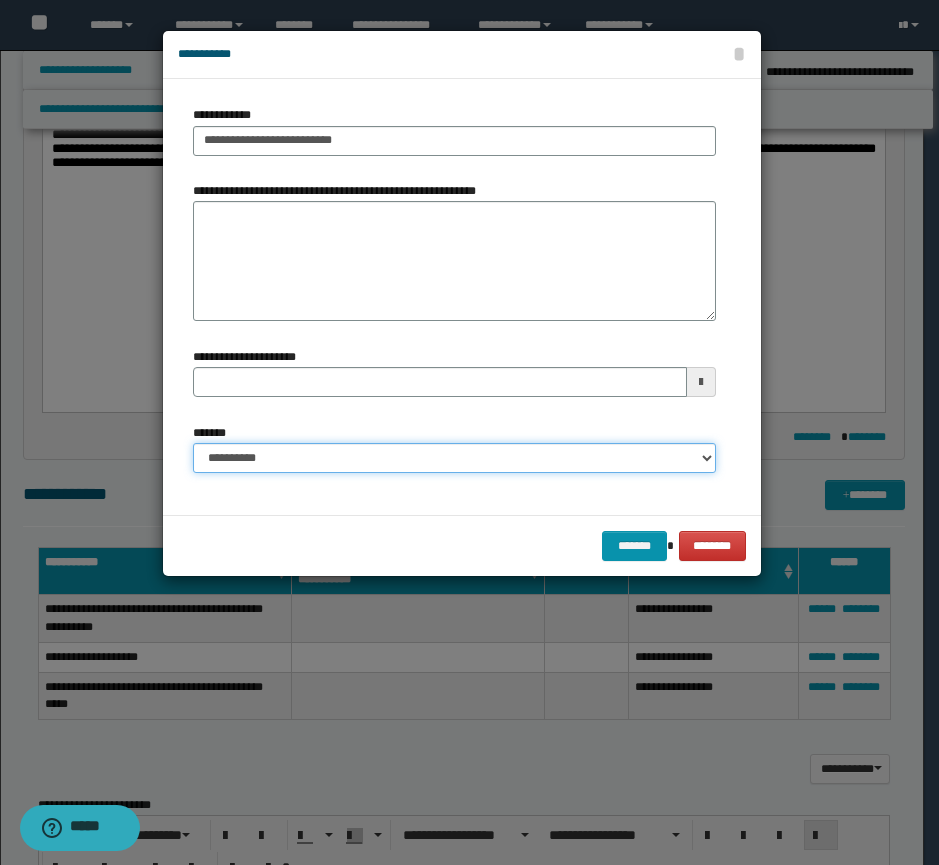 click on "**********" at bounding box center (454, 458) 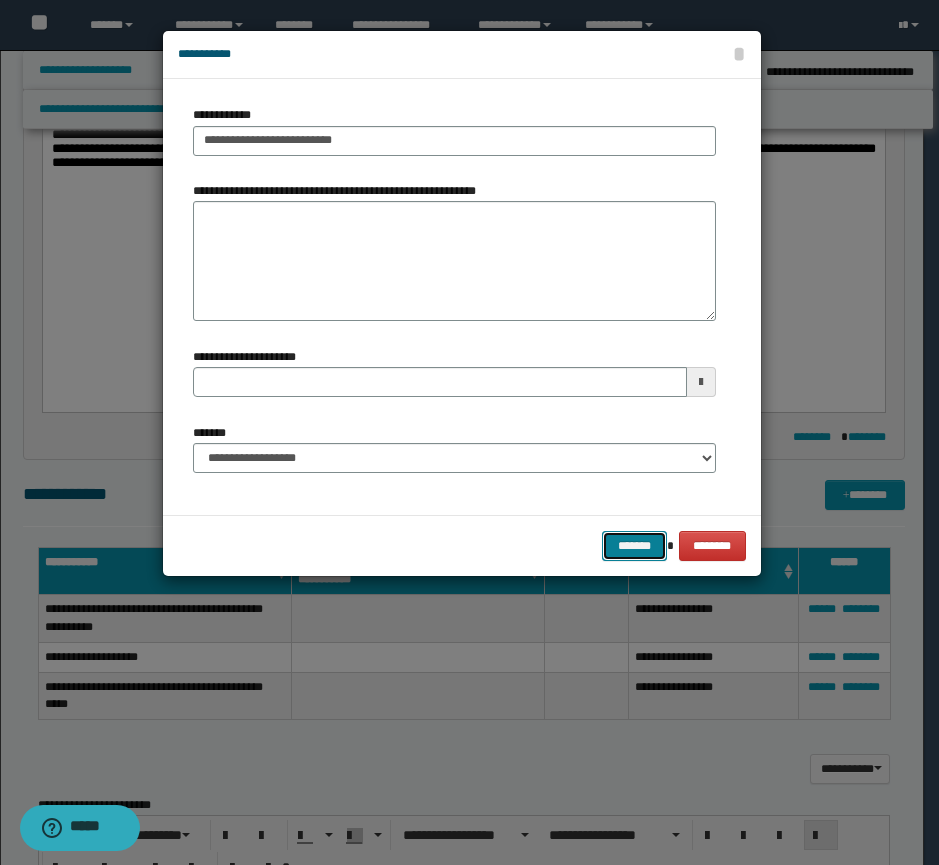 click on "*******" at bounding box center [634, 546] 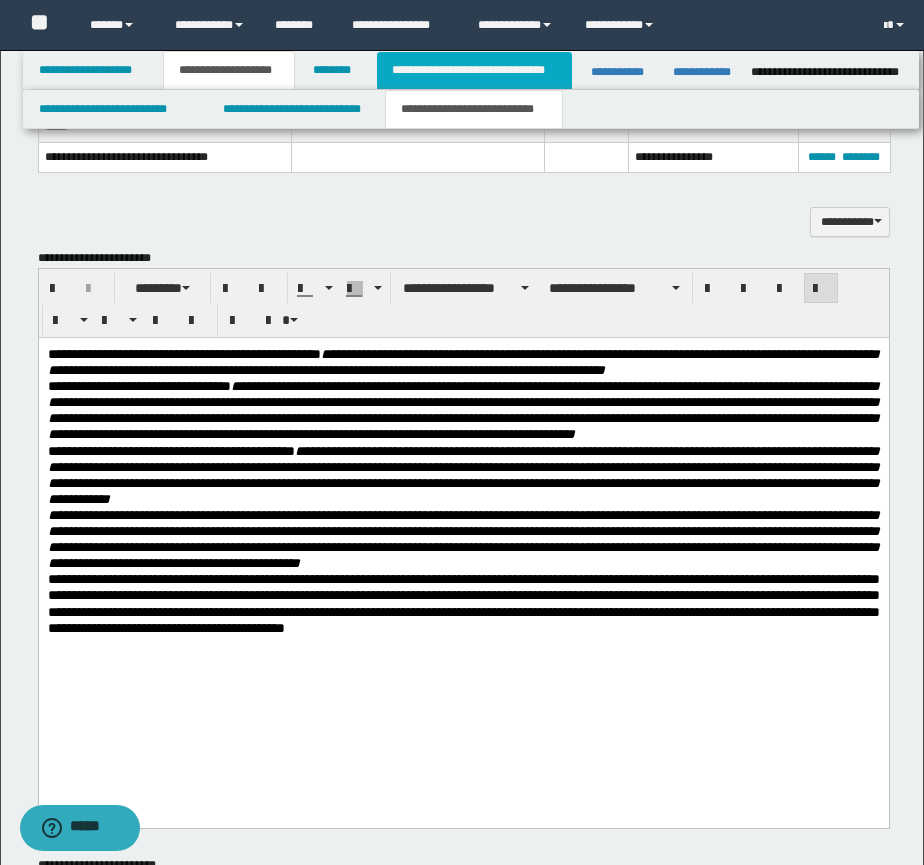click on "**********" at bounding box center [474, 70] 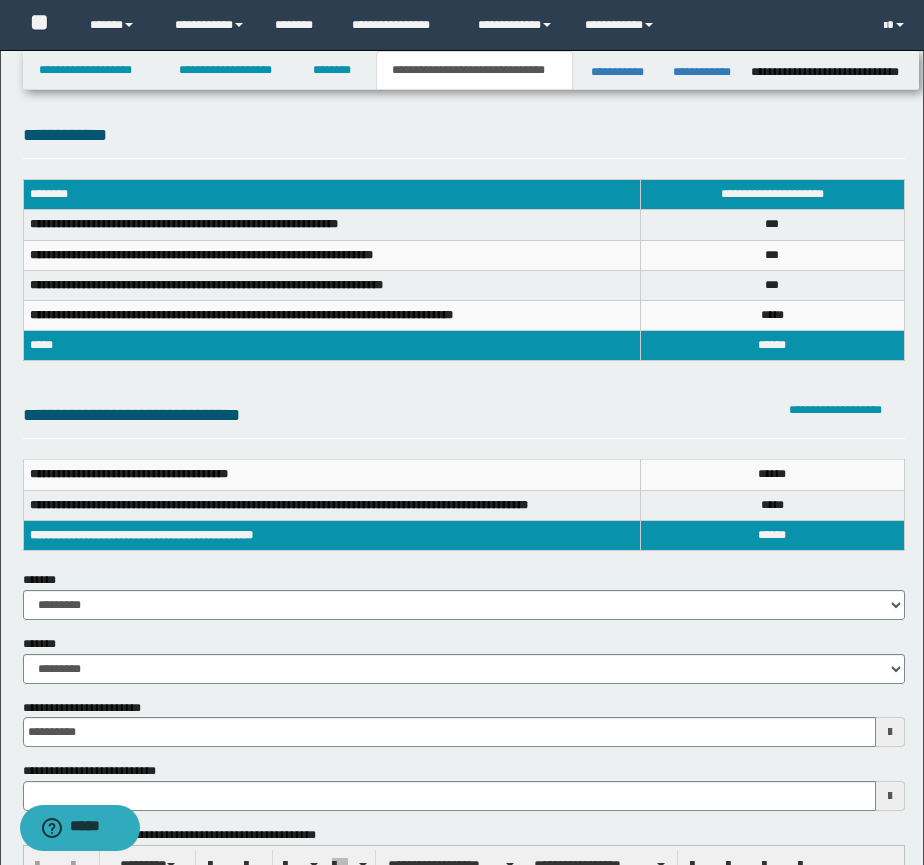scroll, scrollTop: 0, scrollLeft: 0, axis: both 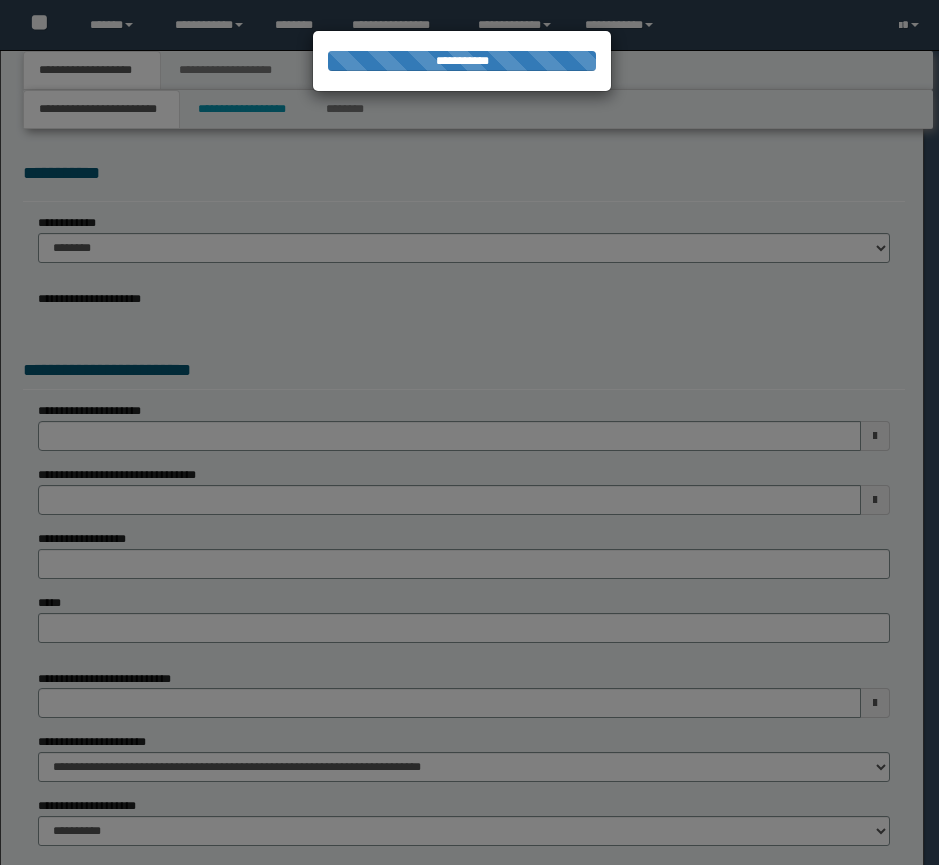 select on "**" 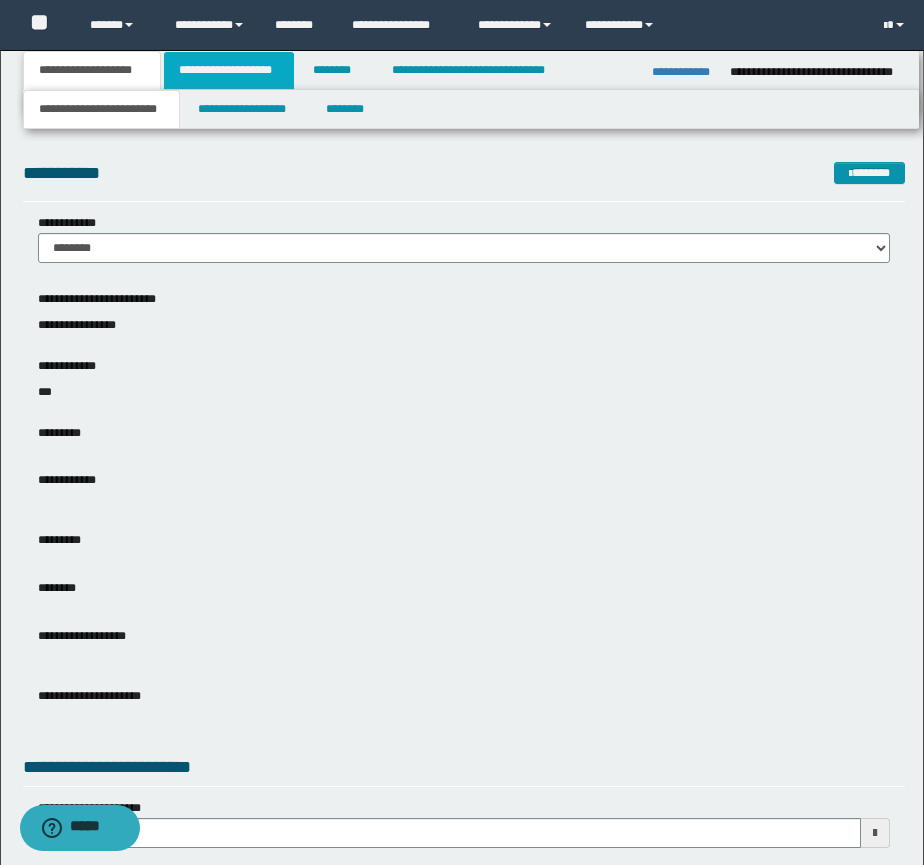drag, startPoint x: 228, startPoint y: 65, endPoint x: 230, endPoint y: 75, distance: 10.198039 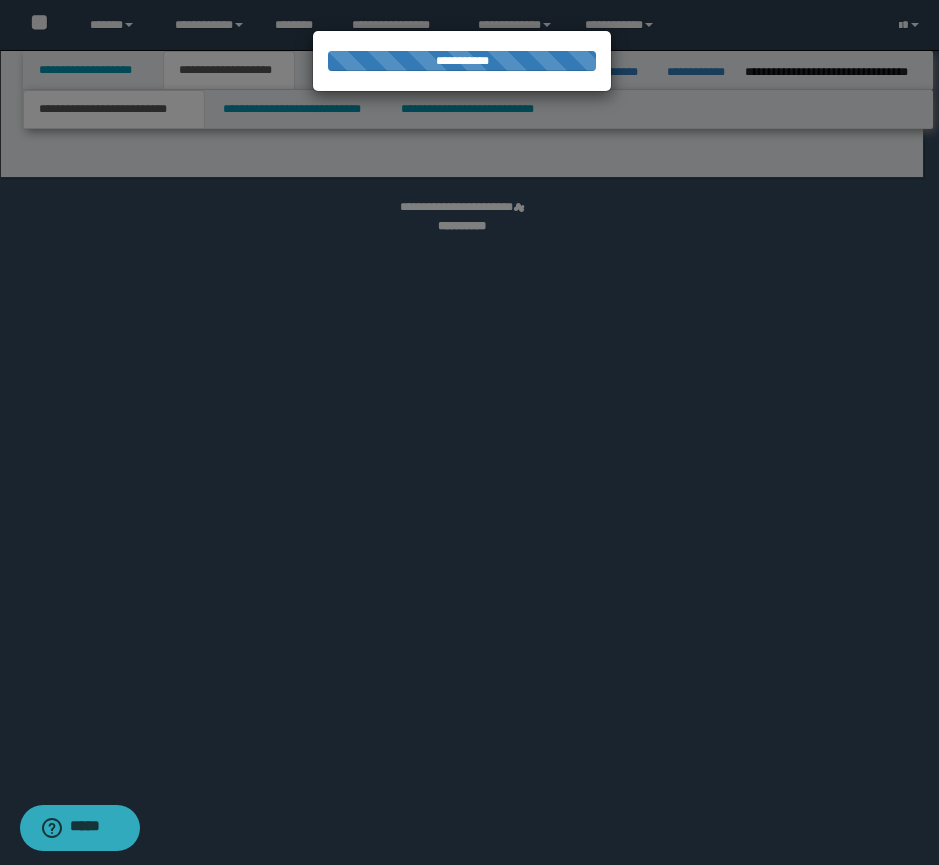 click at bounding box center (469, 432) 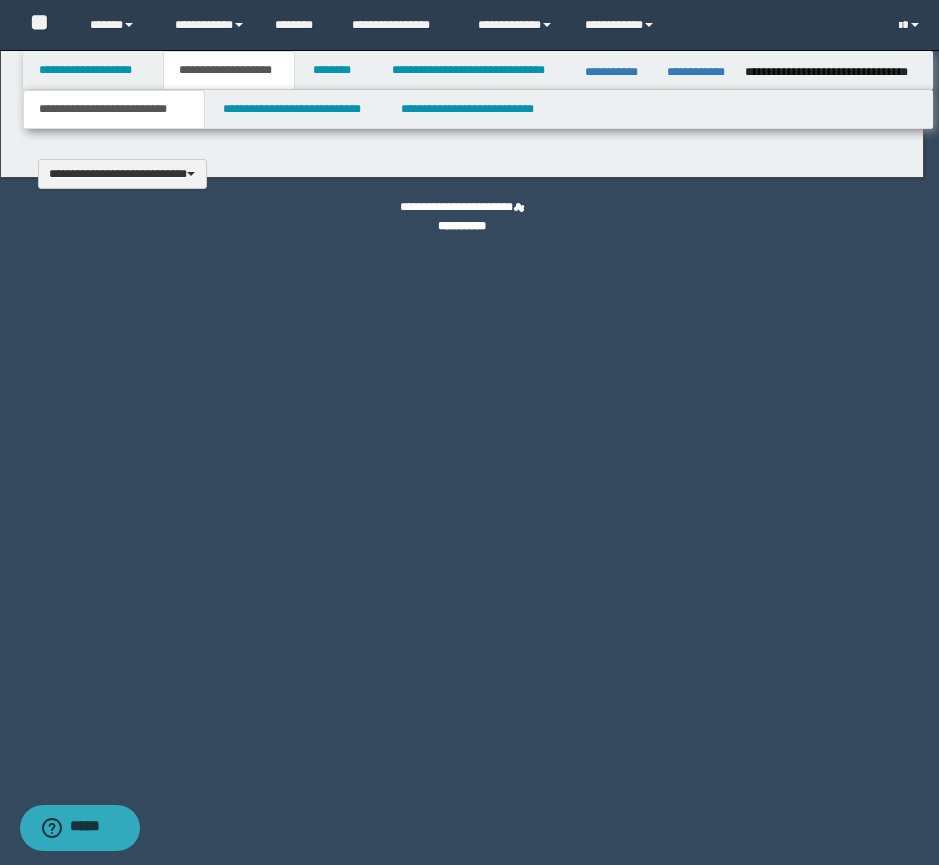 type 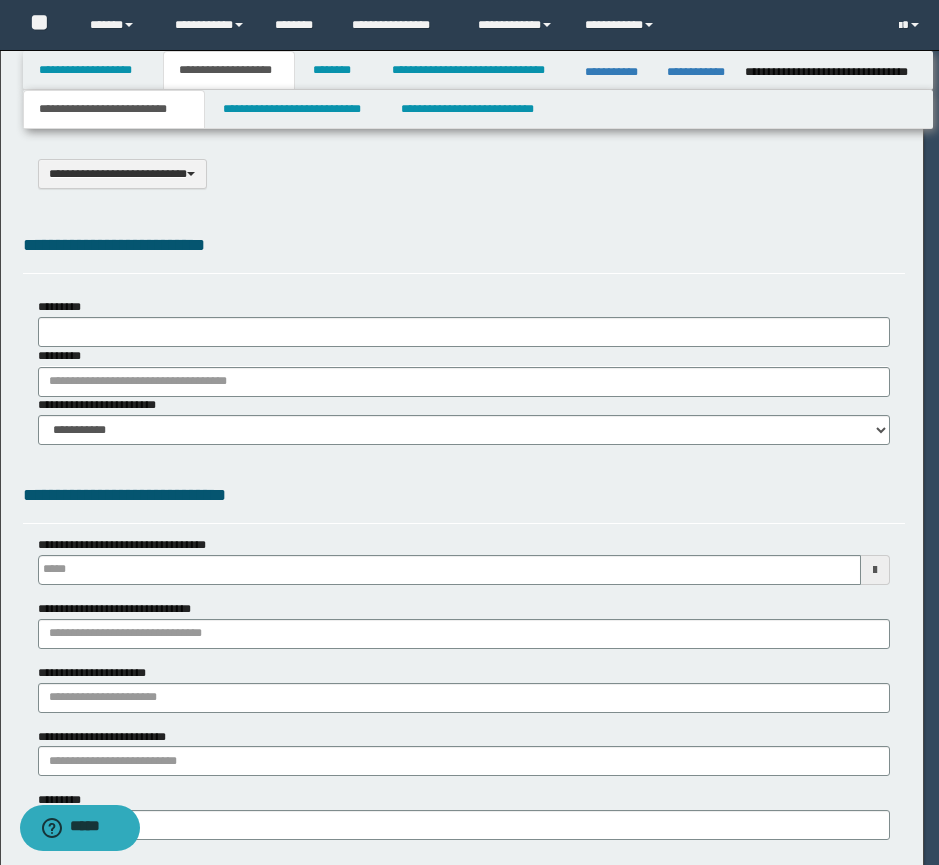 scroll, scrollTop: 0, scrollLeft: 0, axis: both 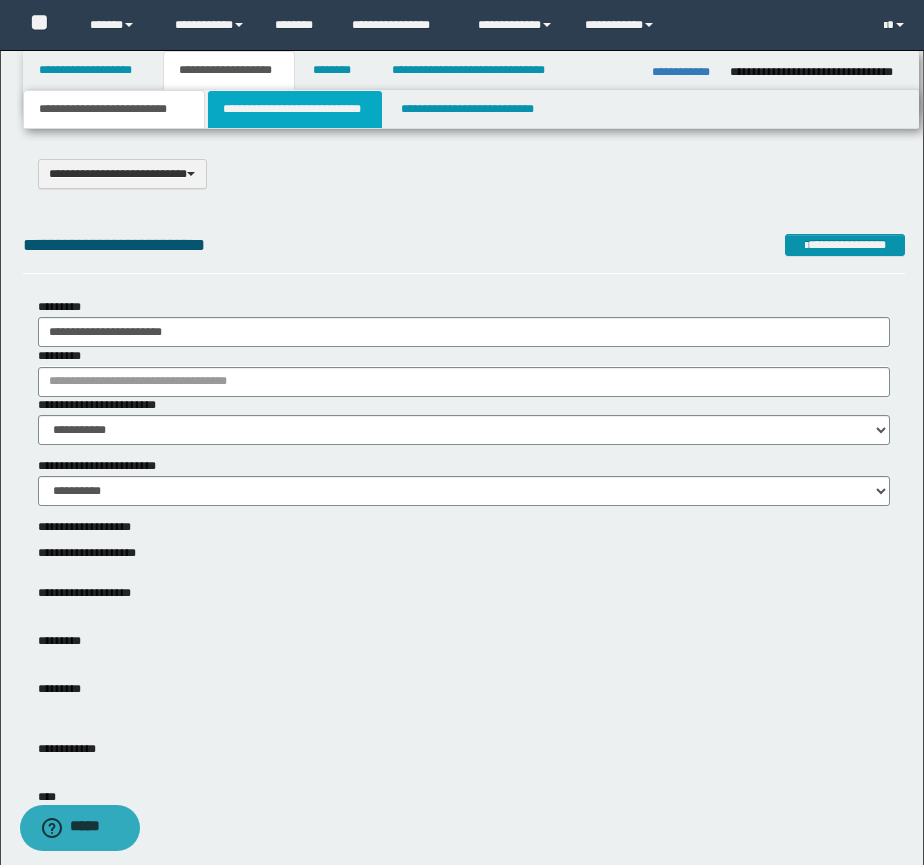 click on "**********" at bounding box center [295, 109] 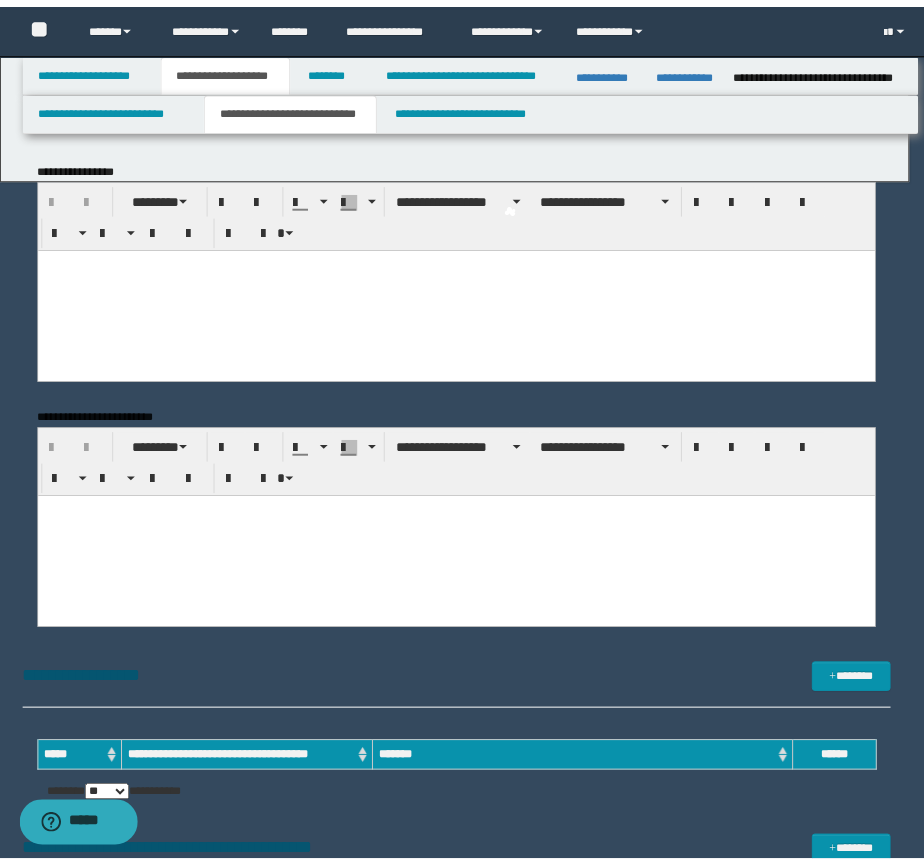 scroll, scrollTop: 0, scrollLeft: 0, axis: both 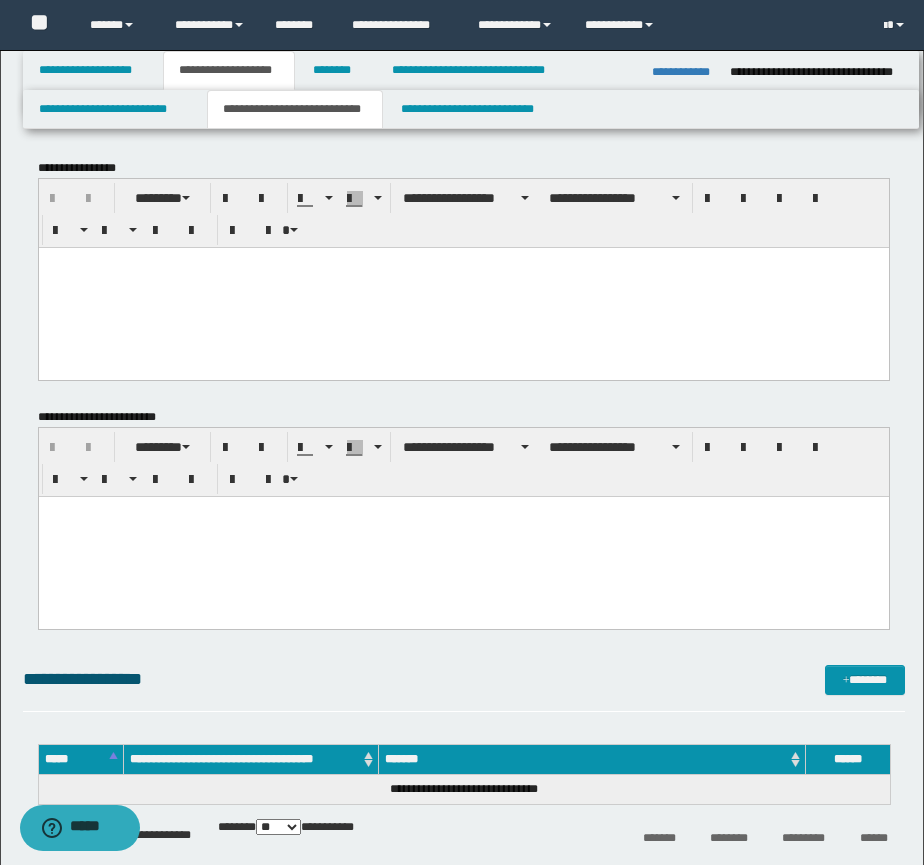 click at bounding box center (463, 287) 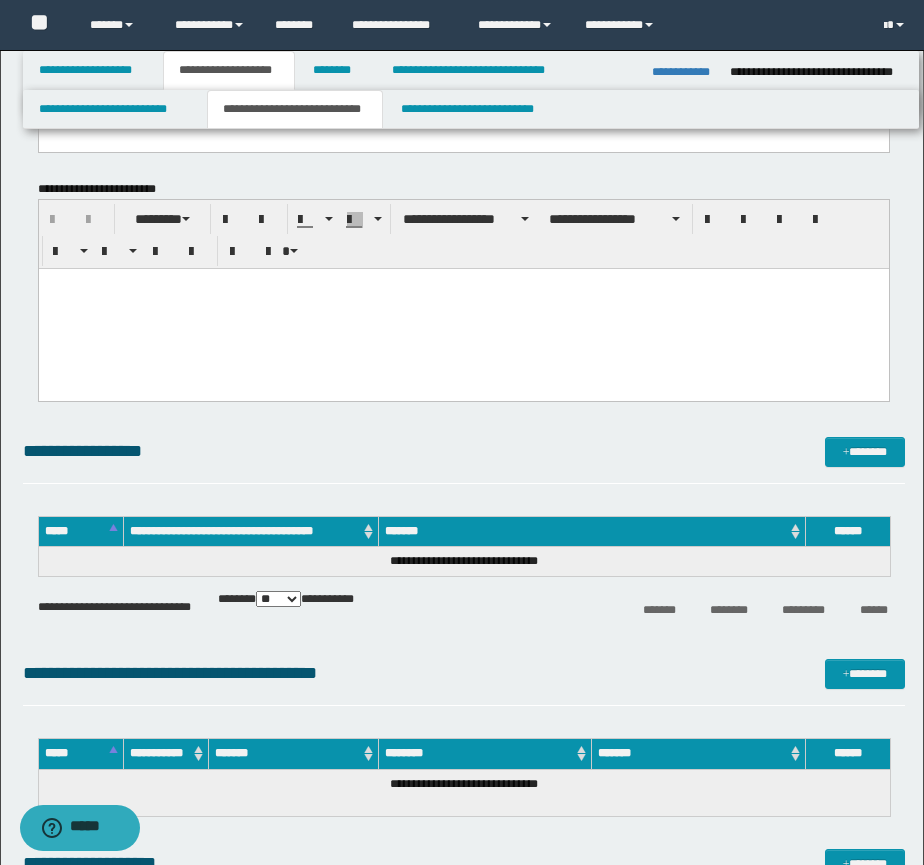 scroll, scrollTop: 333, scrollLeft: 0, axis: vertical 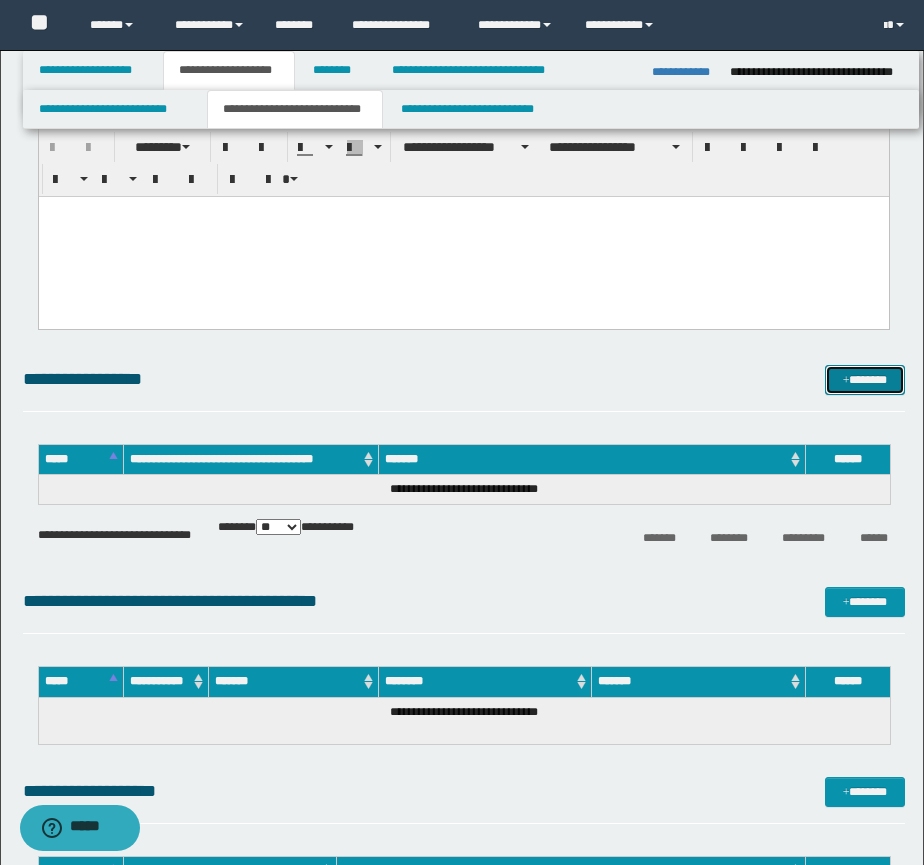 click on "*******" at bounding box center [865, 380] 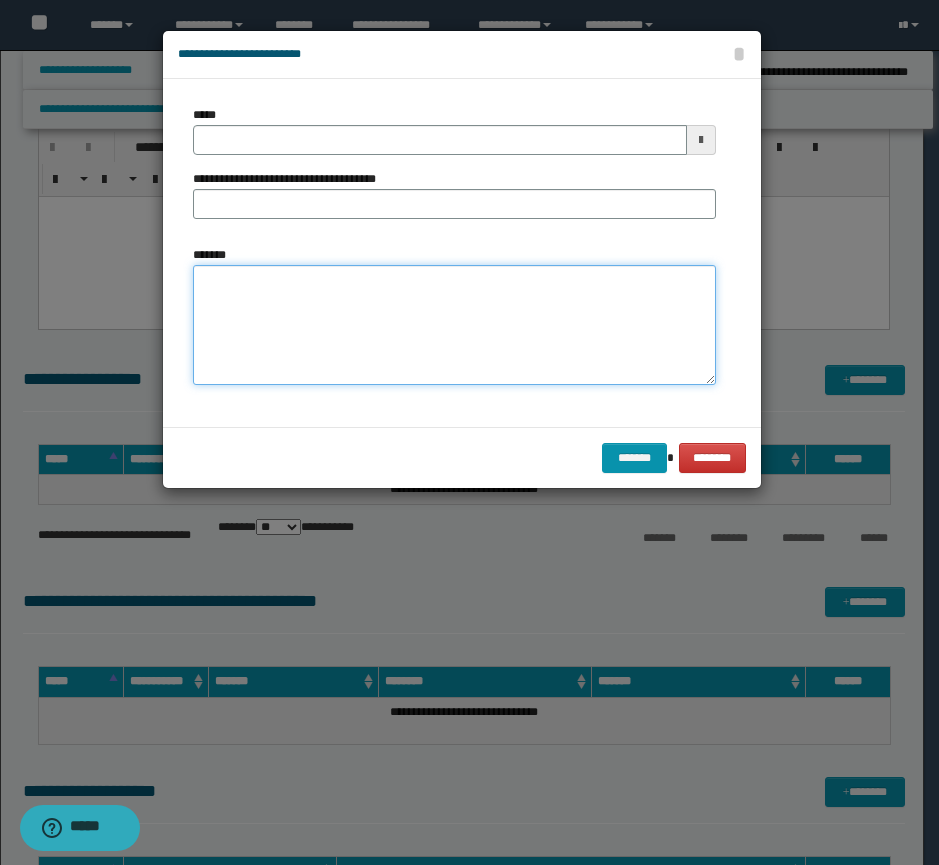 click on "*******" at bounding box center (454, 325) 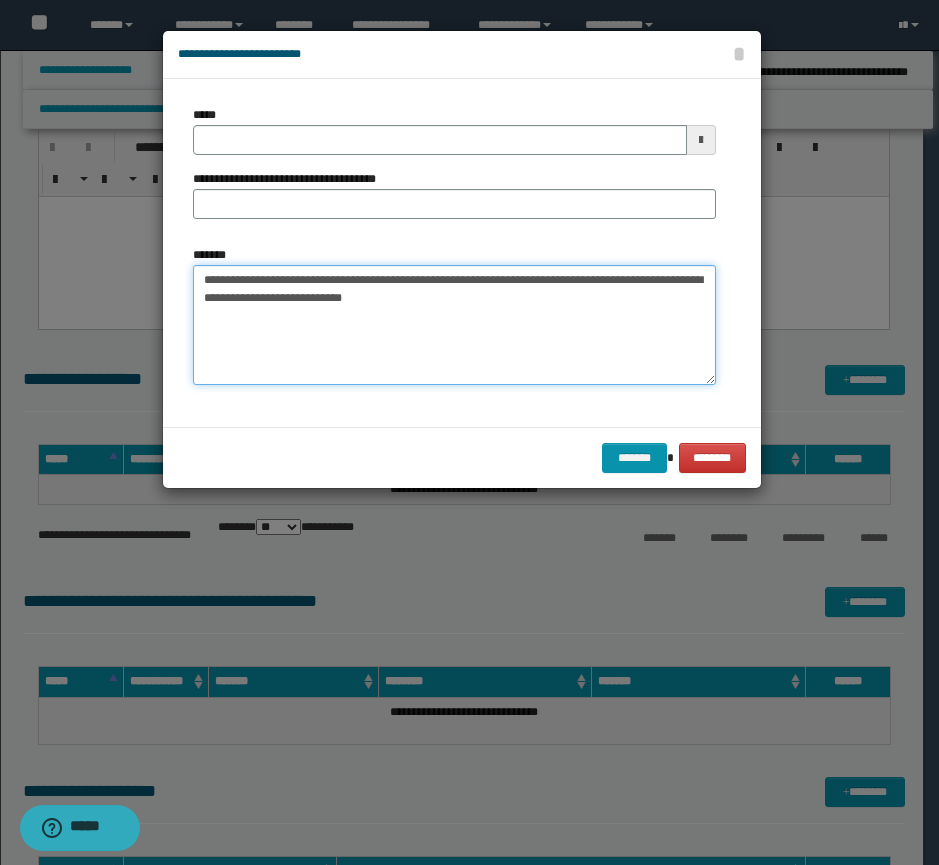 type on "**********" 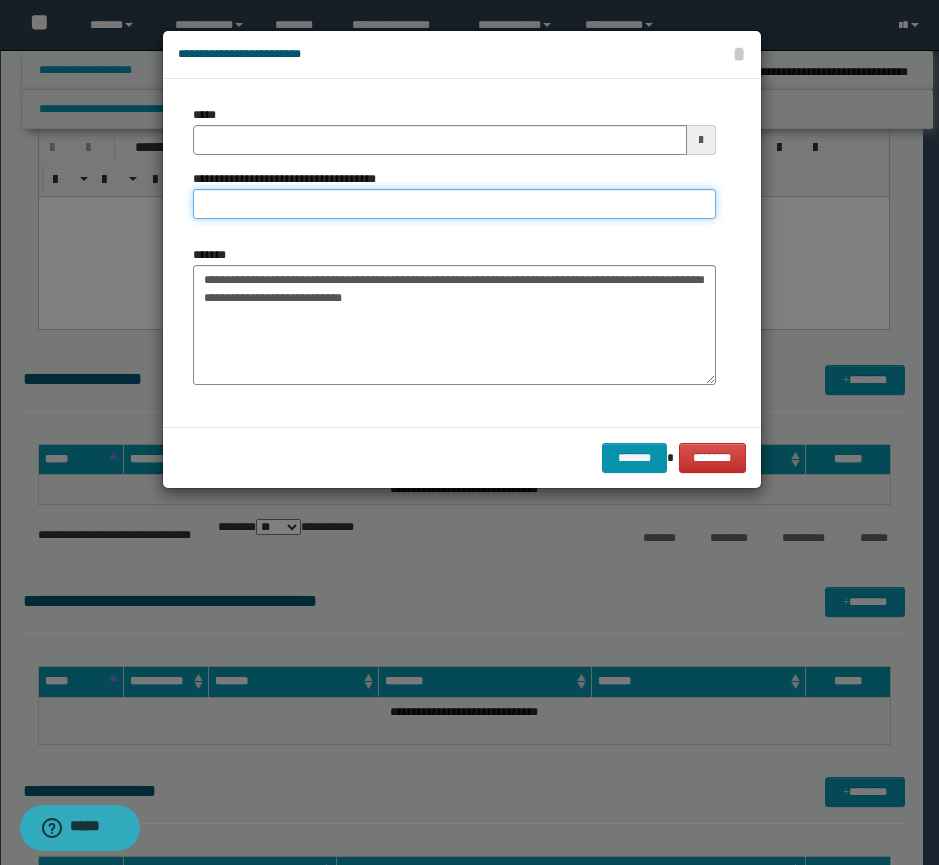 click on "**********" at bounding box center [454, 204] 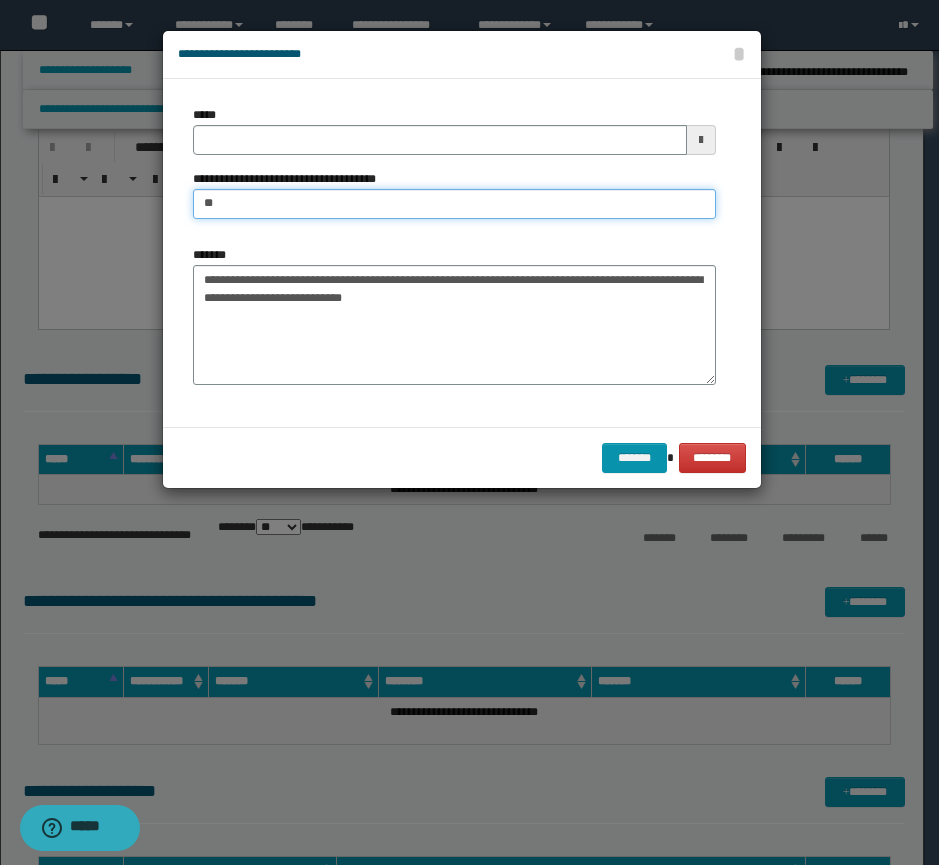 type on "*" 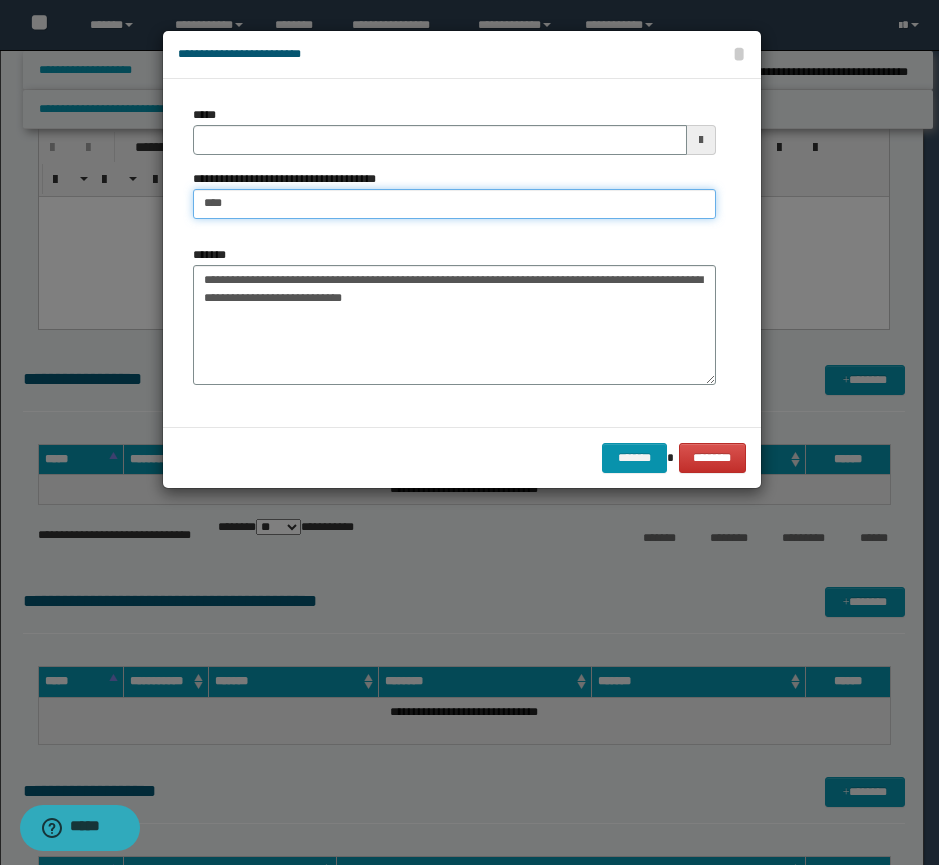 type on "**********" 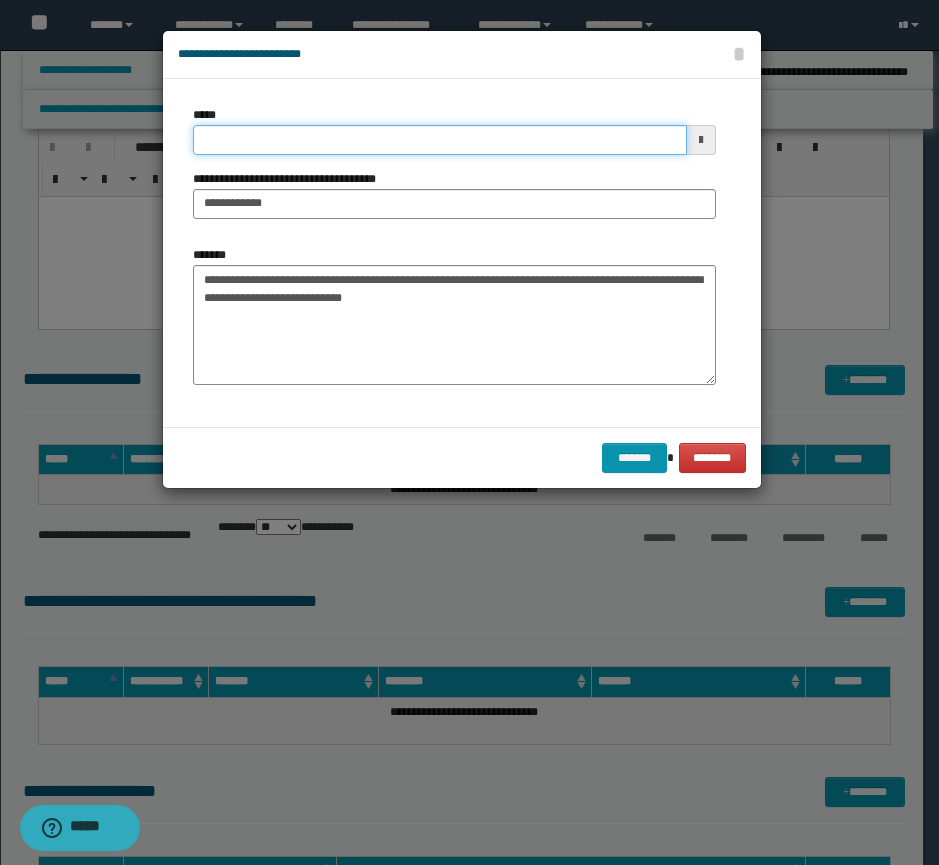 click on "*****" at bounding box center (440, 140) 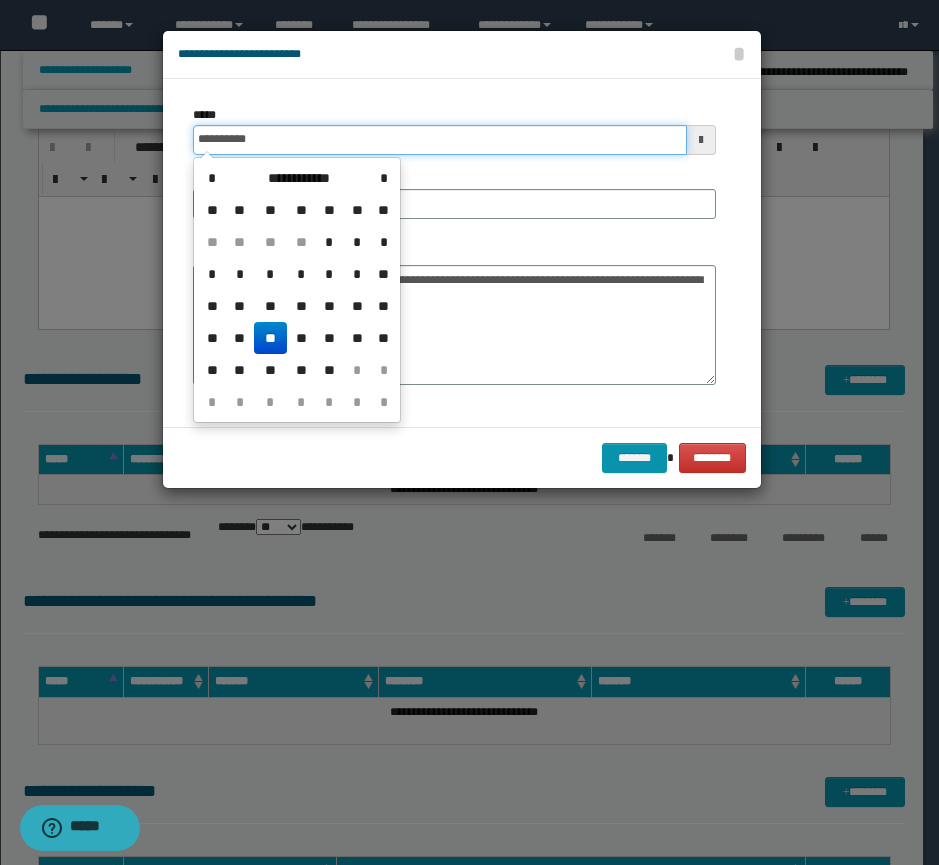 type on "**********" 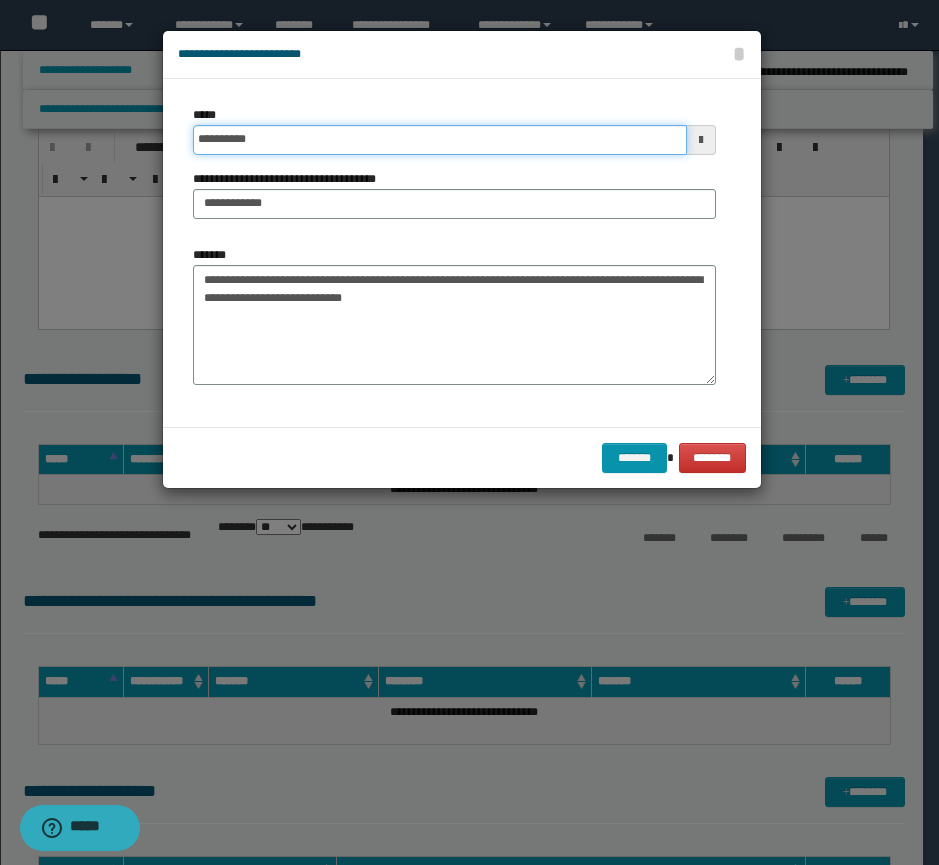 click on "*******" at bounding box center [634, 458] 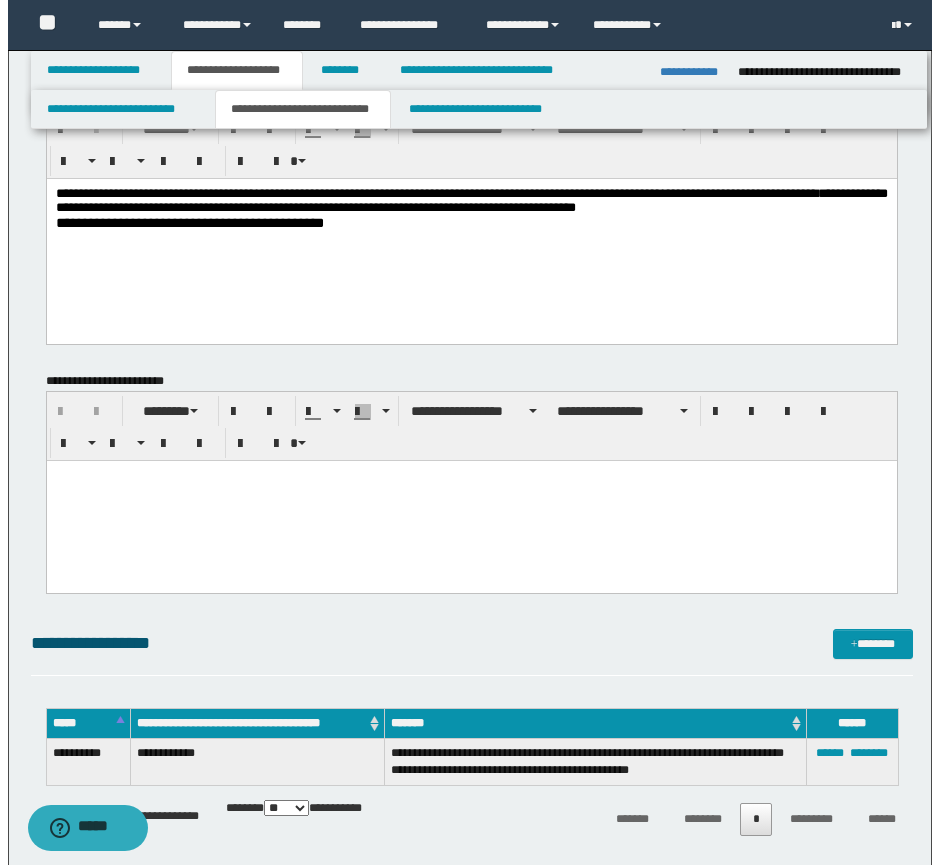 scroll, scrollTop: 0, scrollLeft: 0, axis: both 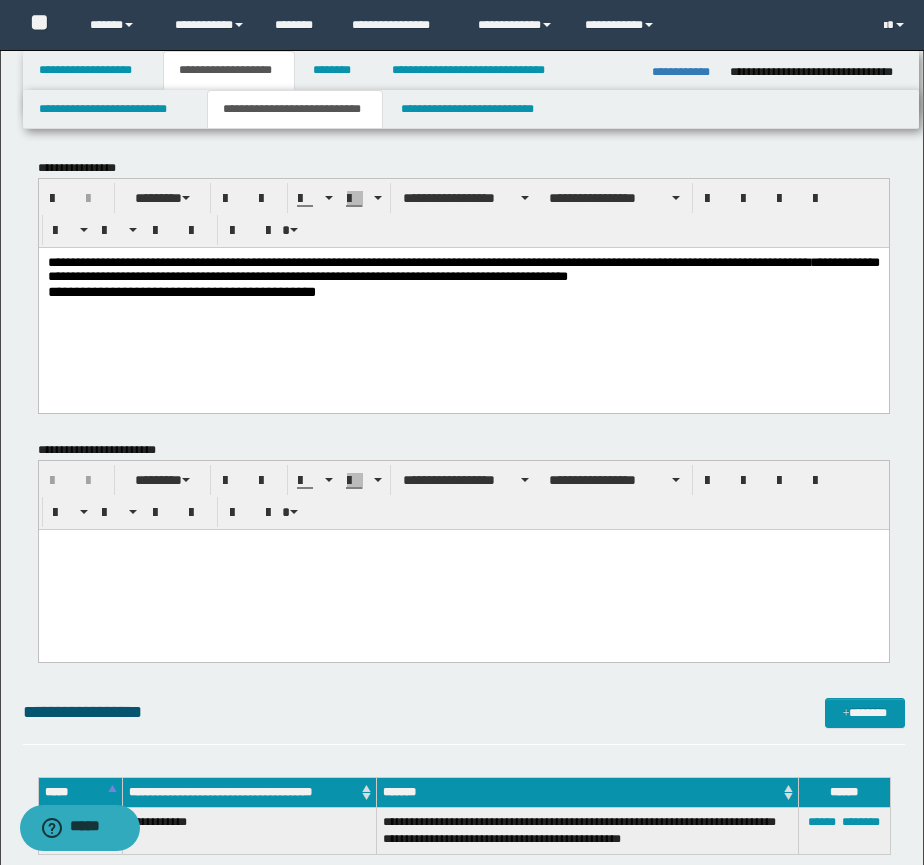 click on "**********" at bounding box center (463, 291) 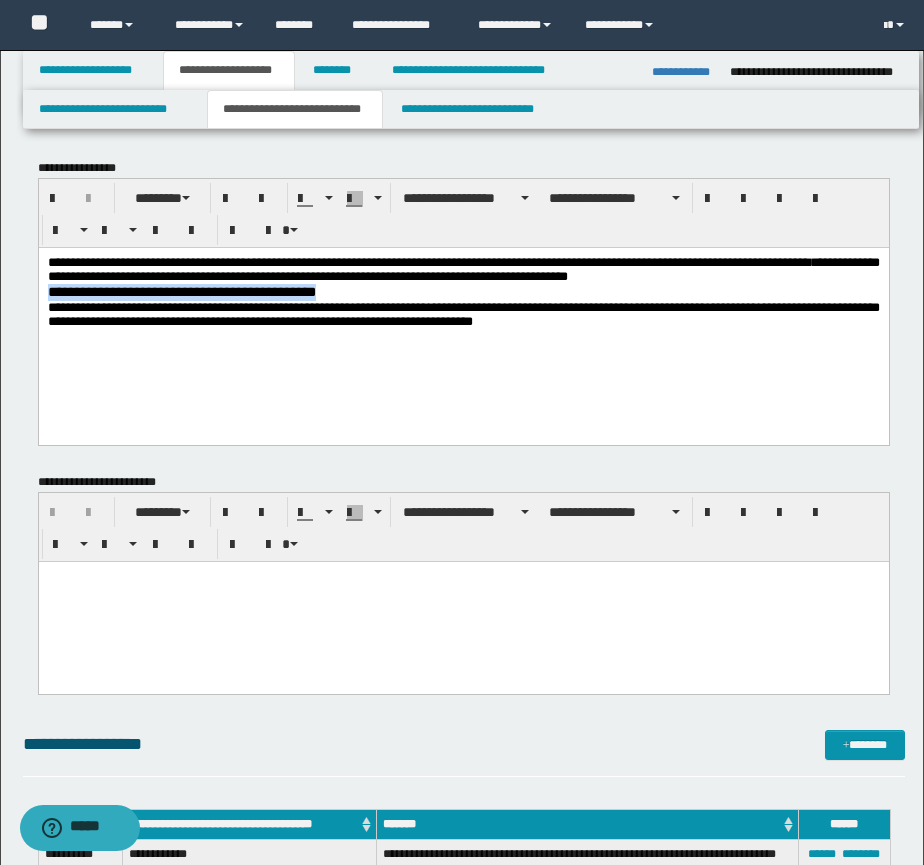 drag, startPoint x: 359, startPoint y: 299, endPoint x: 39, endPoint y: 298, distance: 320.00156 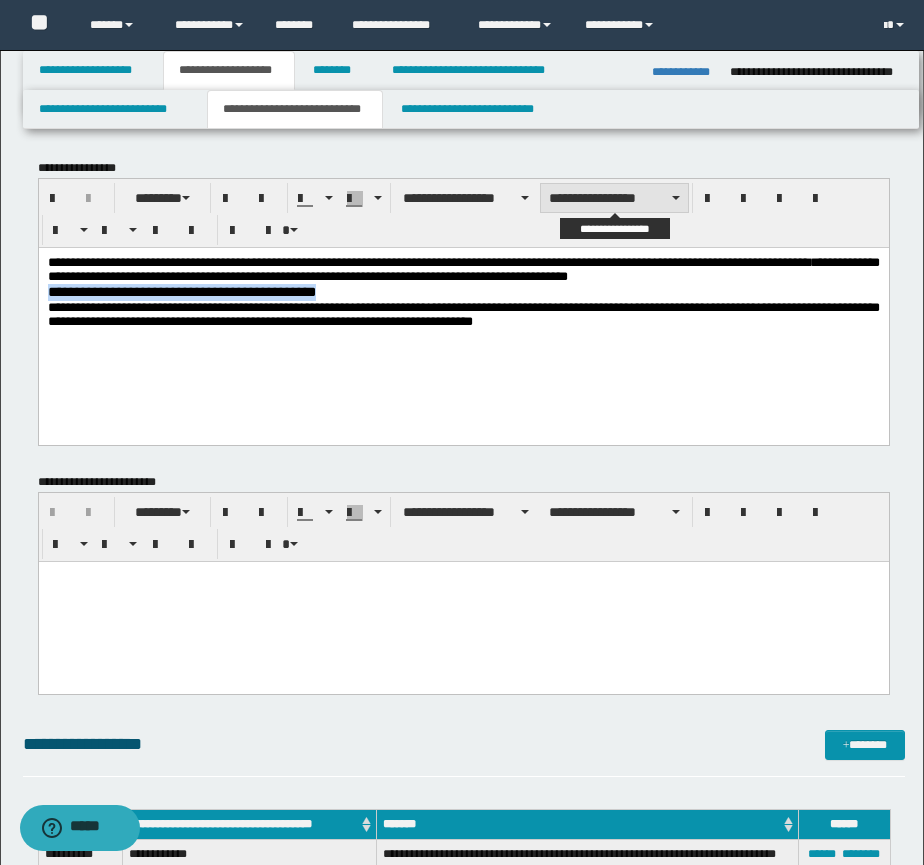click on "**********" at bounding box center [614, 198] 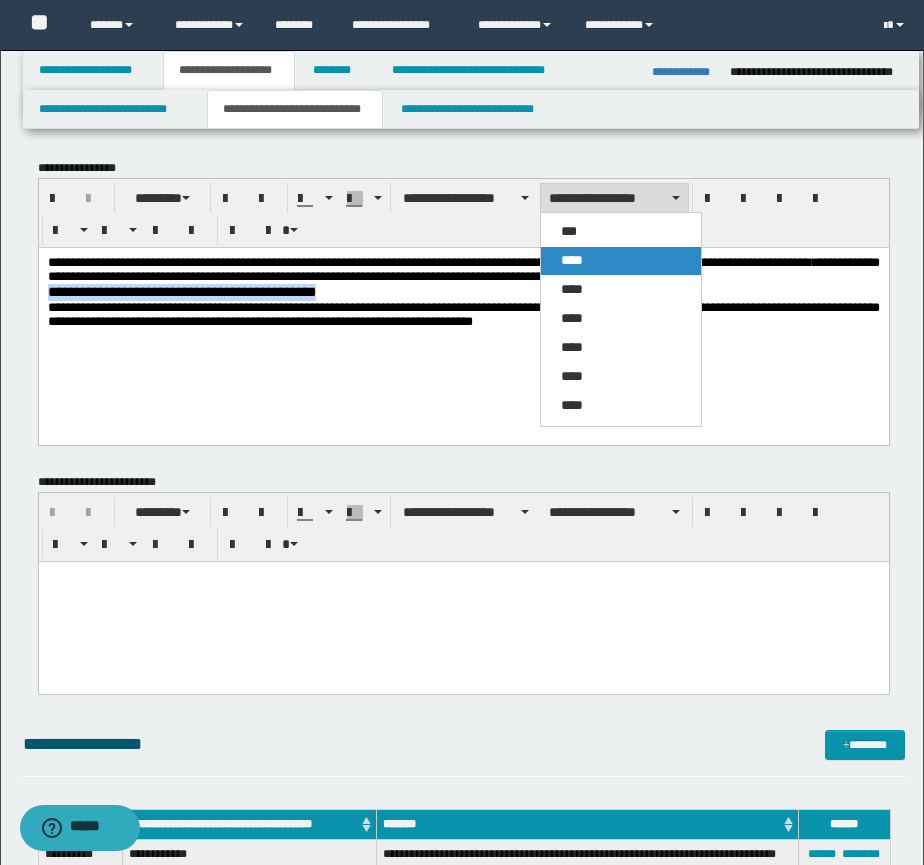 click on "****" at bounding box center [572, 260] 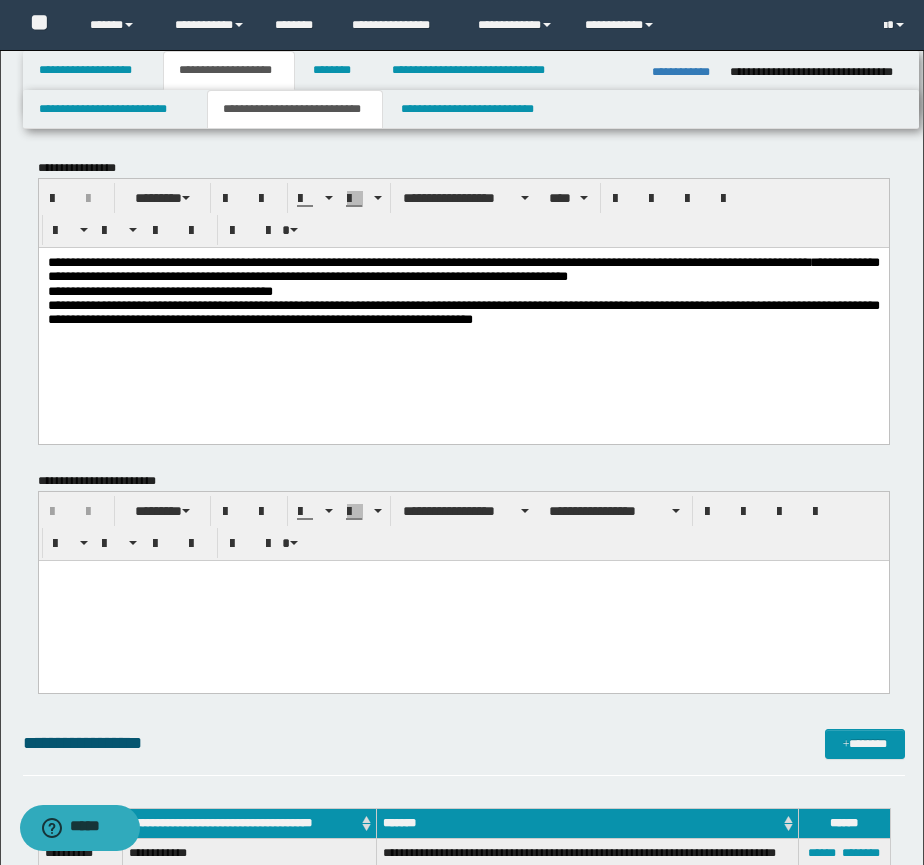 click on "**********" at bounding box center (463, 315) 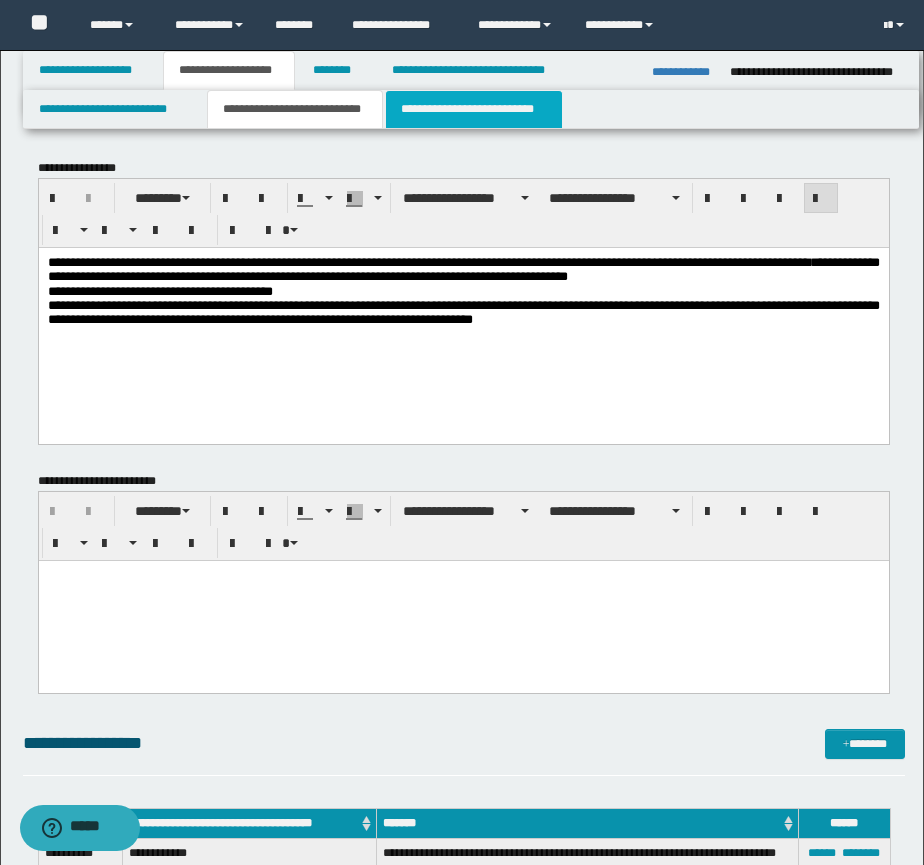 click on "**********" at bounding box center (474, 109) 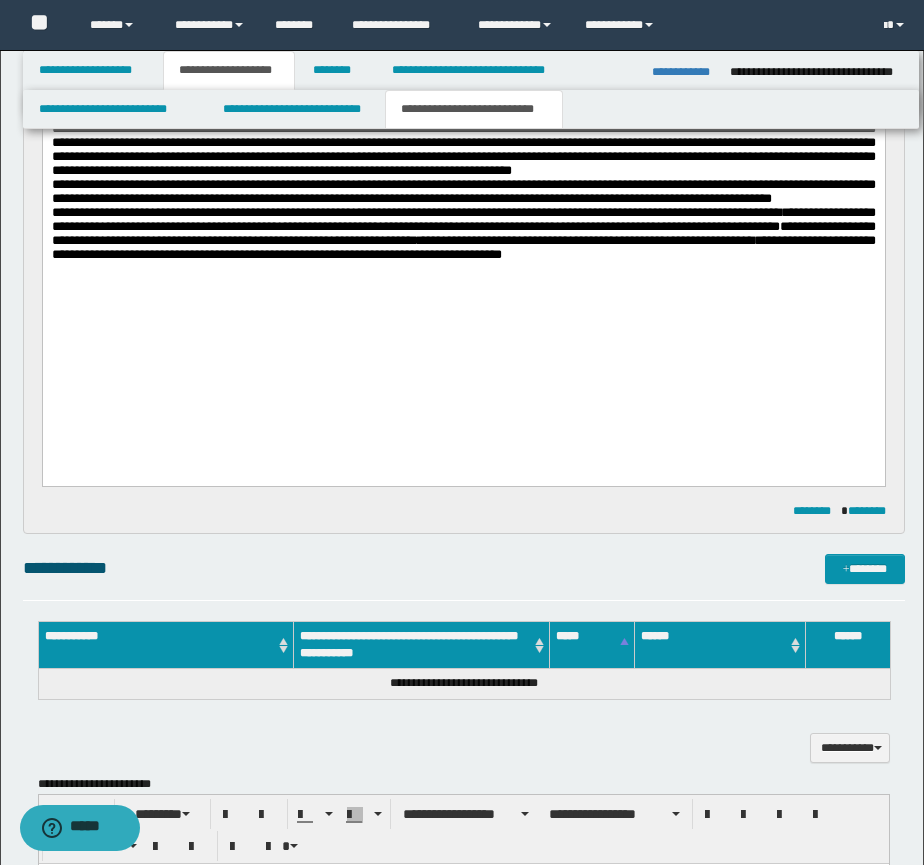 scroll, scrollTop: 833, scrollLeft: 0, axis: vertical 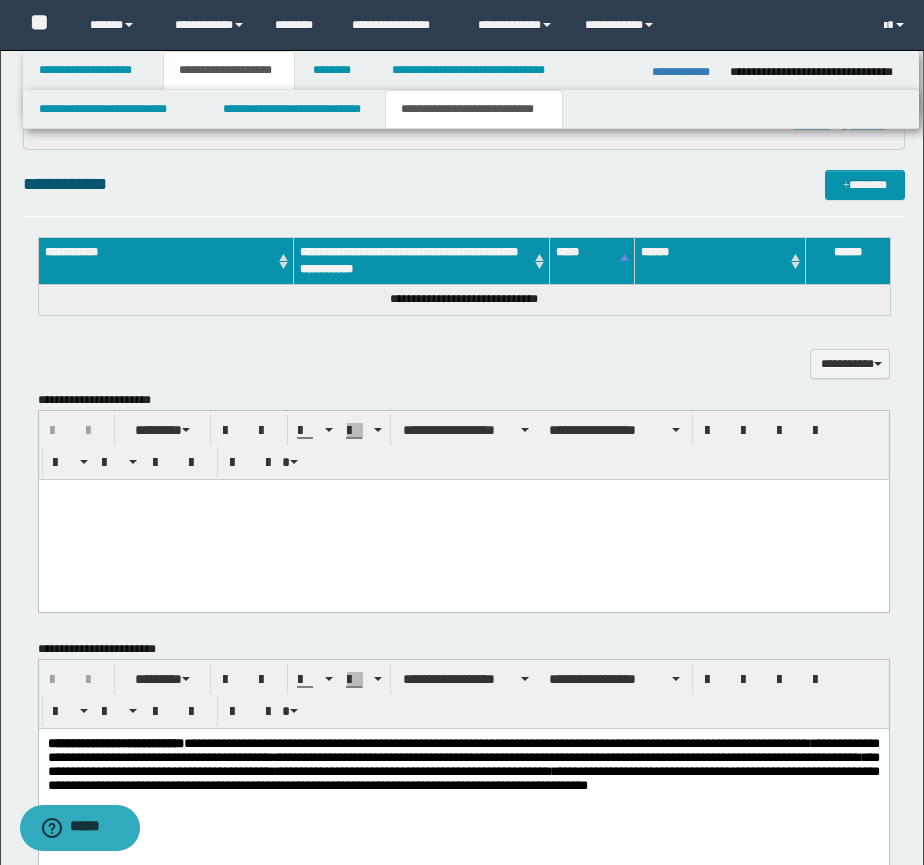 click at bounding box center [463, 519] 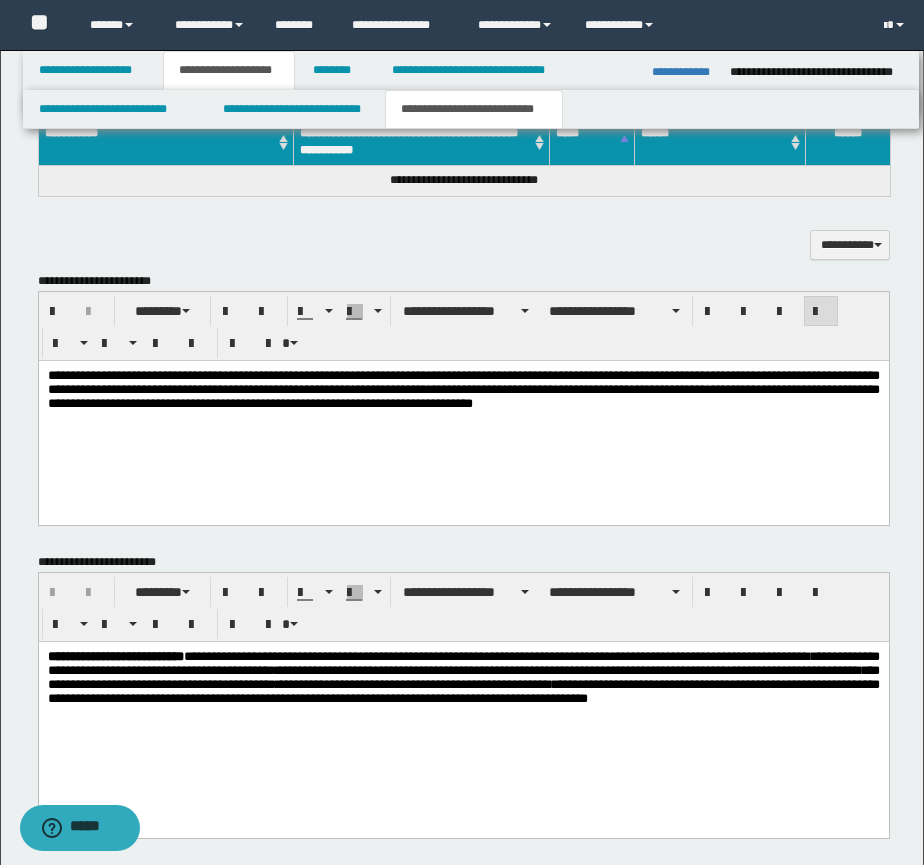 scroll, scrollTop: 1298, scrollLeft: 0, axis: vertical 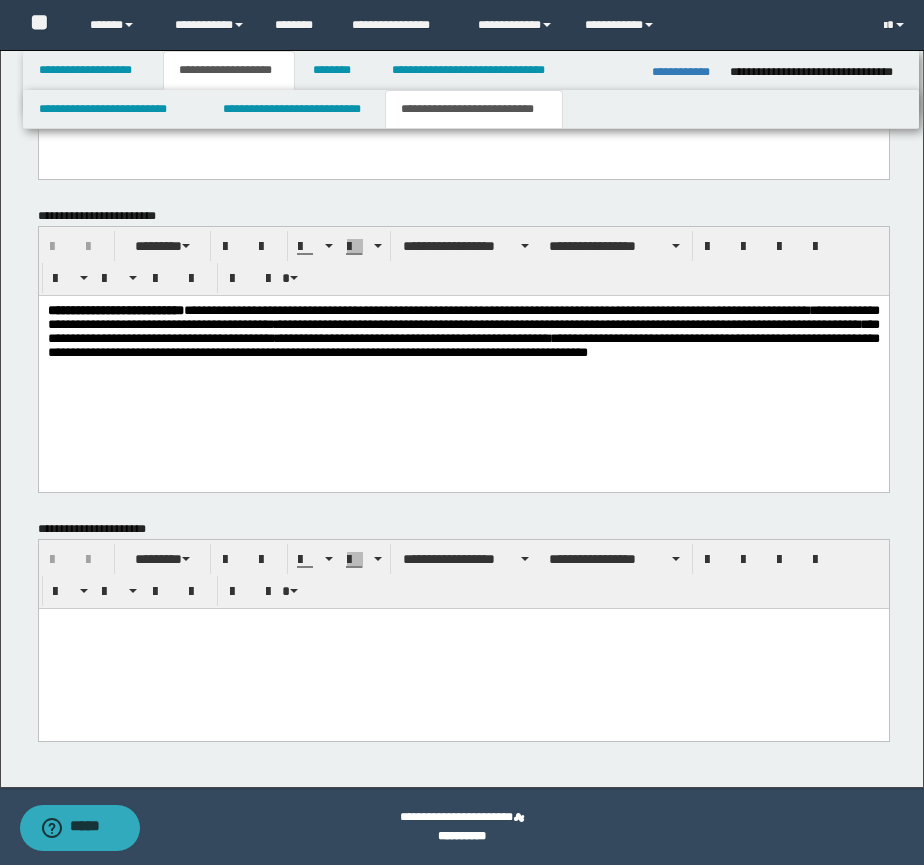 click at bounding box center [463, 648] 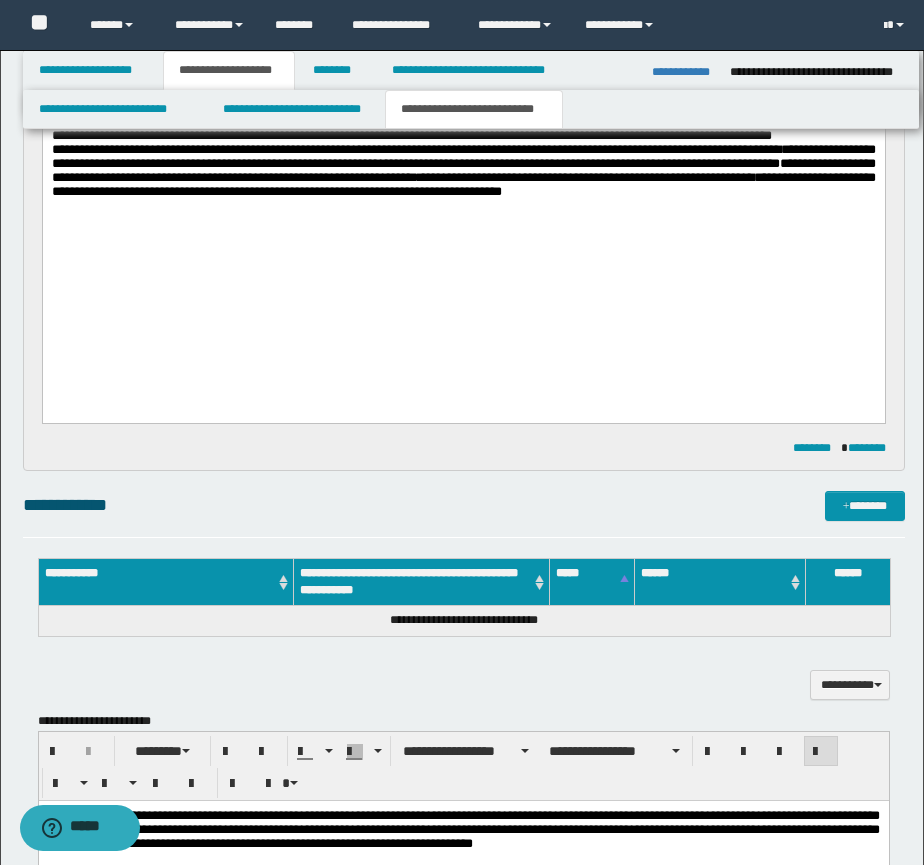 scroll, scrollTop: 465, scrollLeft: 0, axis: vertical 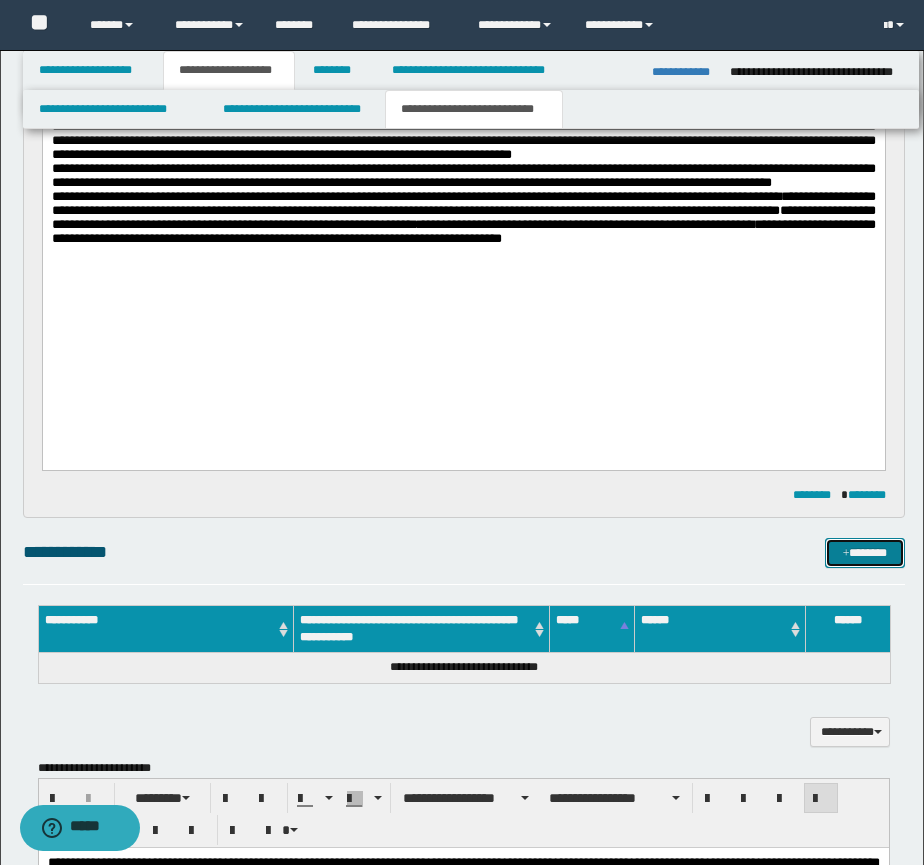 click on "*******" at bounding box center [865, 553] 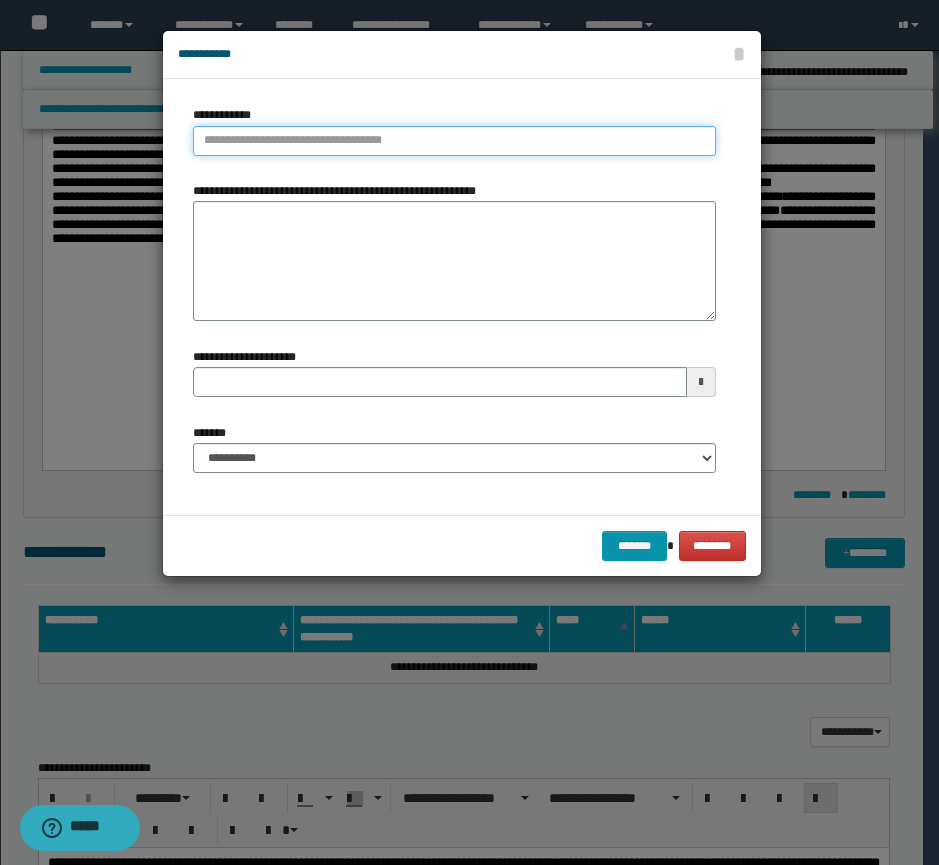 click on "**********" at bounding box center (454, 141) 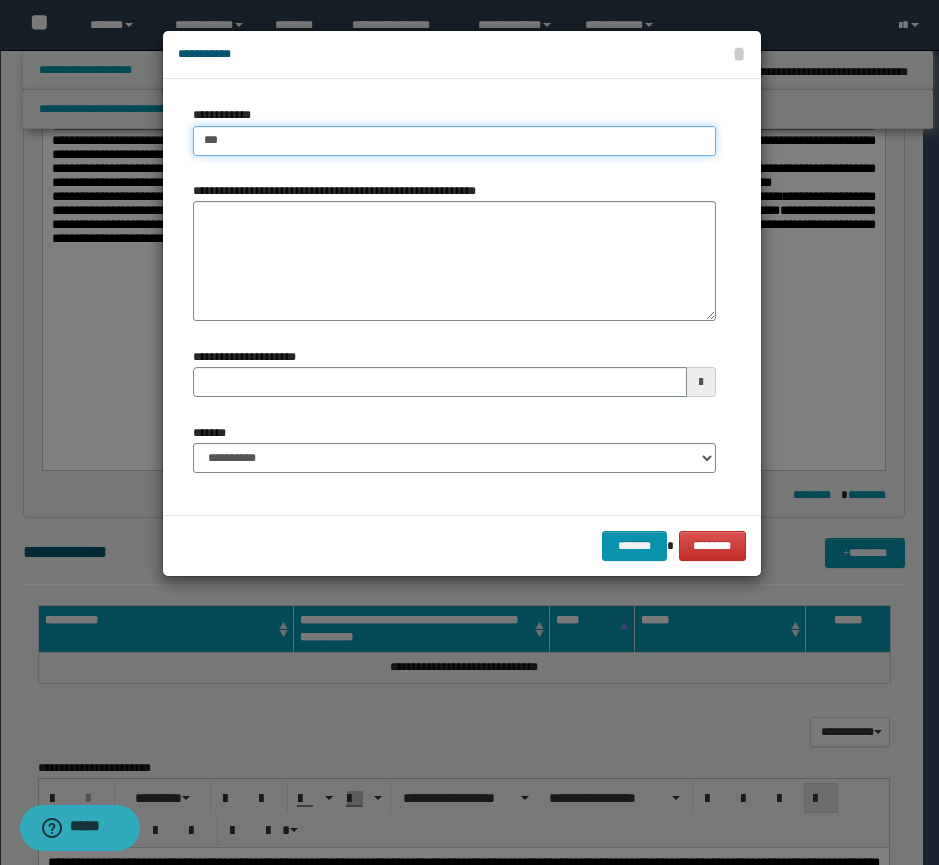 type on "****" 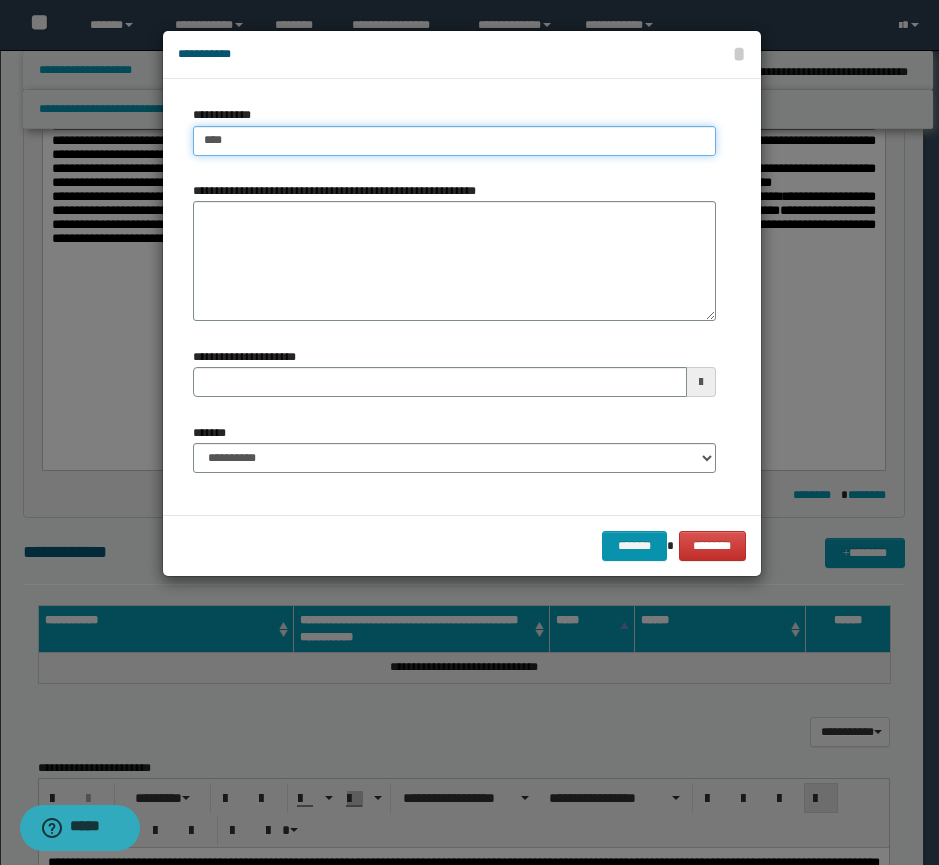 type on "****" 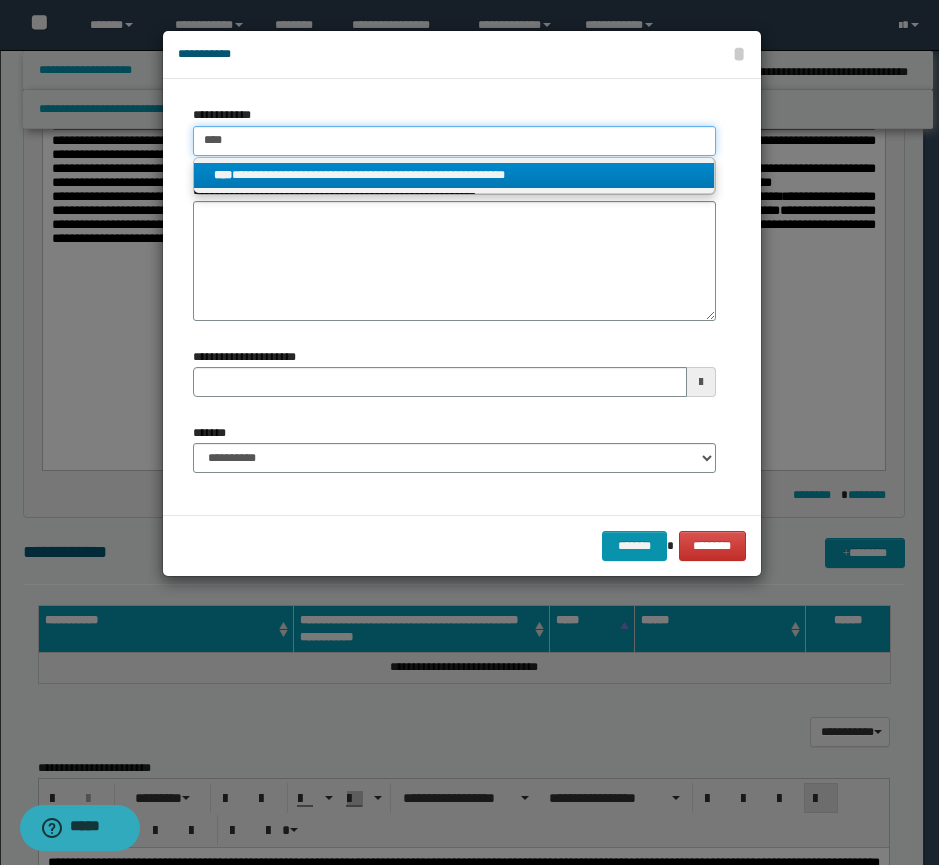 type on "****" 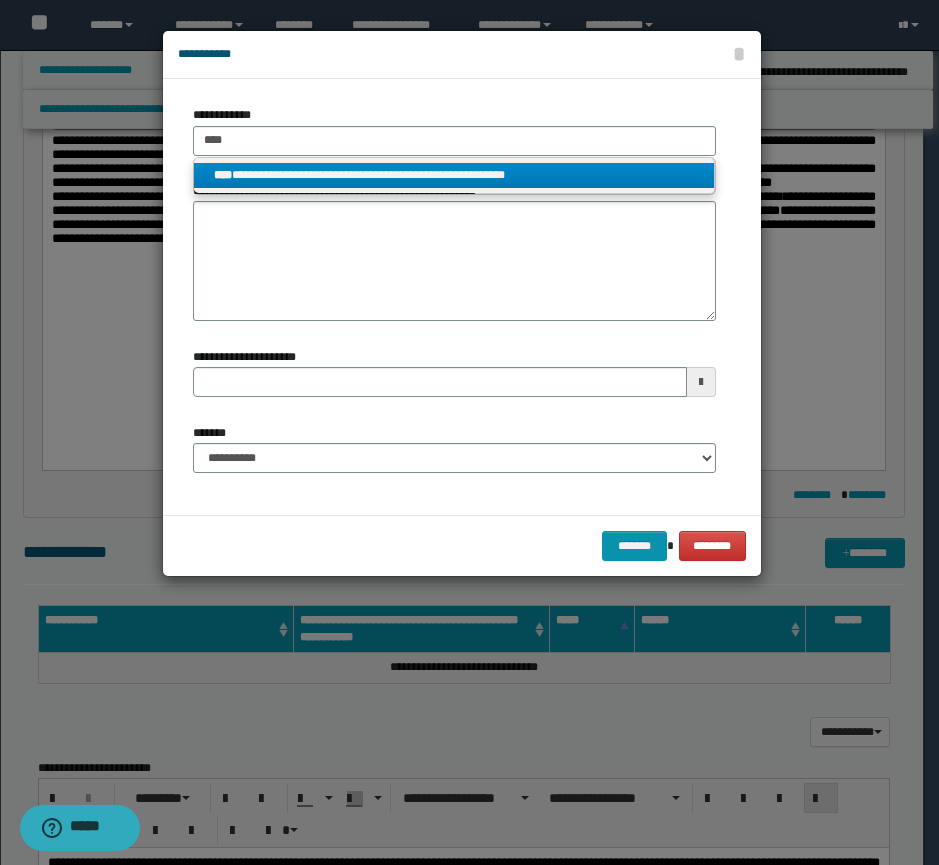 click on "**********" at bounding box center (454, 175) 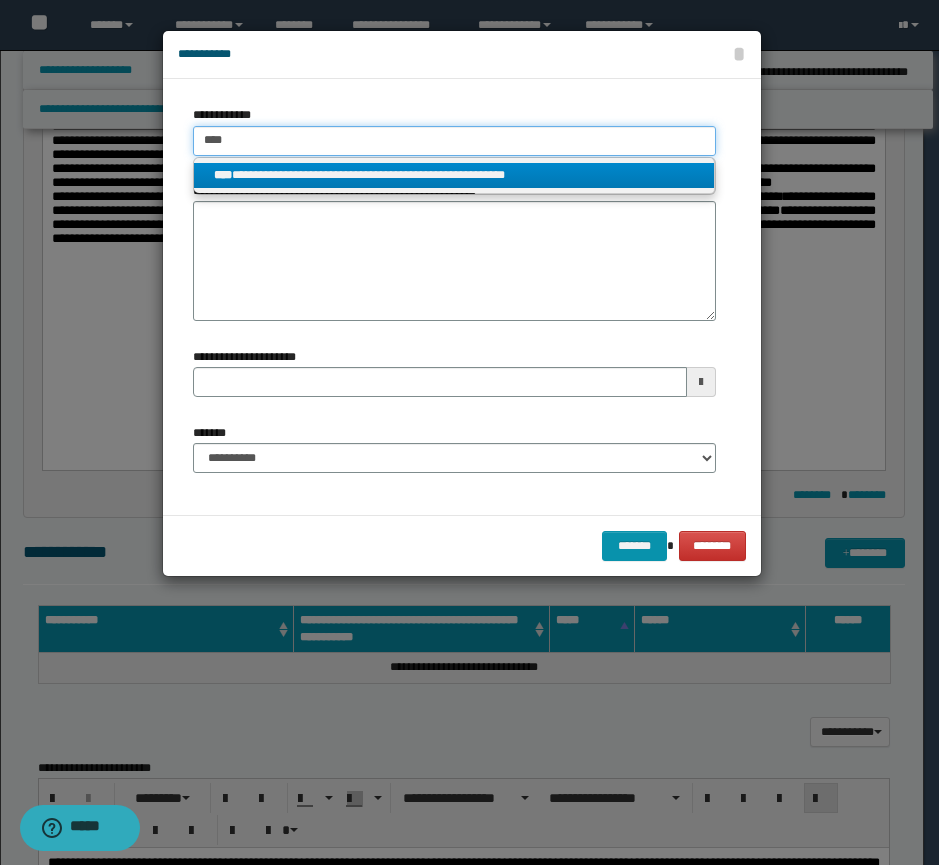 type 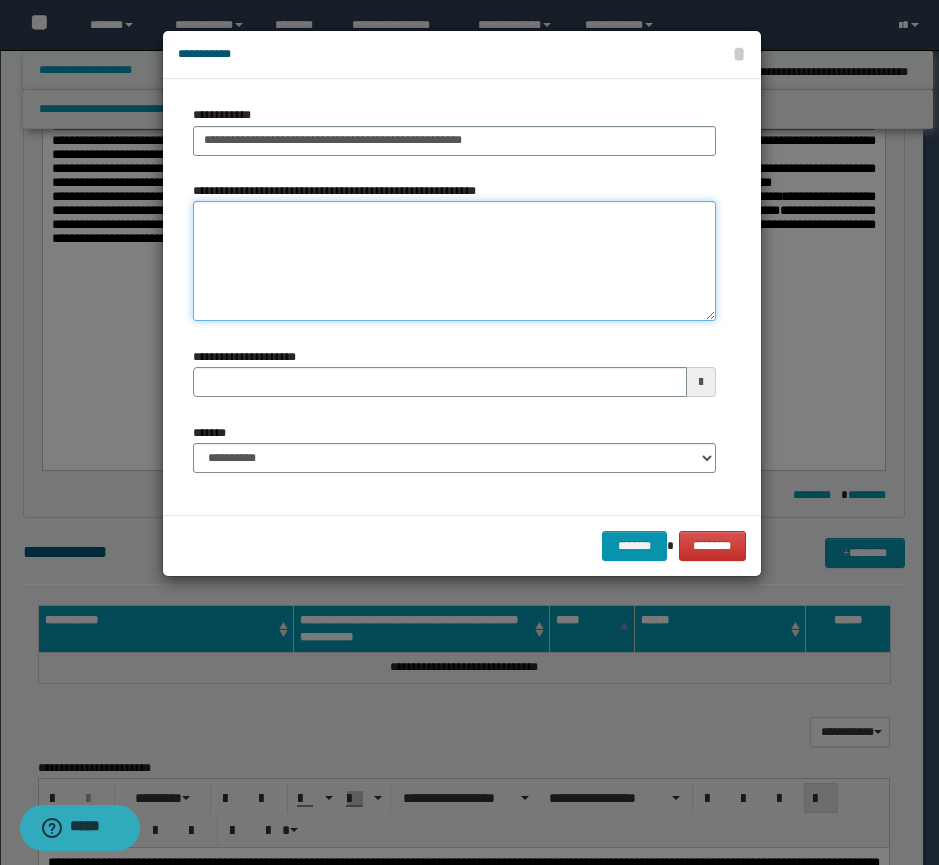 click on "**********" at bounding box center (454, 261) 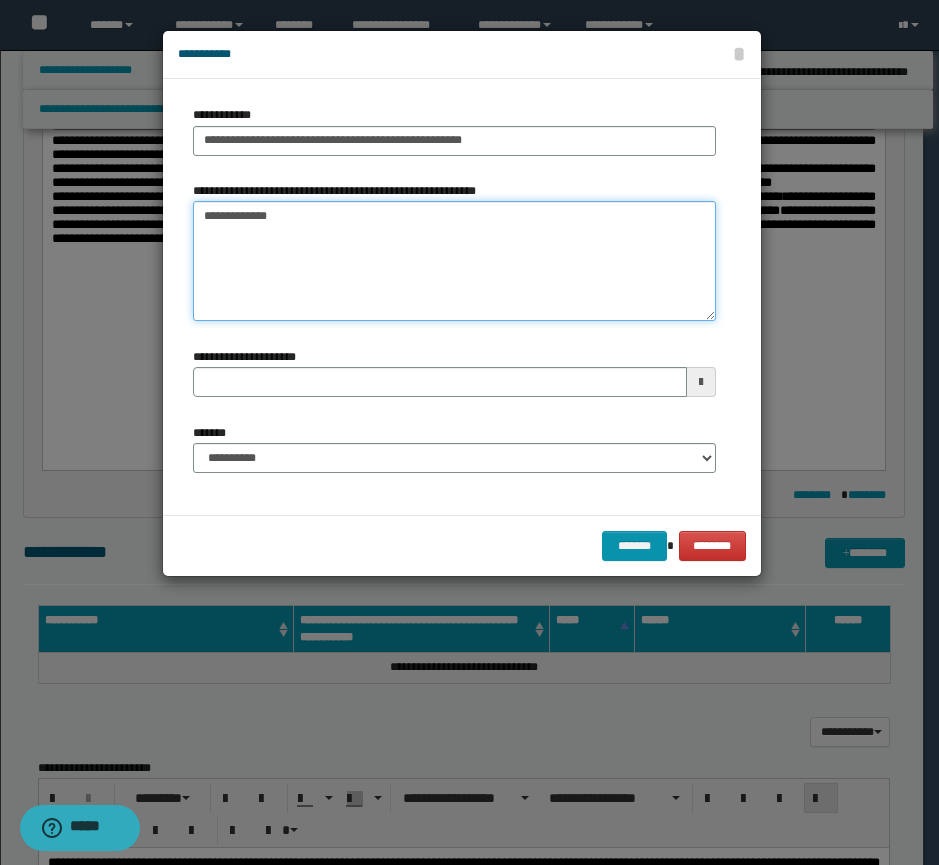 type on "**********" 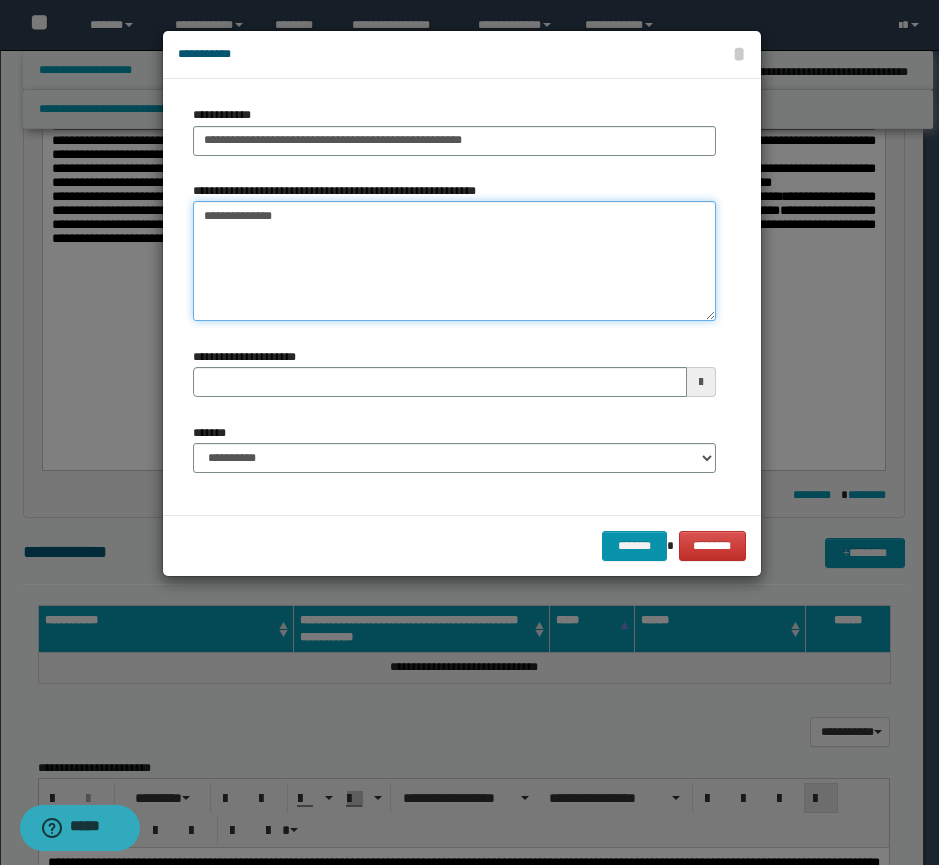 type 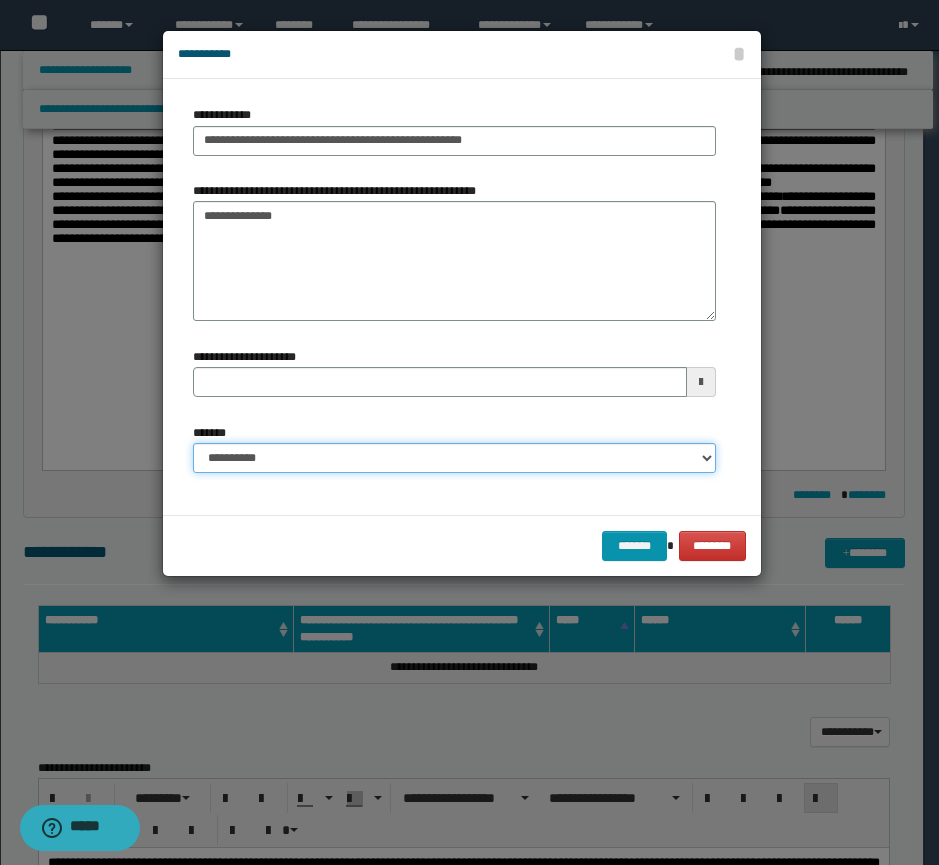 click on "**********" at bounding box center [454, 458] 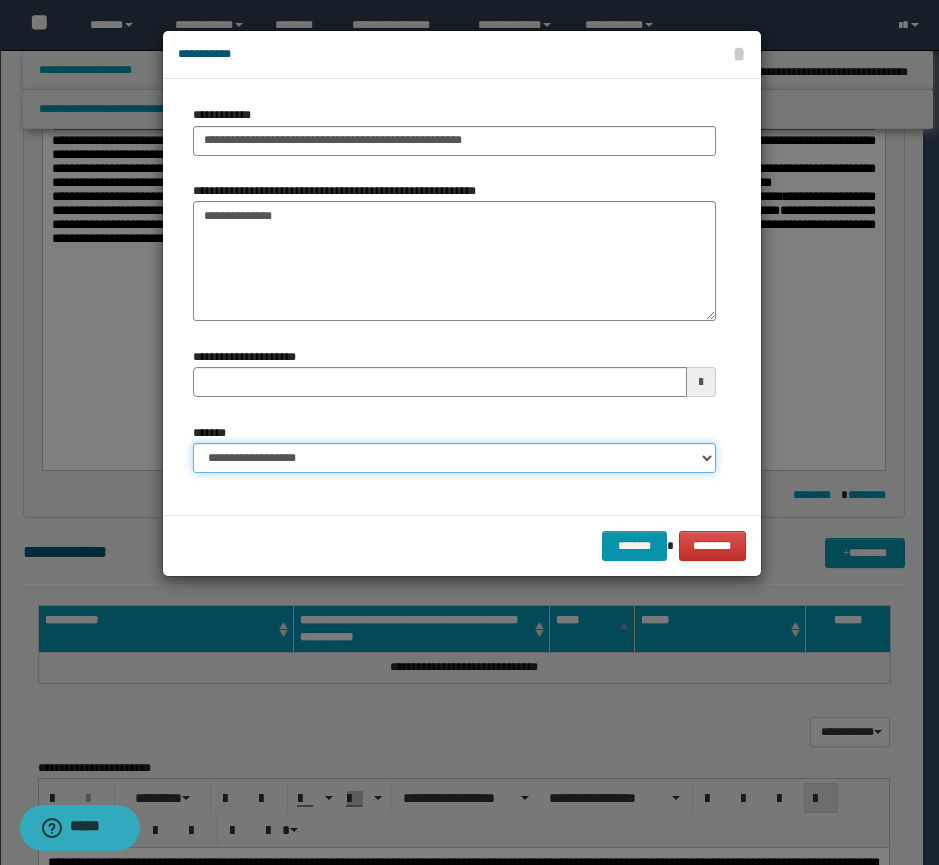 click on "**********" at bounding box center (454, 458) 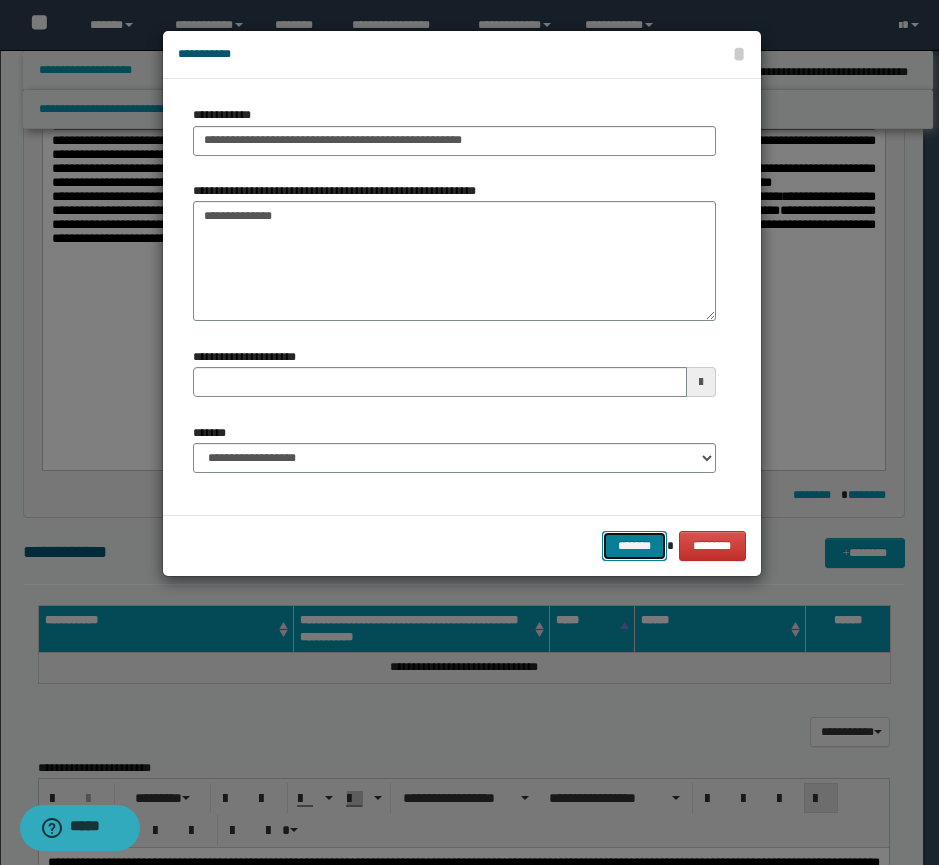 click on "*******" at bounding box center (634, 546) 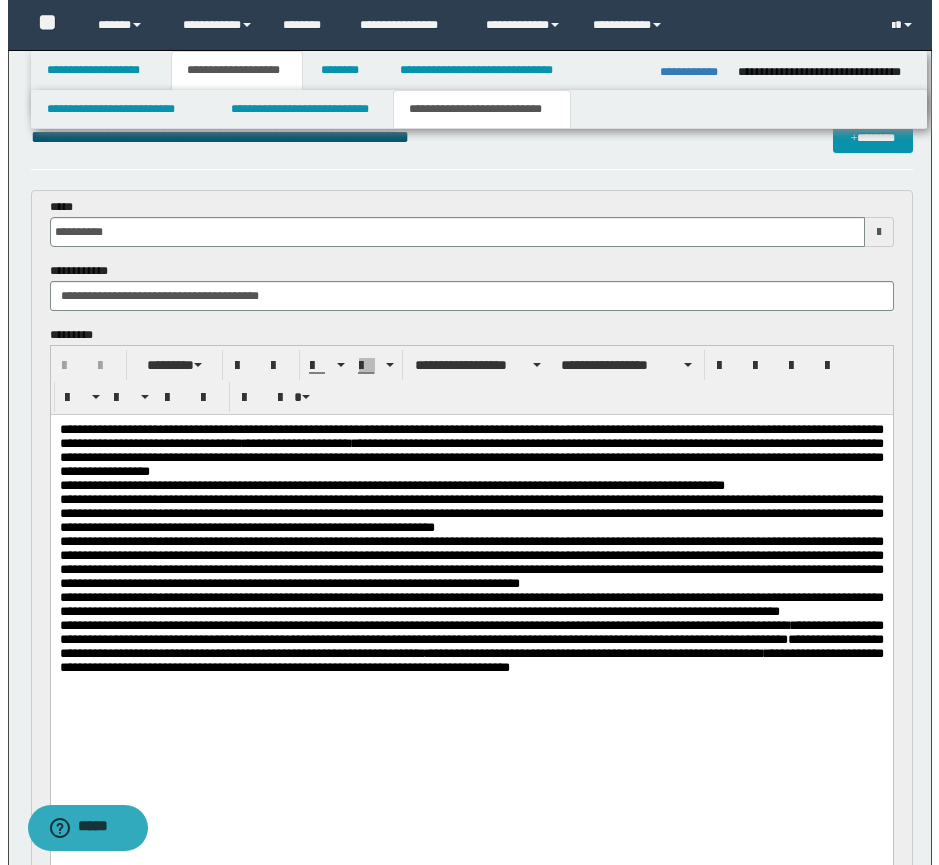 scroll, scrollTop: 0, scrollLeft: 0, axis: both 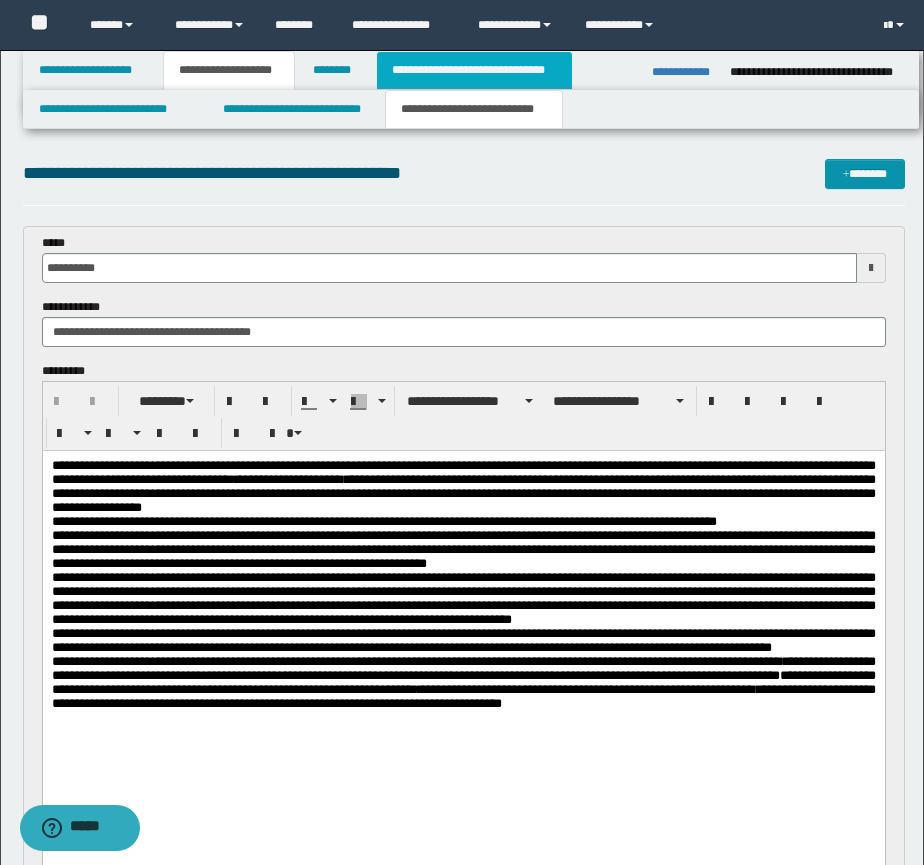click on "**********" at bounding box center (474, 70) 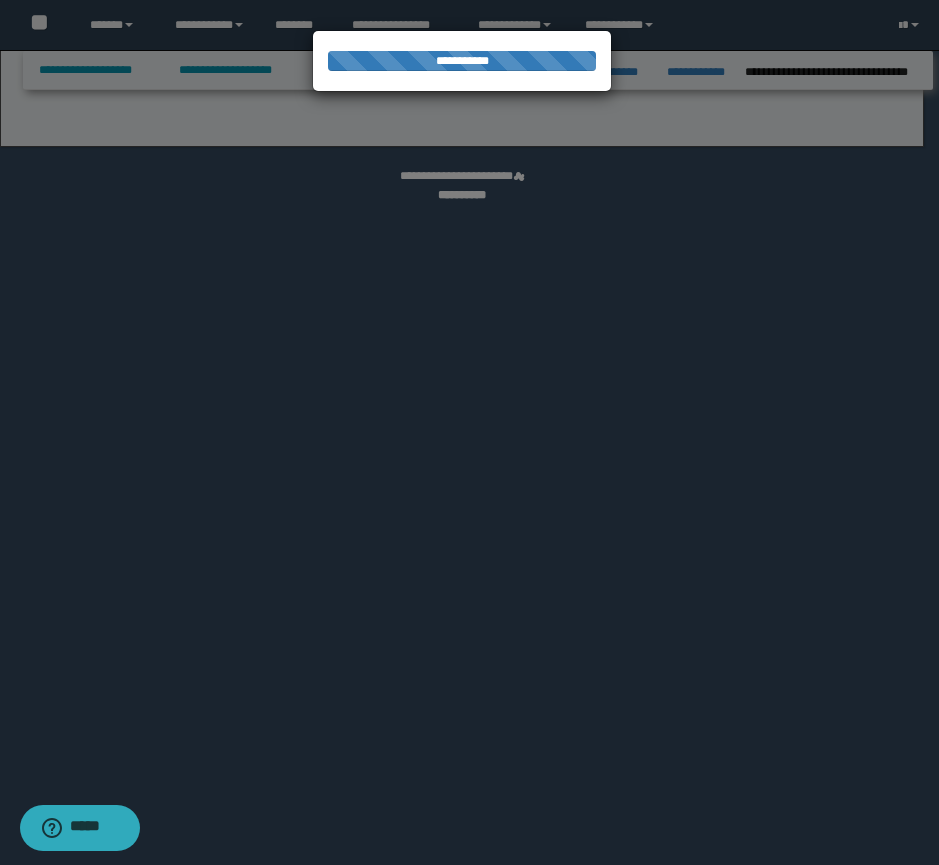 select on "*" 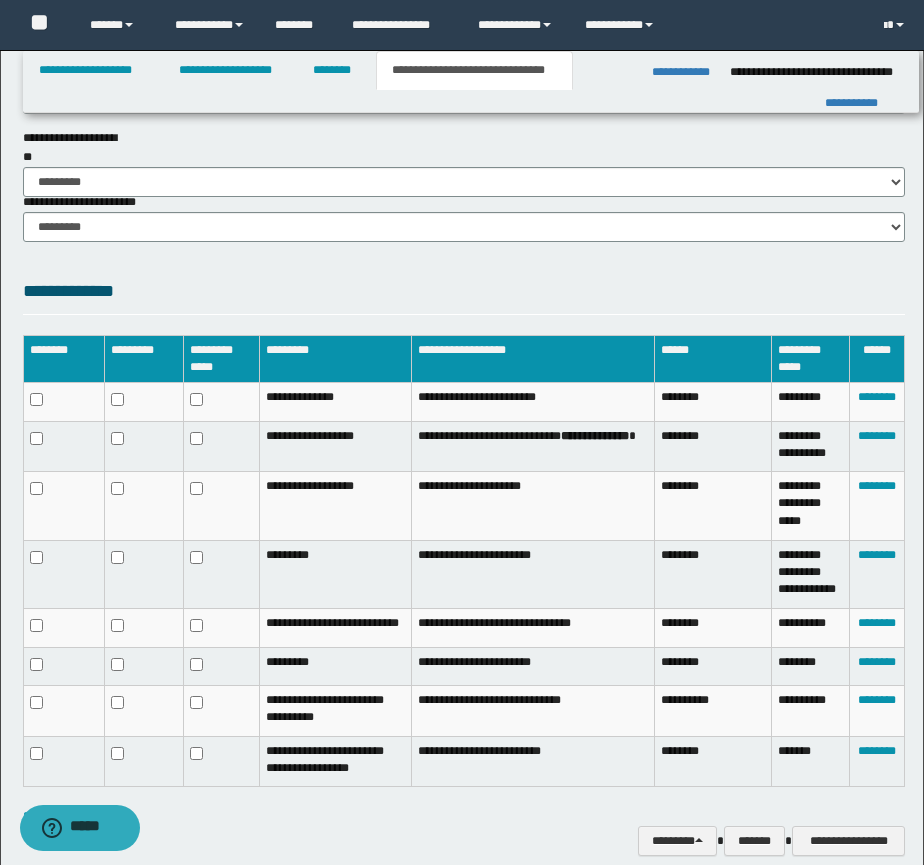 scroll, scrollTop: 1475, scrollLeft: 0, axis: vertical 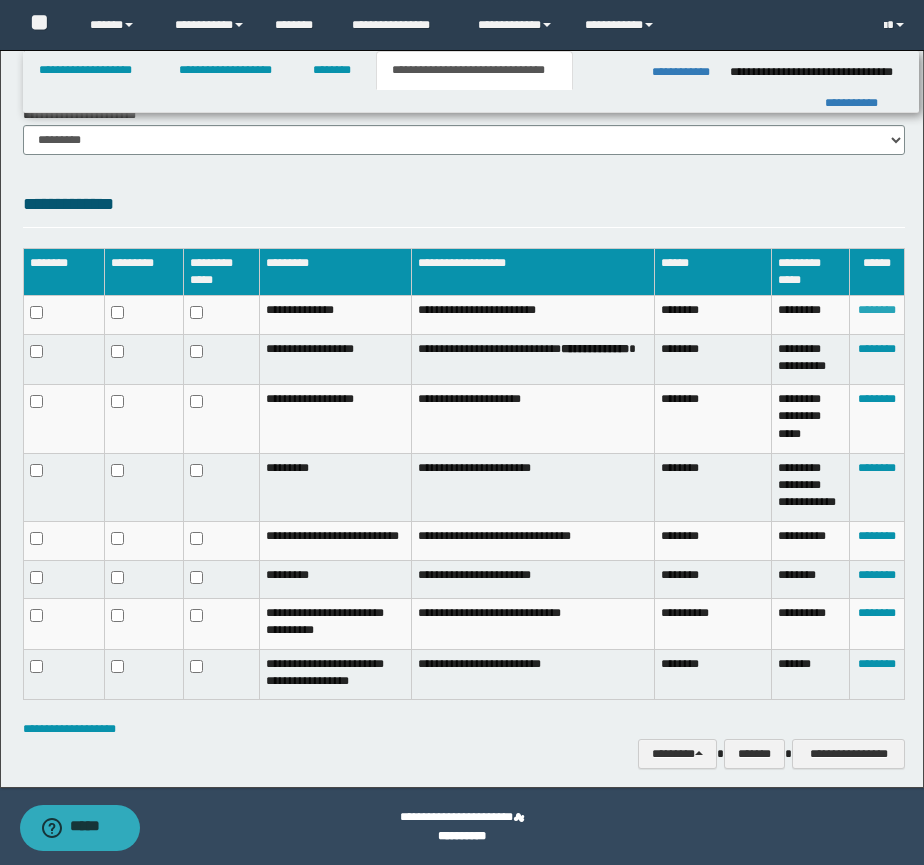 click on "********" at bounding box center (877, 310) 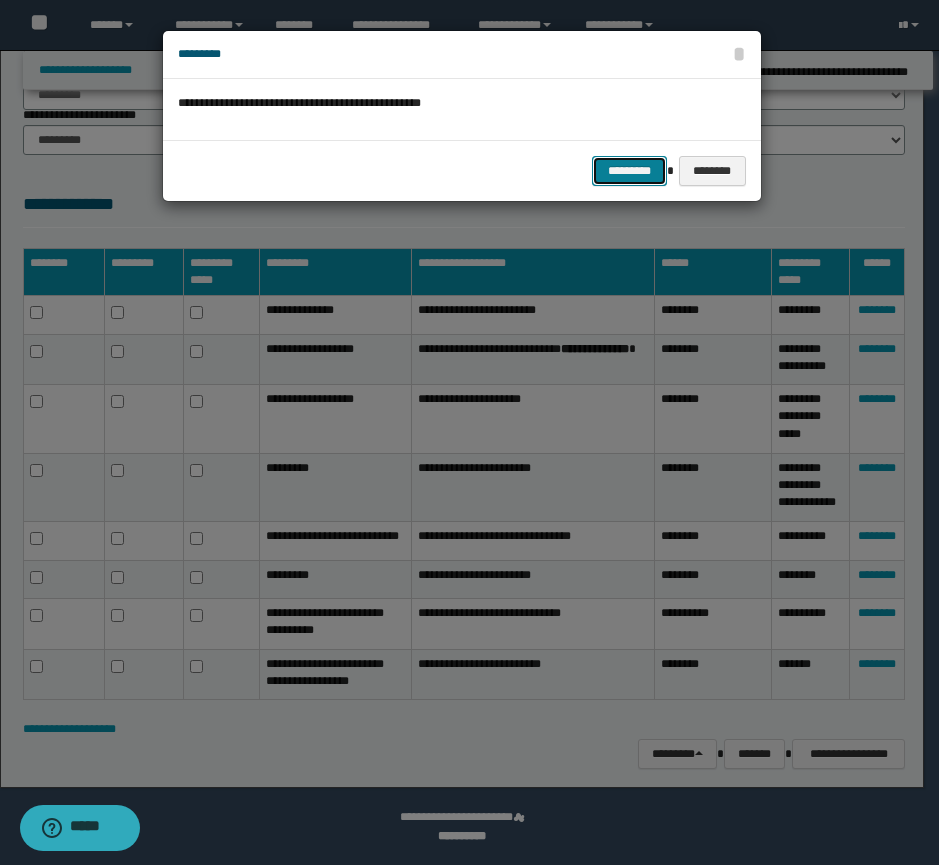 click on "*********" at bounding box center [629, 171] 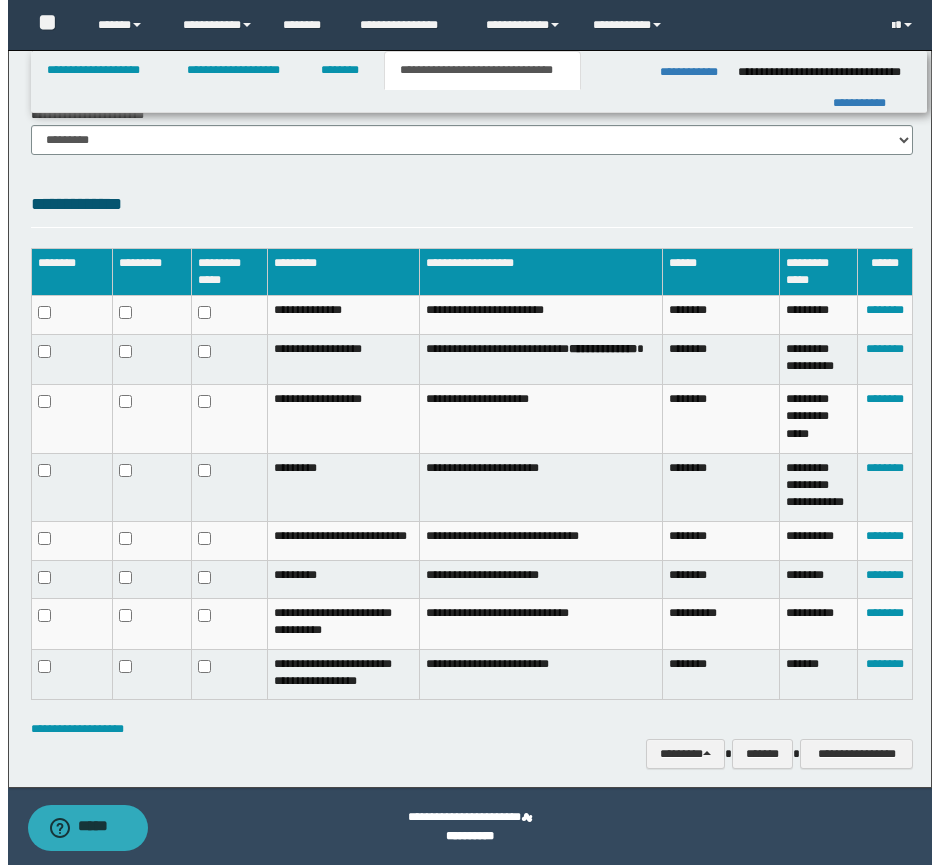 scroll, scrollTop: 1441, scrollLeft: 0, axis: vertical 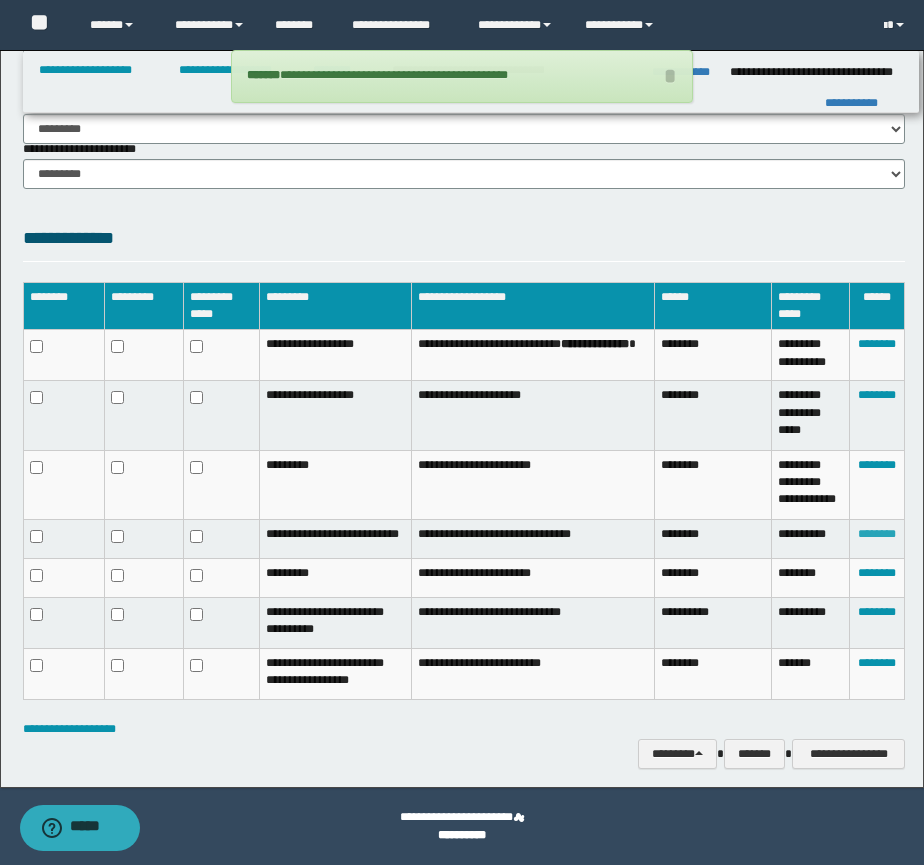 click on "********" at bounding box center (877, 534) 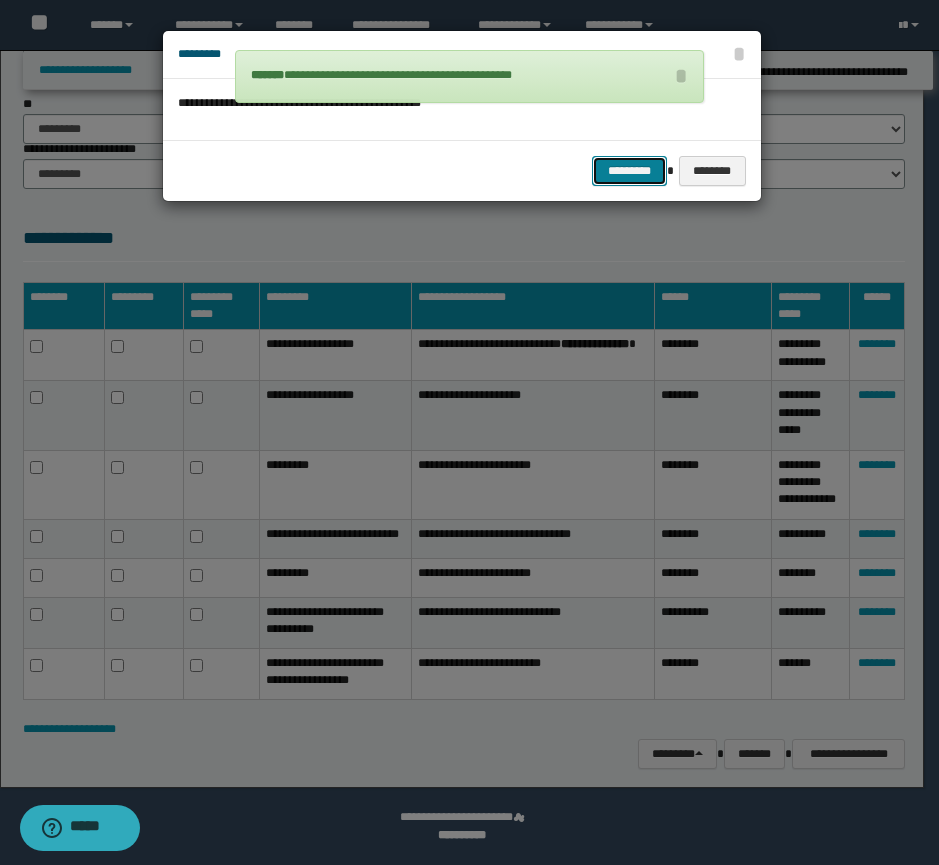 click on "*********" at bounding box center (629, 171) 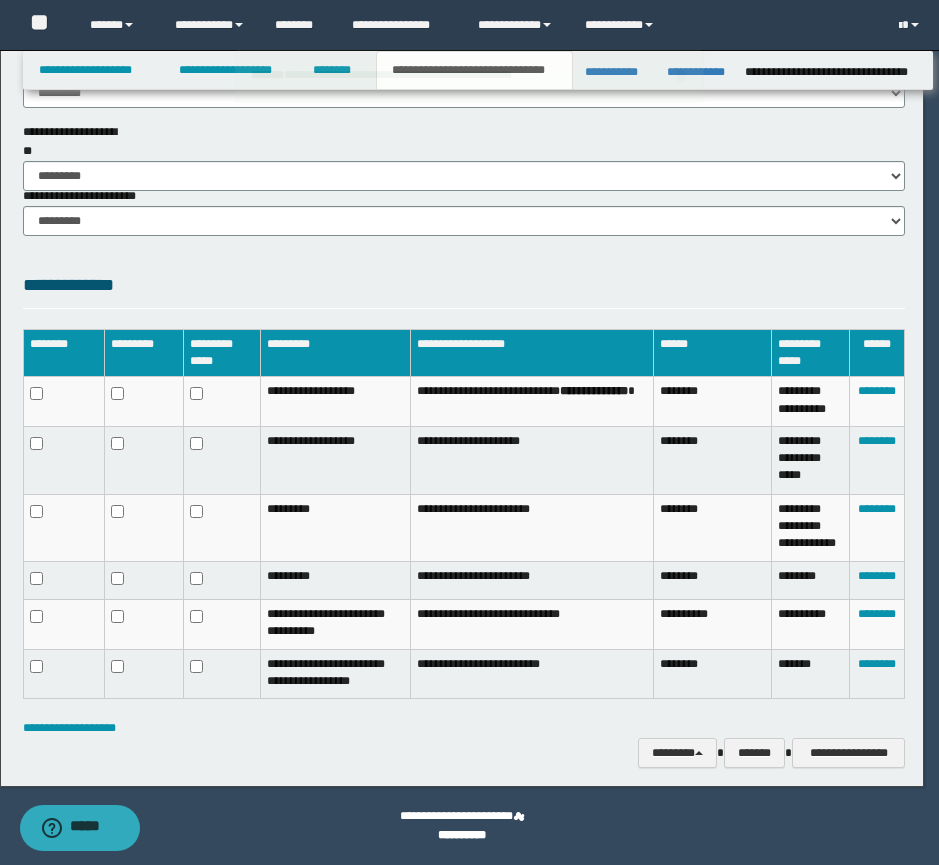 scroll, scrollTop: 1394, scrollLeft: 0, axis: vertical 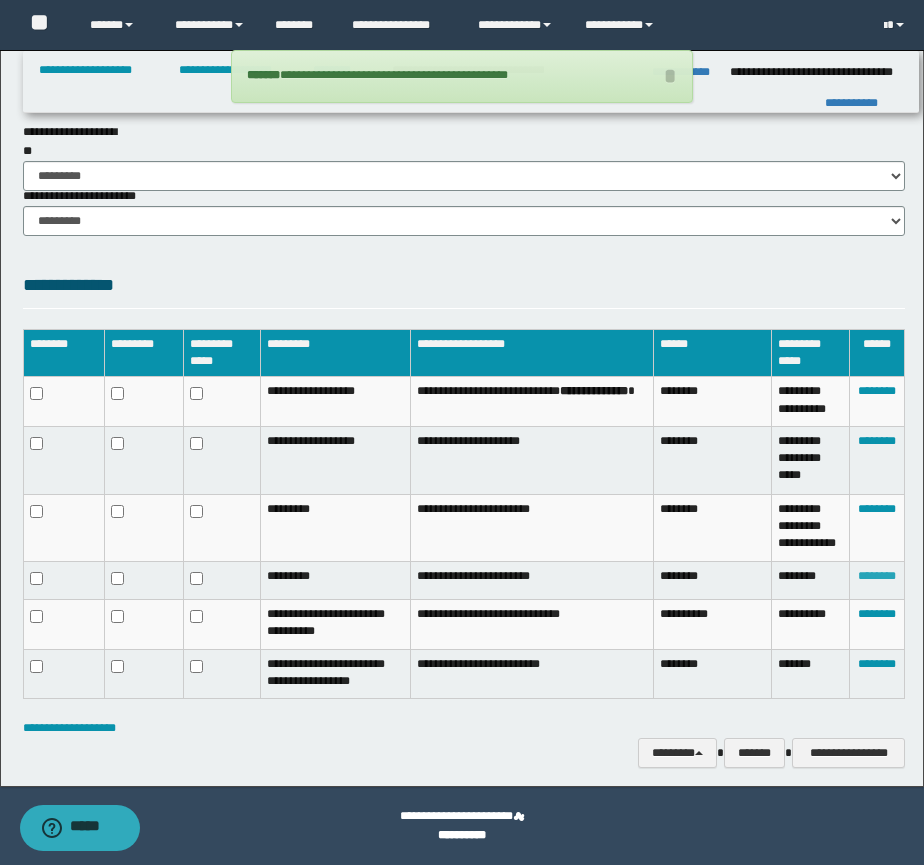 click on "********" at bounding box center (877, 576) 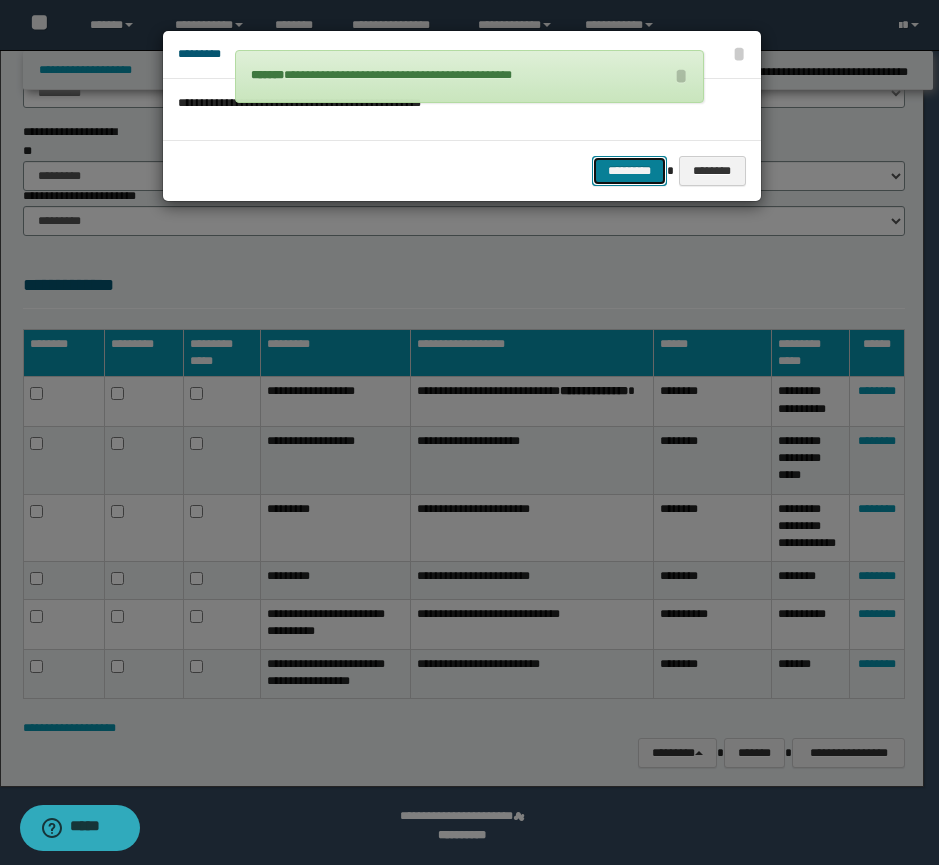 click on "*********" at bounding box center (629, 171) 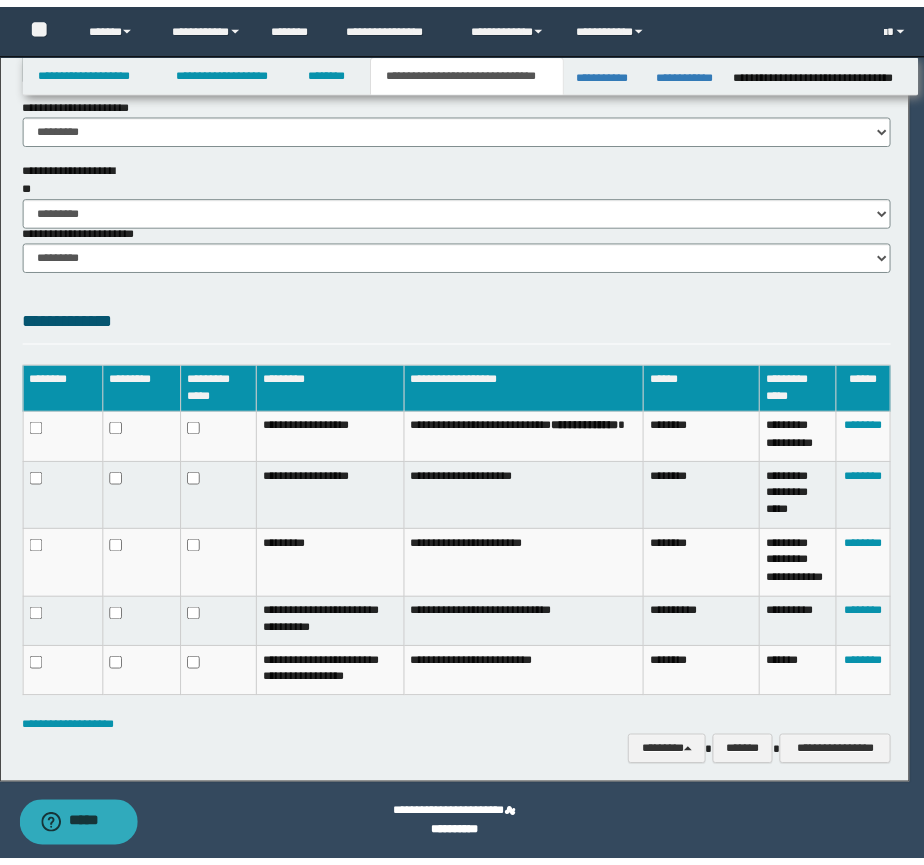 scroll, scrollTop: 1360, scrollLeft: 0, axis: vertical 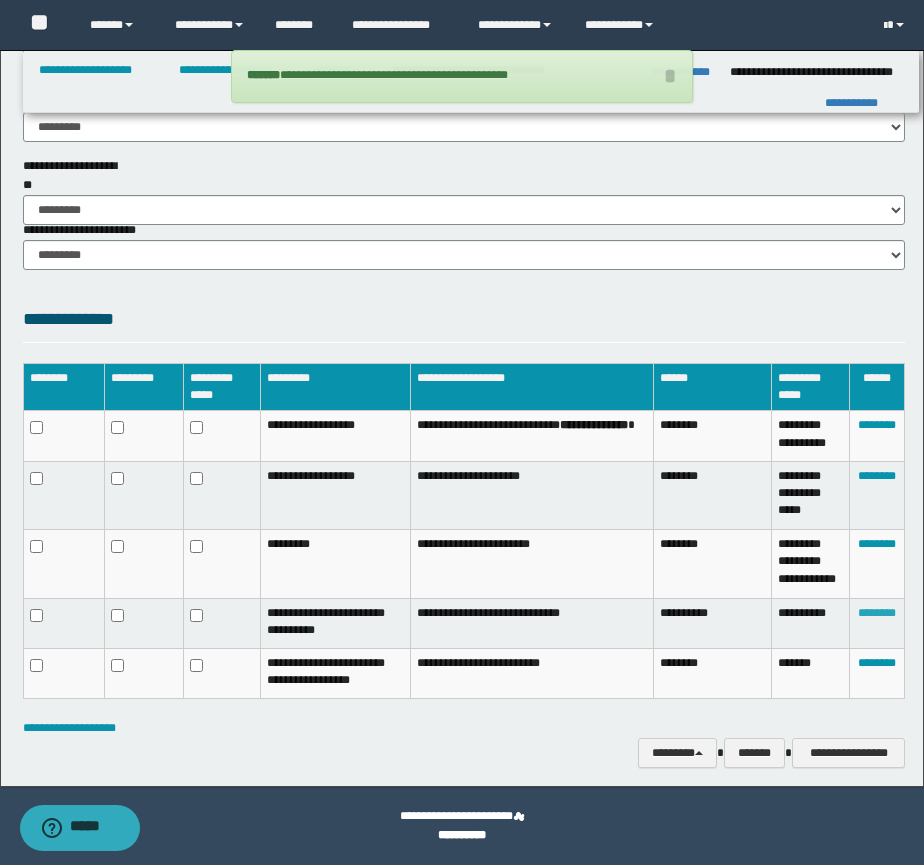 click on "********" at bounding box center (877, 613) 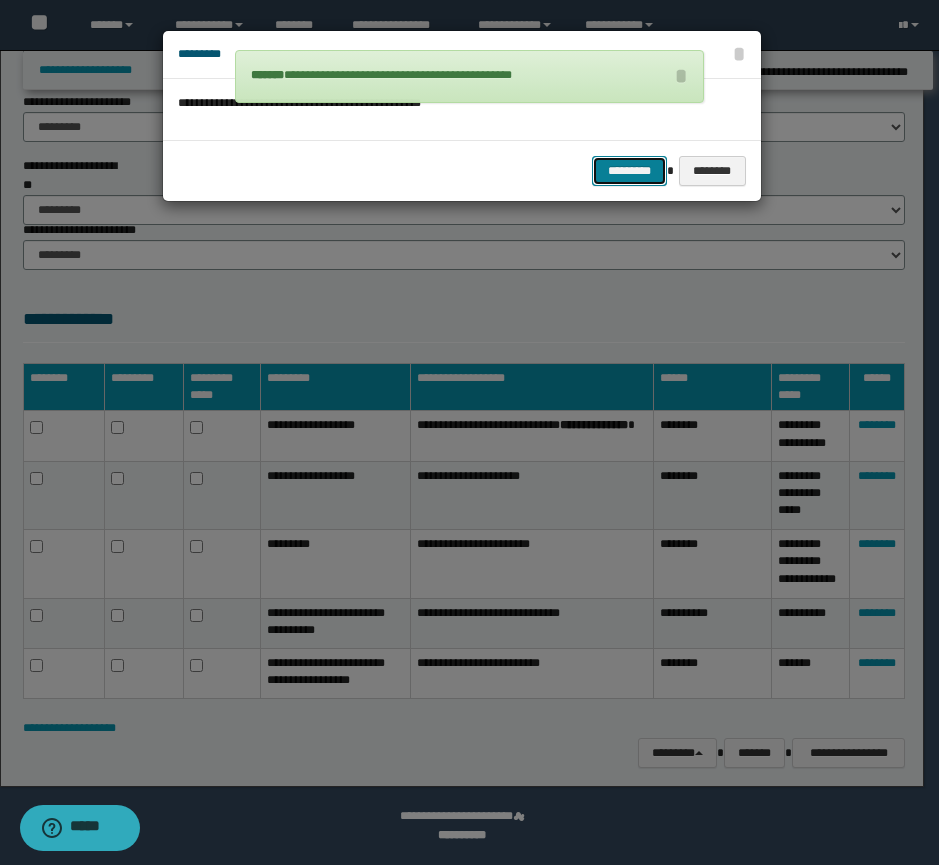 click on "*********" at bounding box center [629, 171] 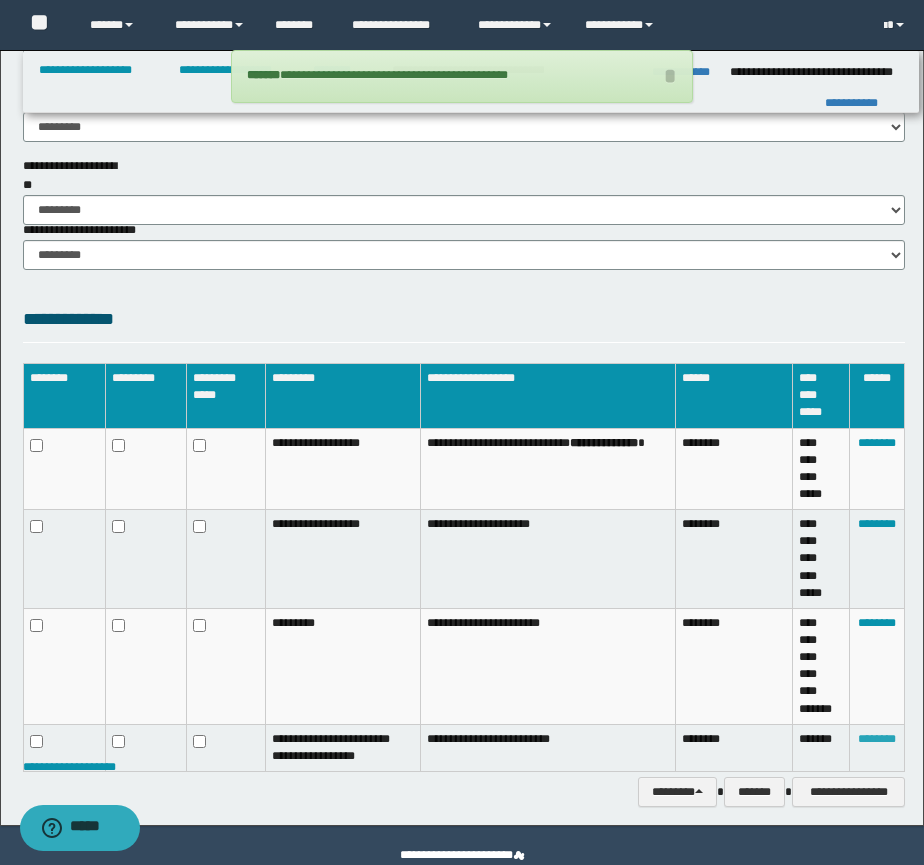 click on "********" at bounding box center (877, 739) 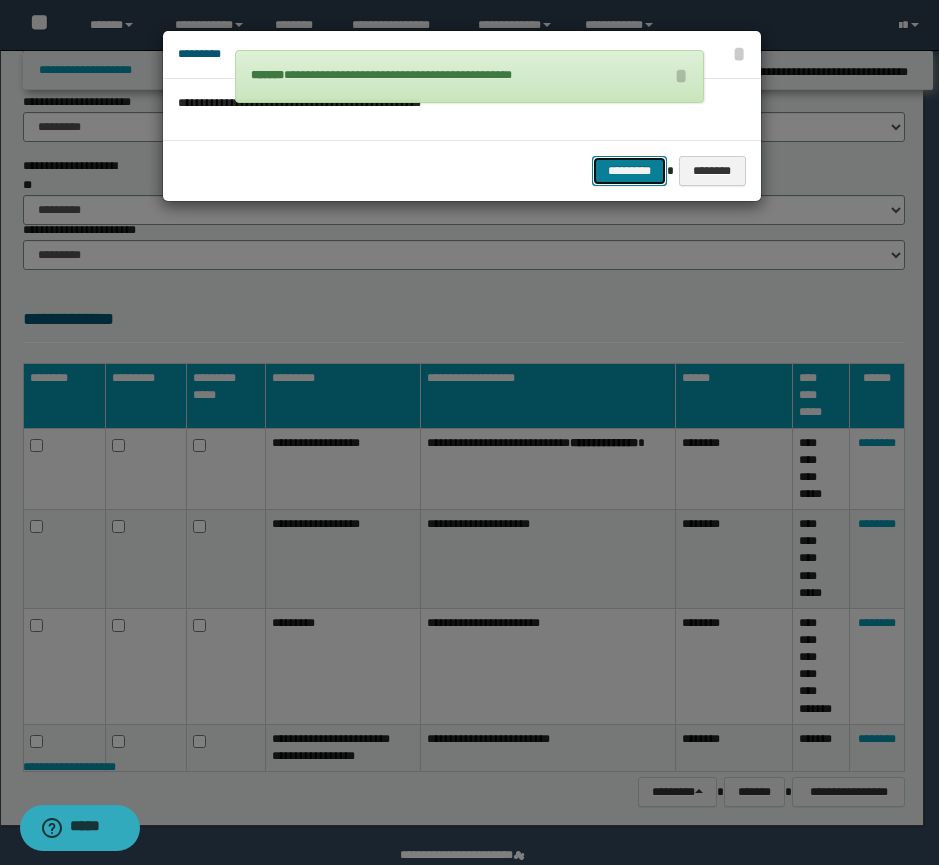 click on "*********" at bounding box center (629, 171) 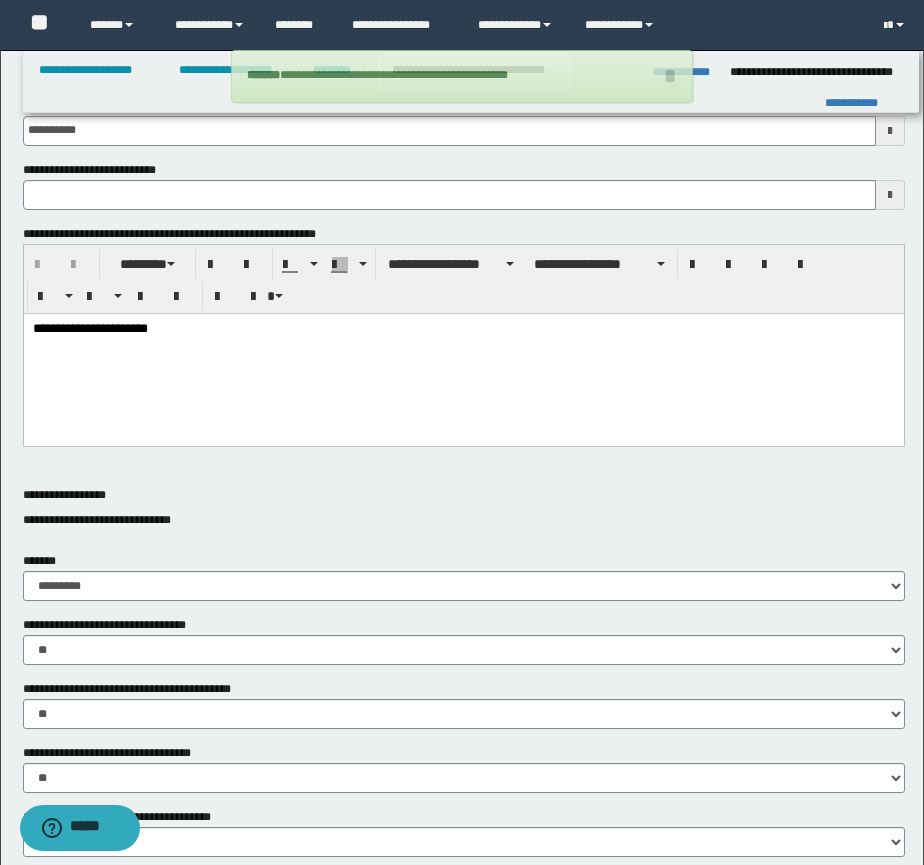 scroll, scrollTop: 18, scrollLeft: 0, axis: vertical 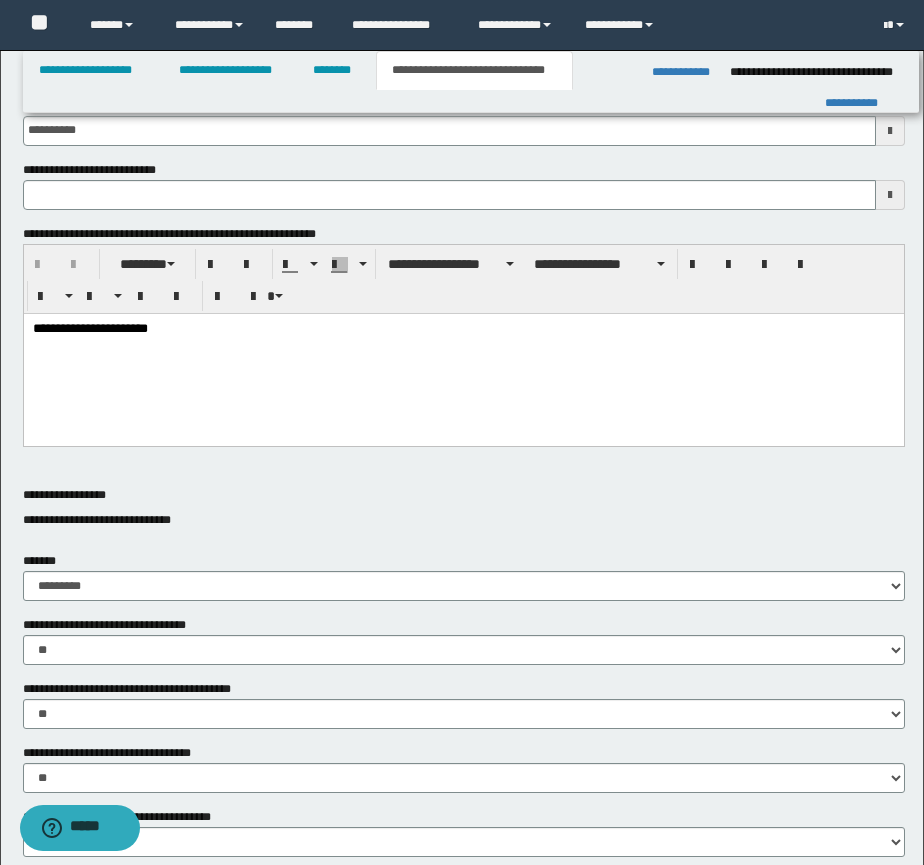 type 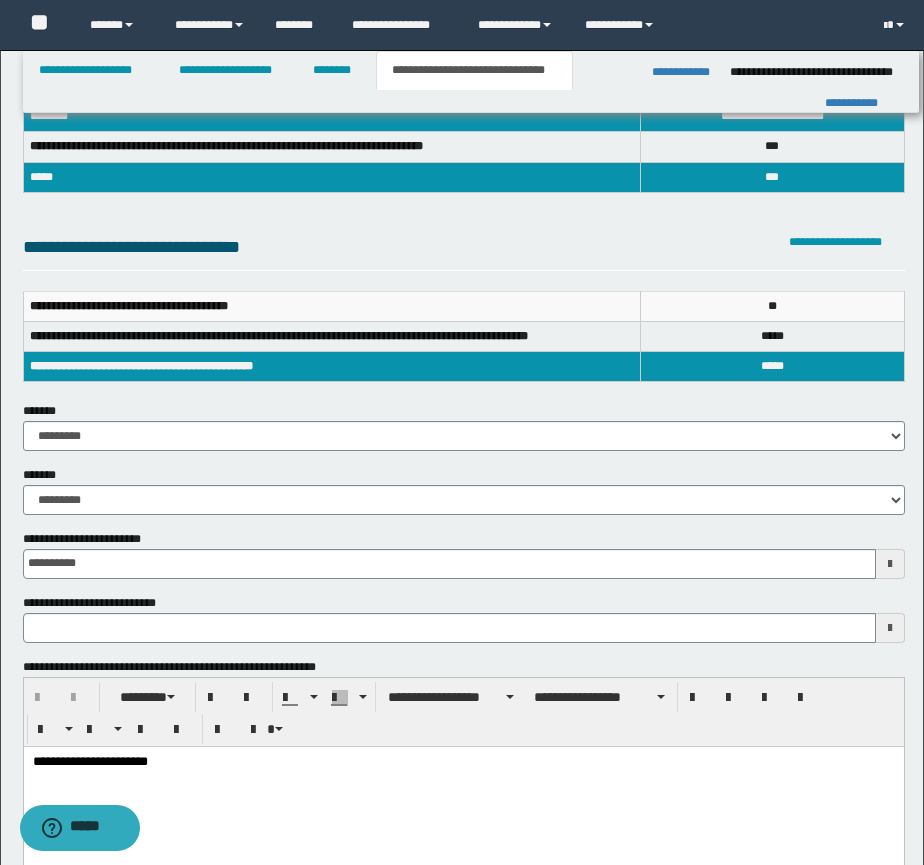 scroll, scrollTop: 0, scrollLeft: 0, axis: both 